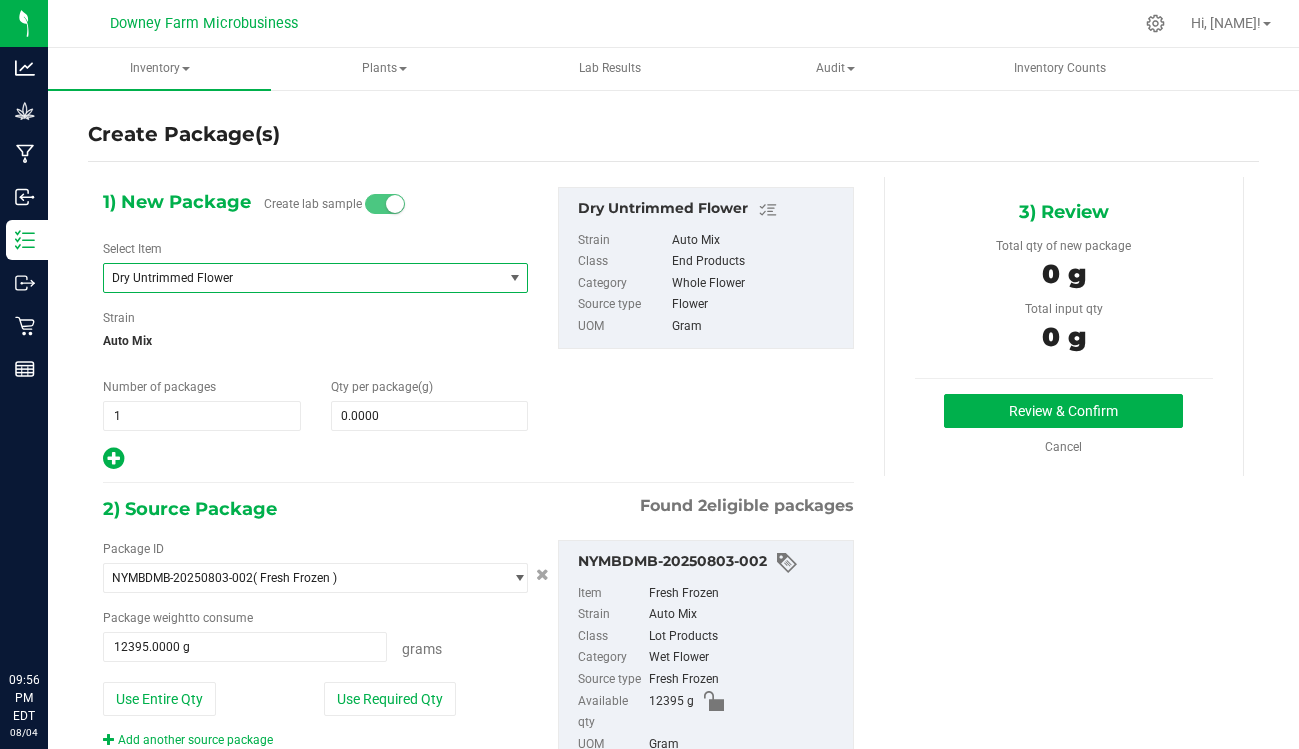 scroll, scrollTop: 0, scrollLeft: 0, axis: both 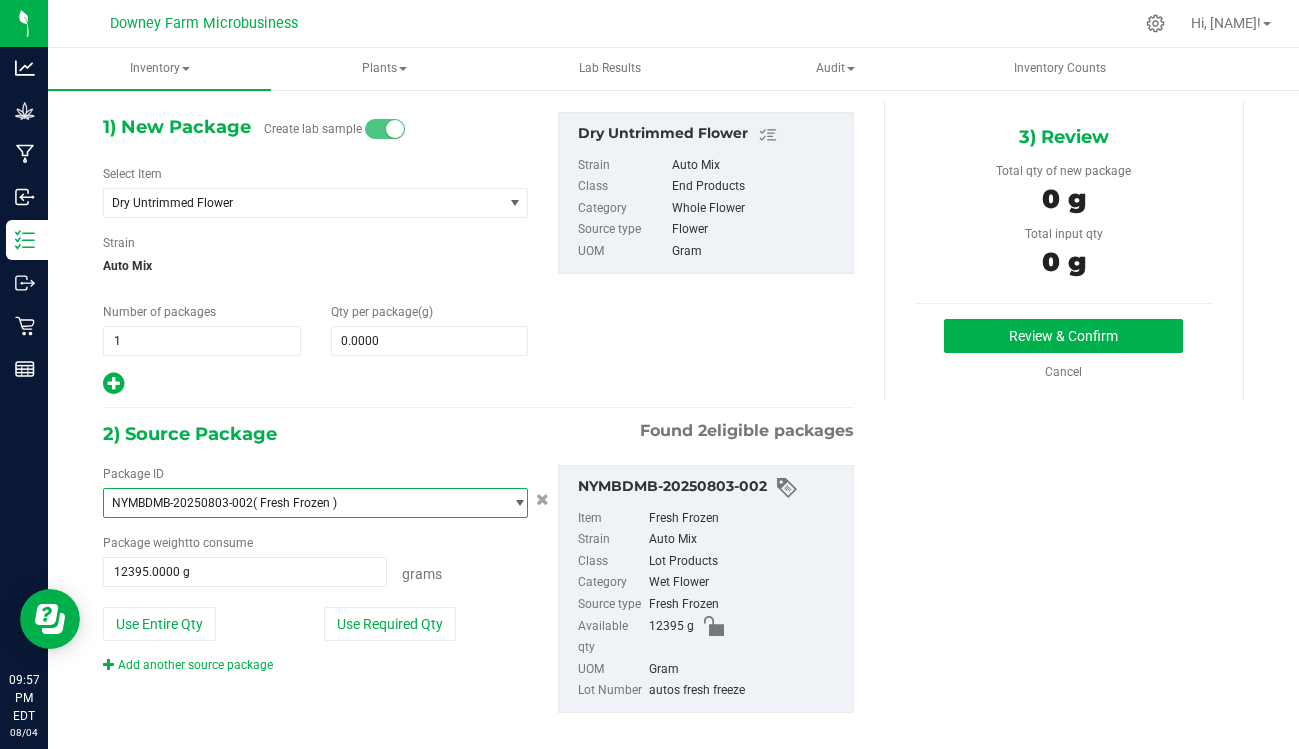 click on "(
Fresh Frozen
)" at bounding box center [295, 503] 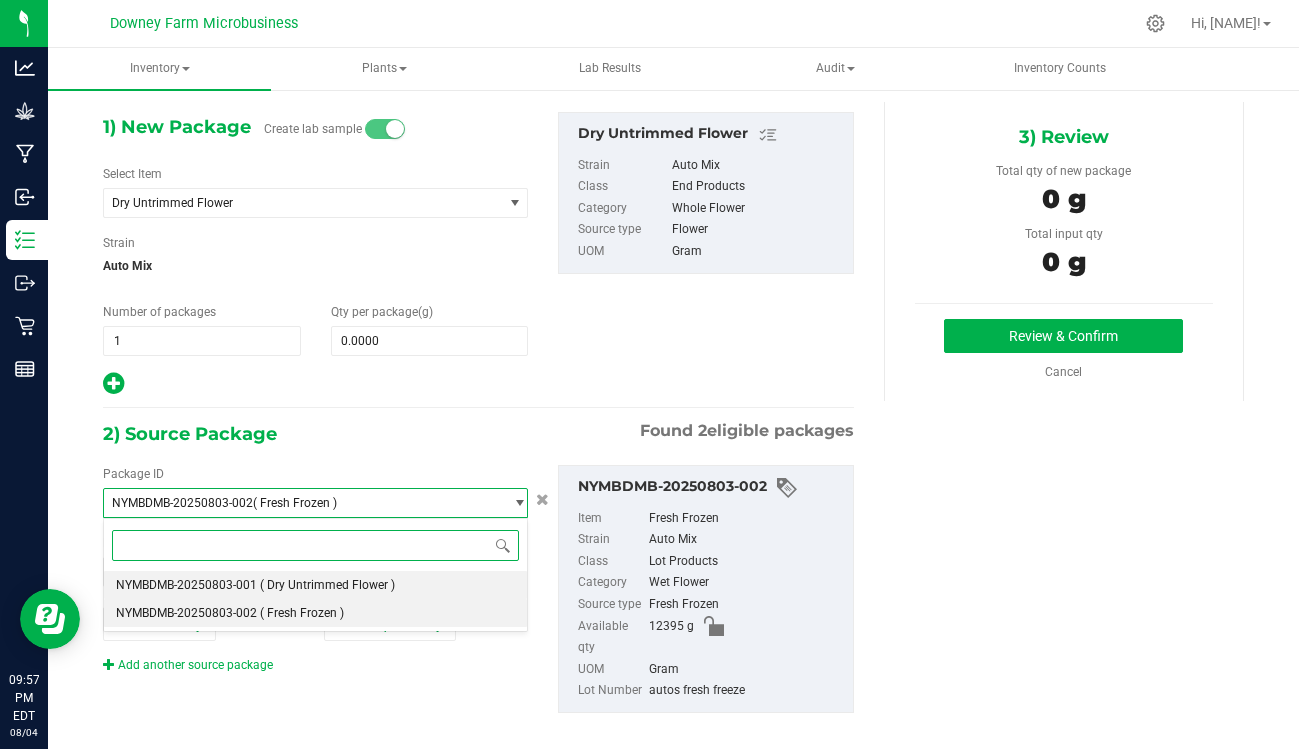 click on "(
Dry Untrimmed Flower
)" at bounding box center (327, 585) 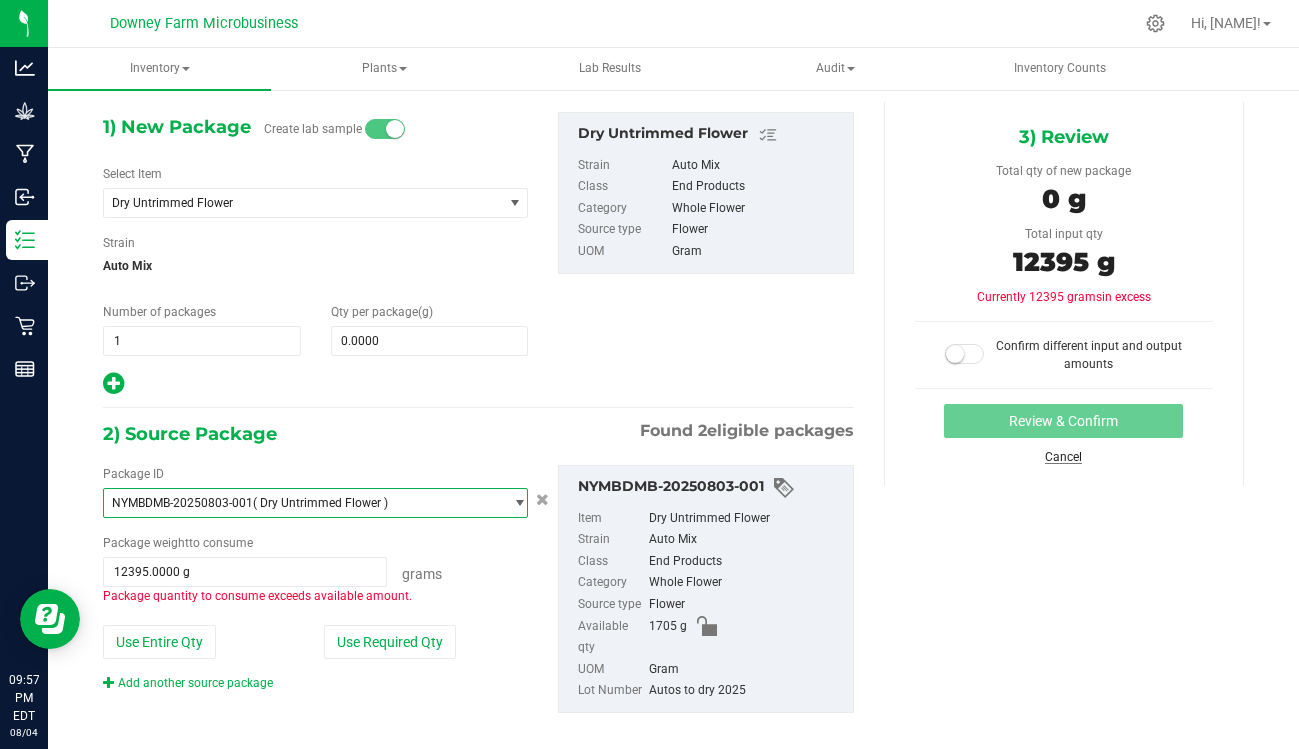click on "Cancel" at bounding box center (1063, 457) 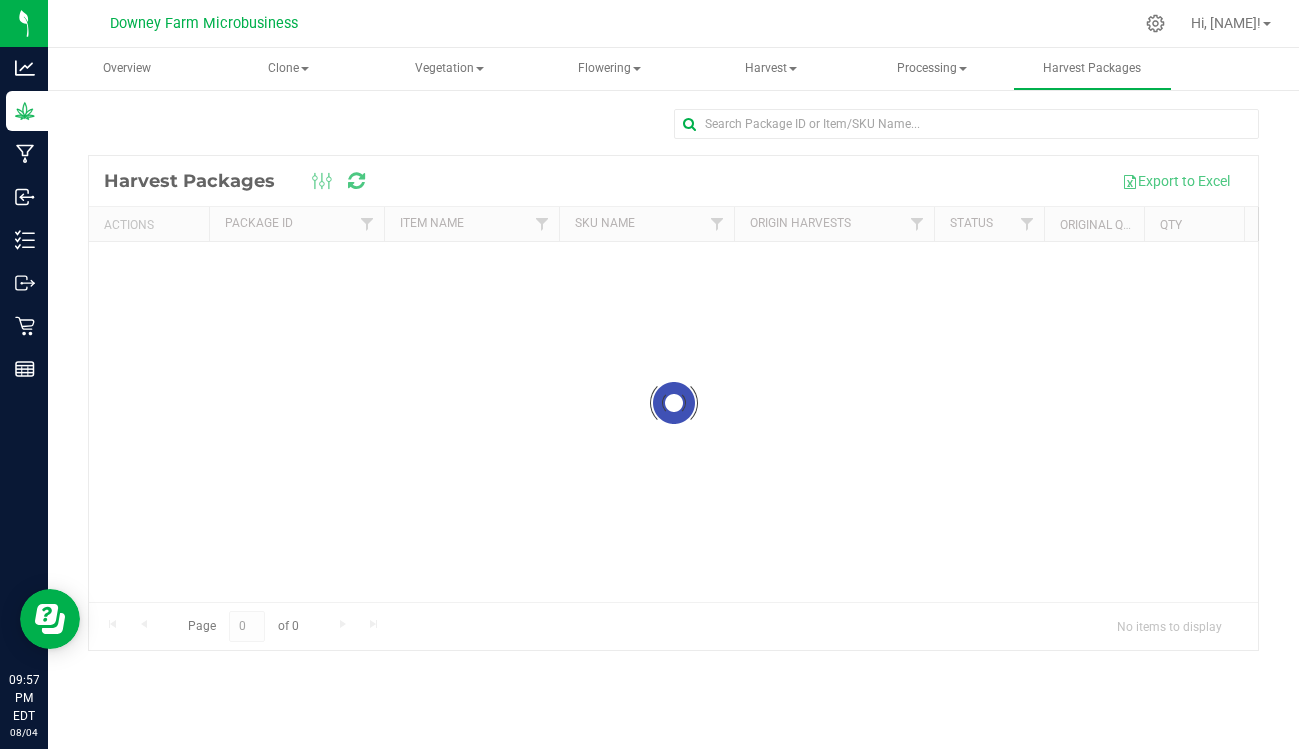 scroll, scrollTop: 0, scrollLeft: 0, axis: both 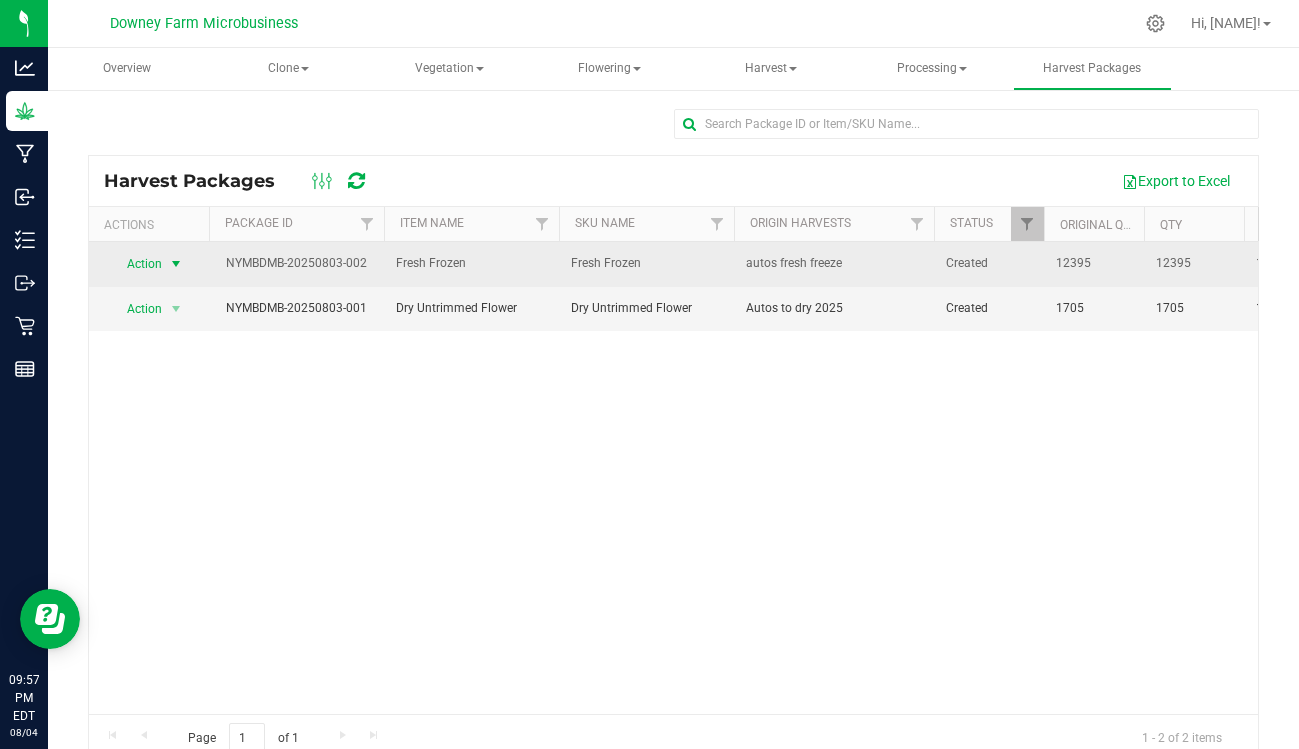 click on "Action" at bounding box center [136, 264] 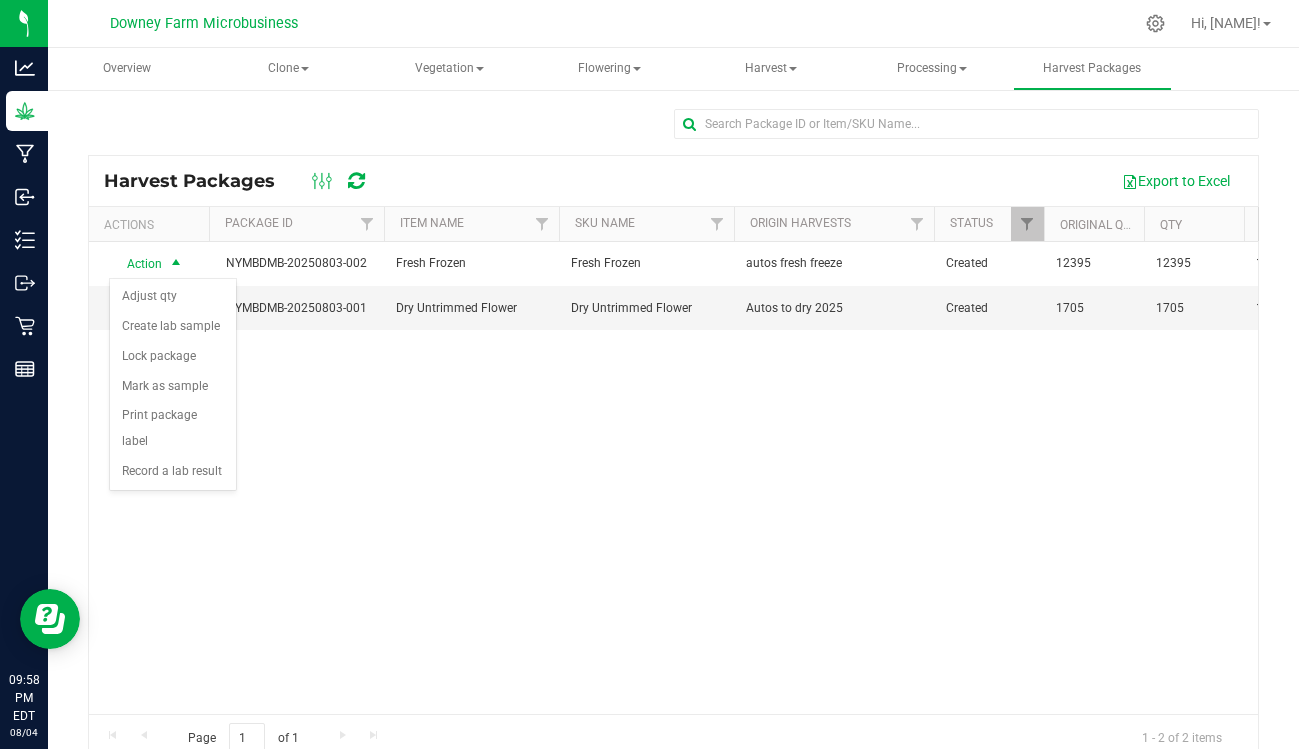 click on "Action Action Adjust qty Create lab sample Lock package Mark as sample Print package label Record a lab result
NYMBDMB-20250803-002
Fresh Frozen
Fresh Frozen
autos fresh freeze
Created
12395 12395 12395 0 g
Auto Mix
Fresh Frozen
autos fresh freeze
Secure Storage
Aug 2, 2025 23:15:00 EDT
Action Action Adjust qty Create lab sample Lock package Mark as sample Print package label Record a lab result
NYMBDMB-20250803-001
Dry Untrimmed Flower
Autos to dry 2025 0 g" at bounding box center [673, 478] 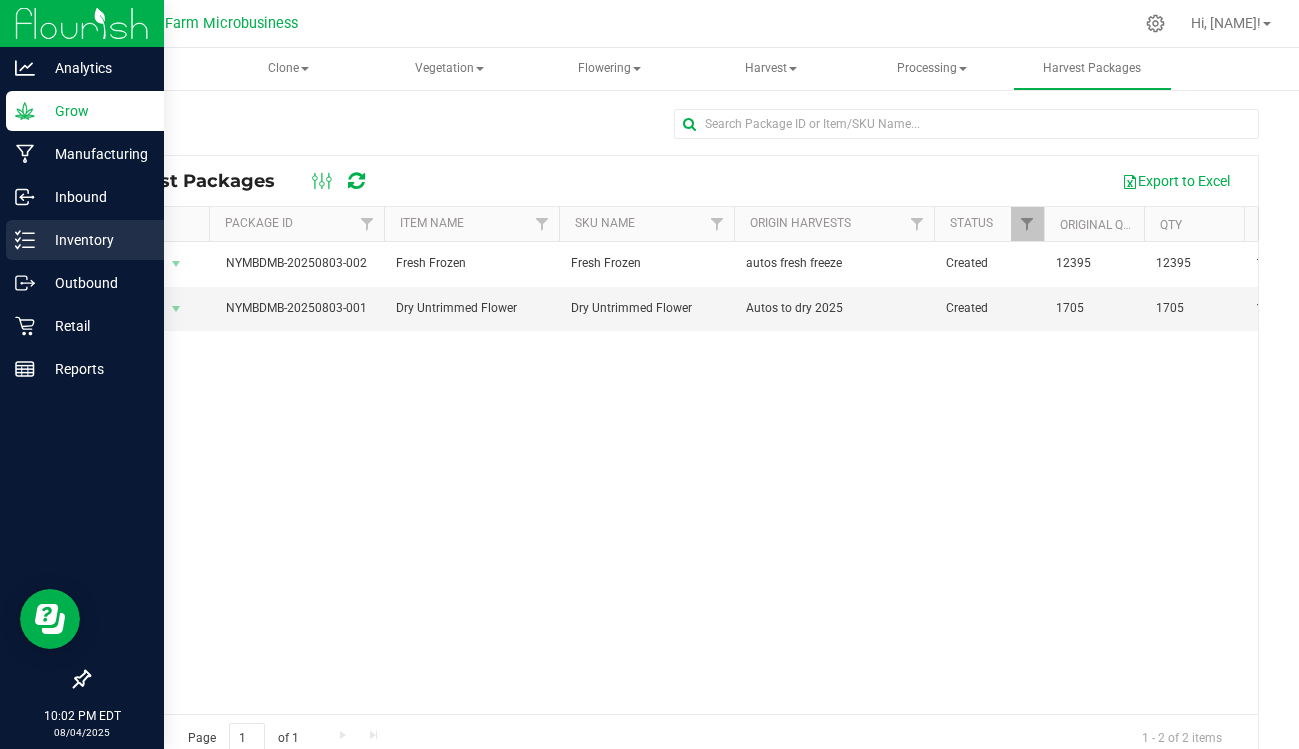 click on "Inventory" at bounding box center [95, 240] 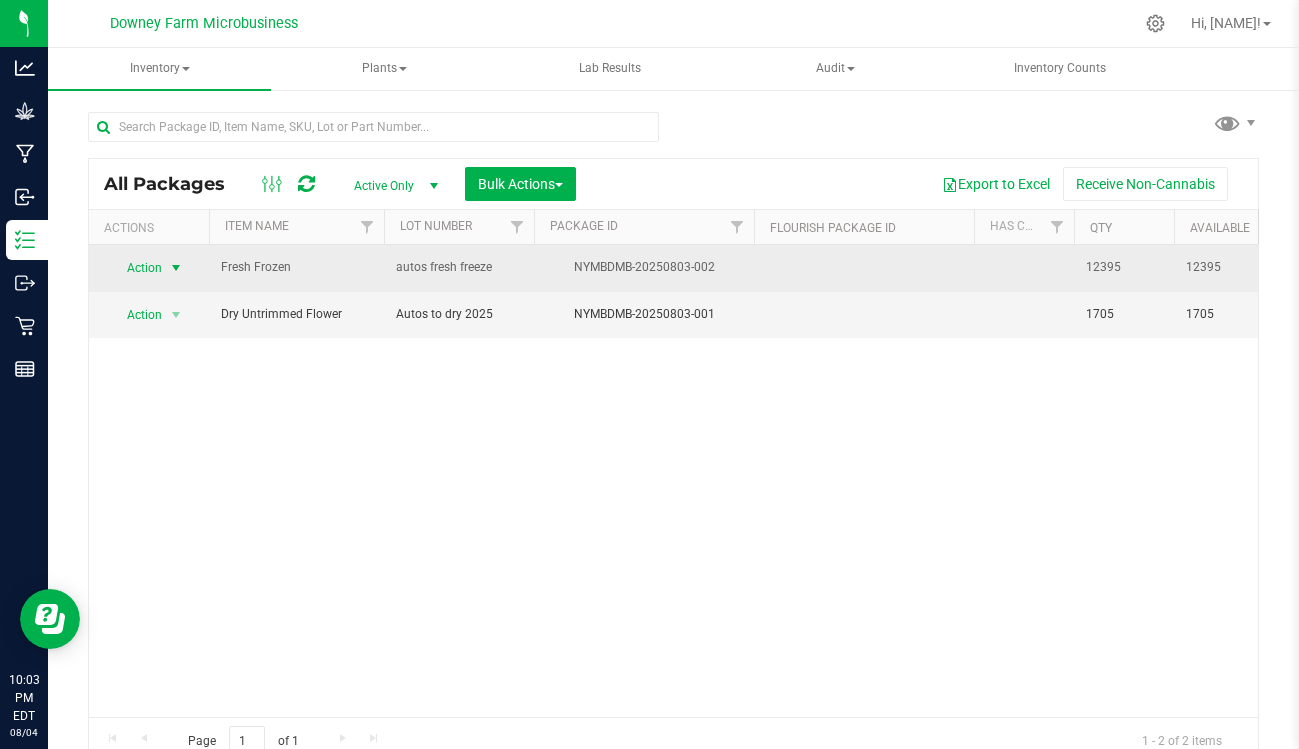 click at bounding box center [176, 268] 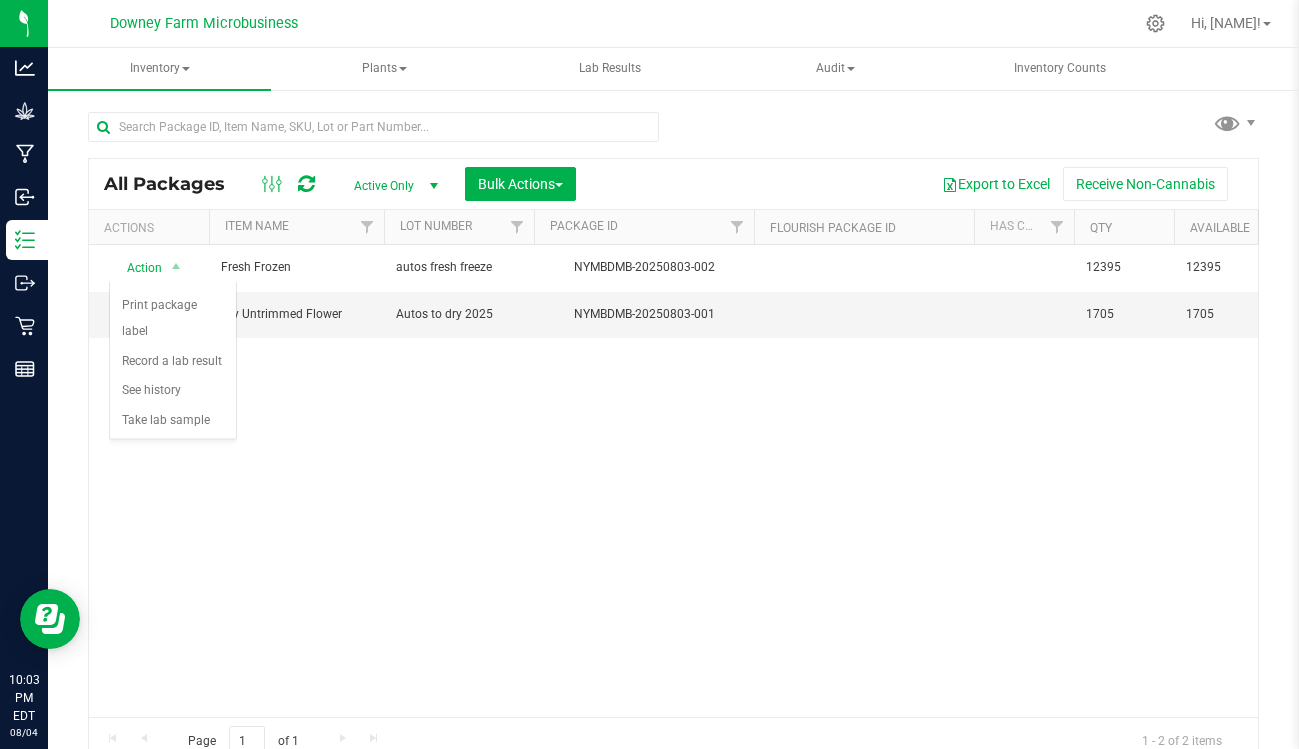 click on "Action Action Adjust qty Create package Edit attributes Global inventory Locate package Lock package Mark as sample Package audit log Print package label Record a lab result See history Take lab sample
Fresh Frozen
autos fresh freeze
NYMBDMB-20250803-002
12395
12395
Gram
Created
autos fresh freeze $0.00000 $0.00000
Secure Storage
1.4.29.1.0
$0.00 $0.00 $0.00 Aug 3, 2025 03:15:00 EDT
Now" at bounding box center (673, 481) 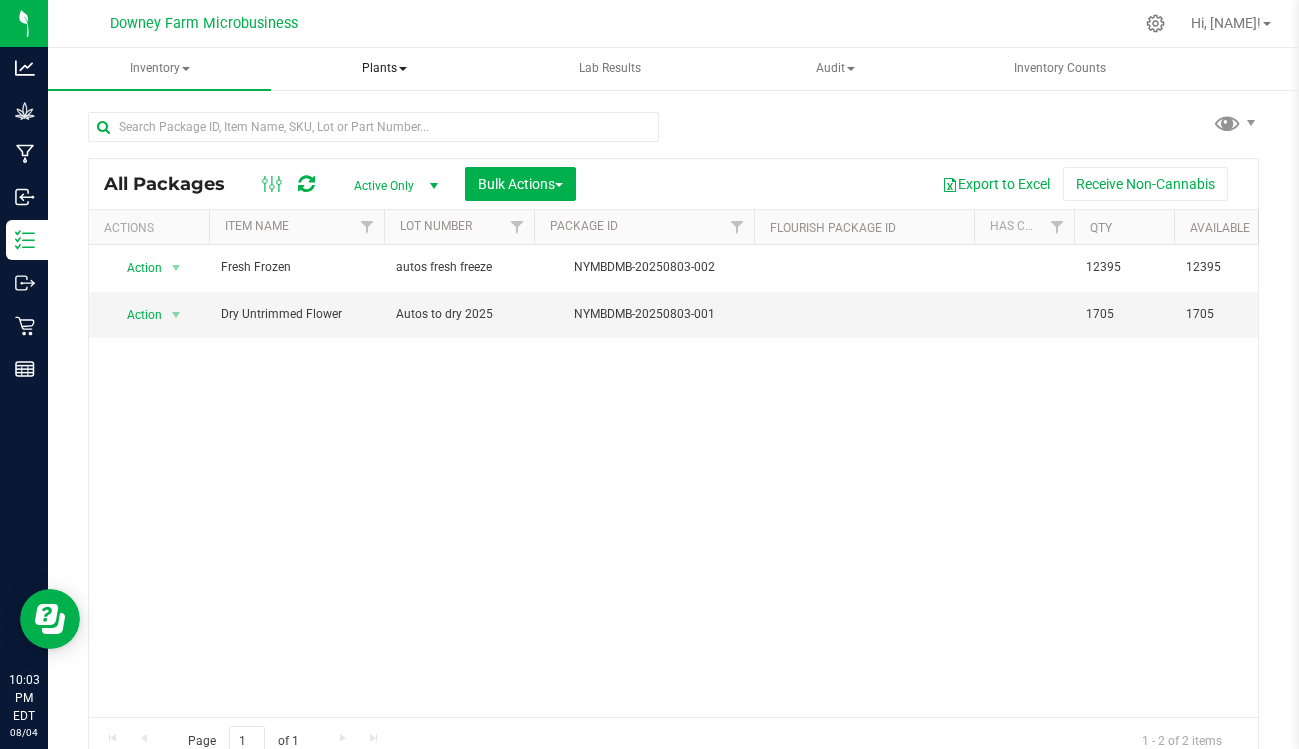 click on "Plants" at bounding box center [384, 69] 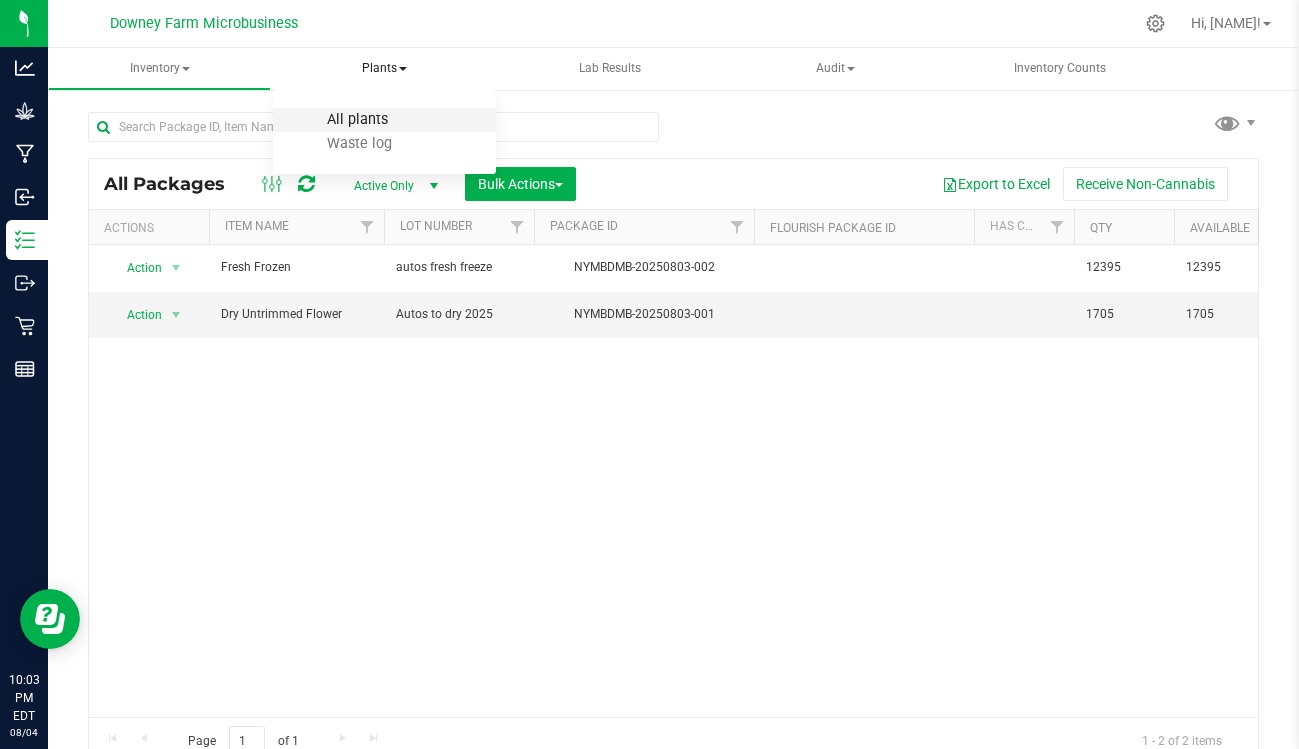 click on "All plants" at bounding box center (357, 119) 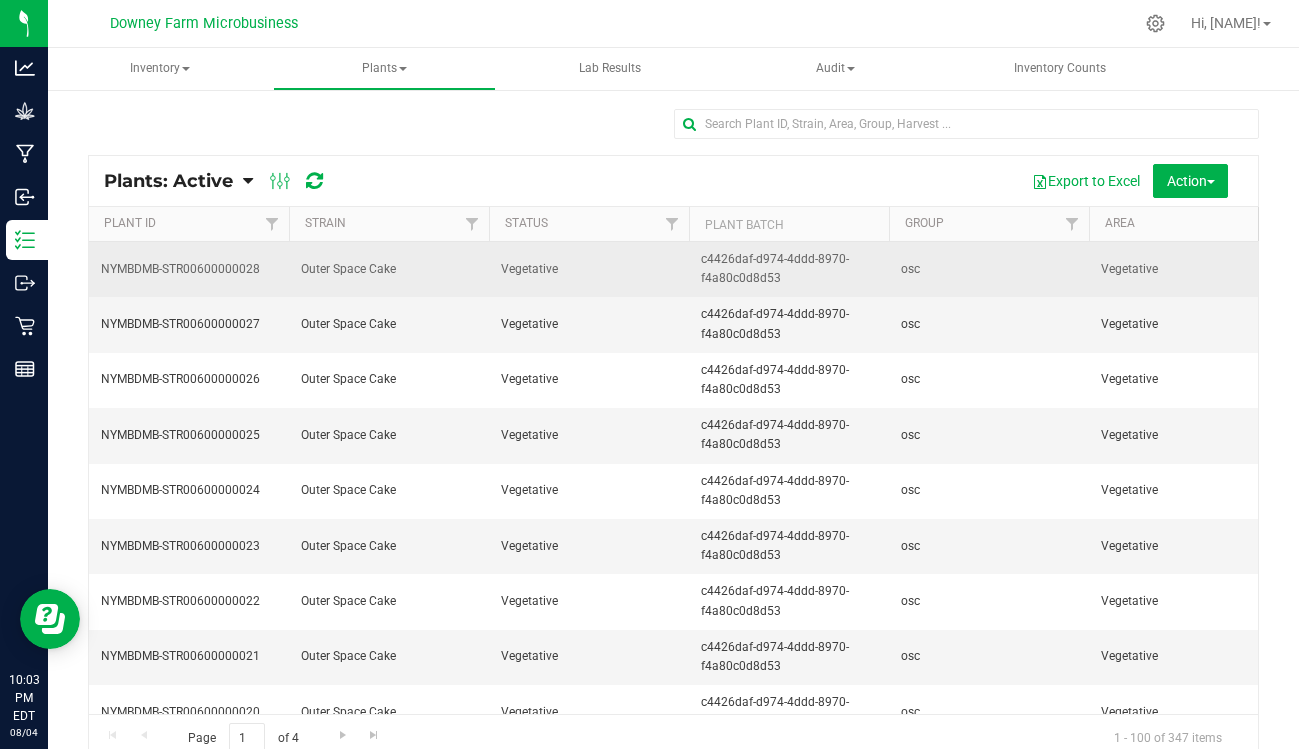 scroll, scrollTop: 1, scrollLeft: 2, axis: both 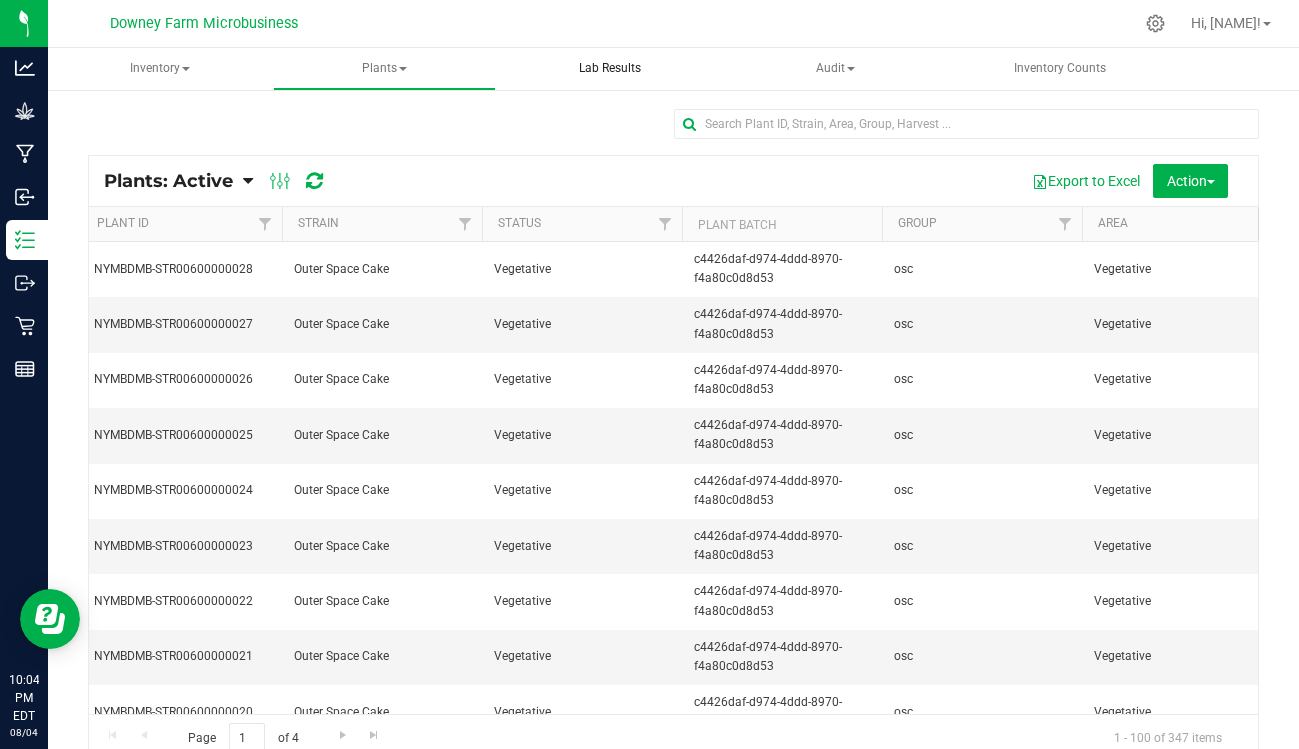 click on "Lab Results" at bounding box center [610, 68] 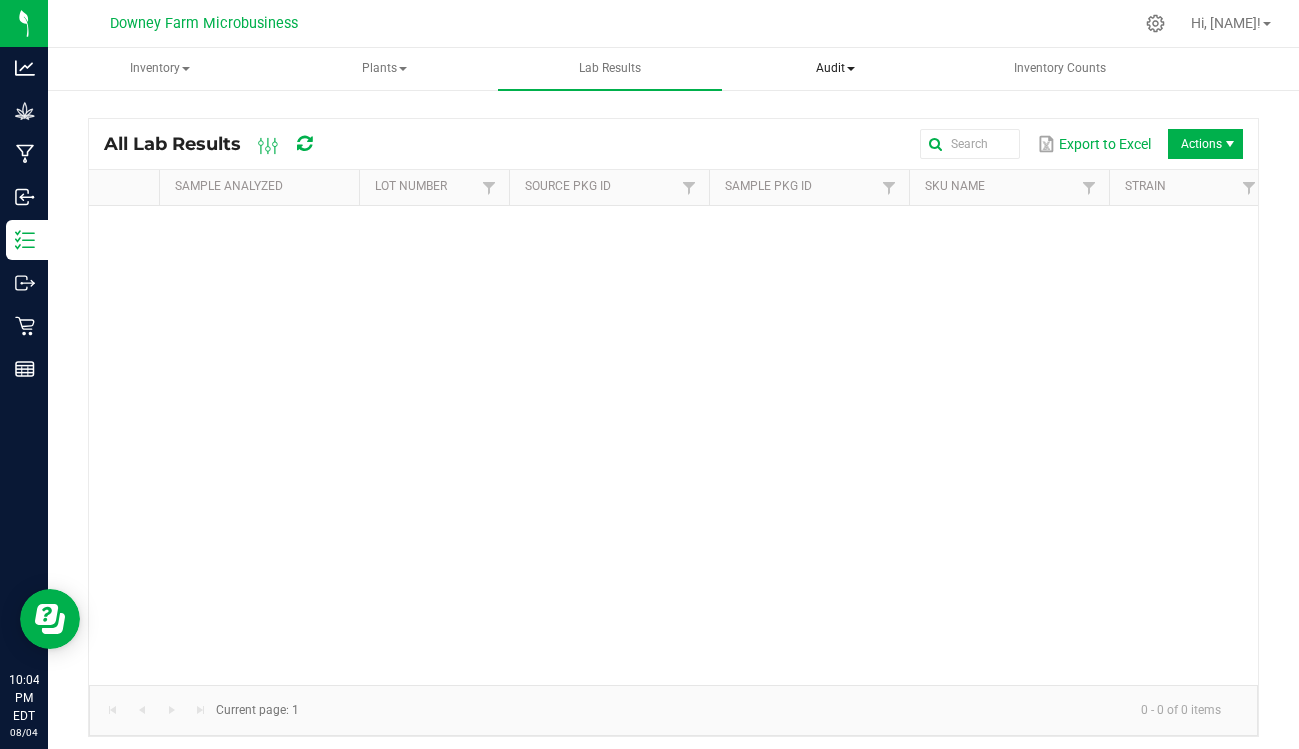 click on "Audit" at bounding box center [835, 69] 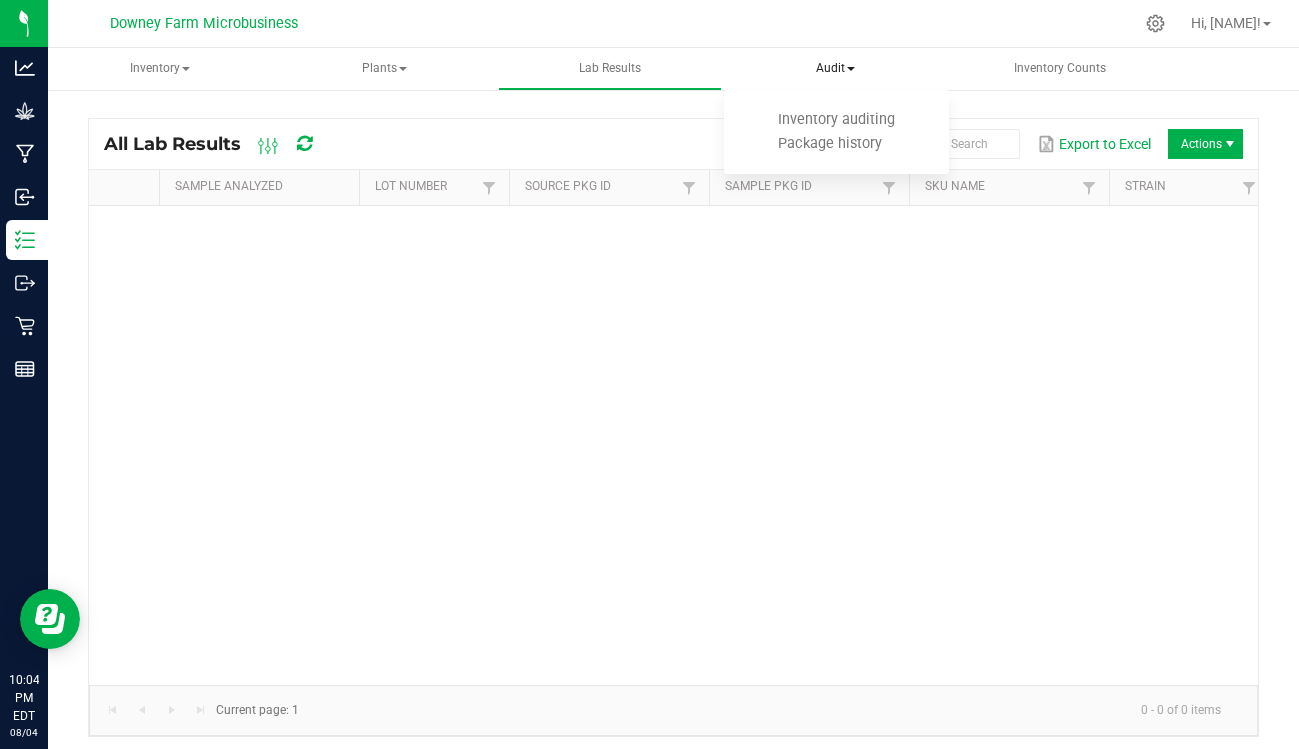 click on "Audit" at bounding box center (835, 69) 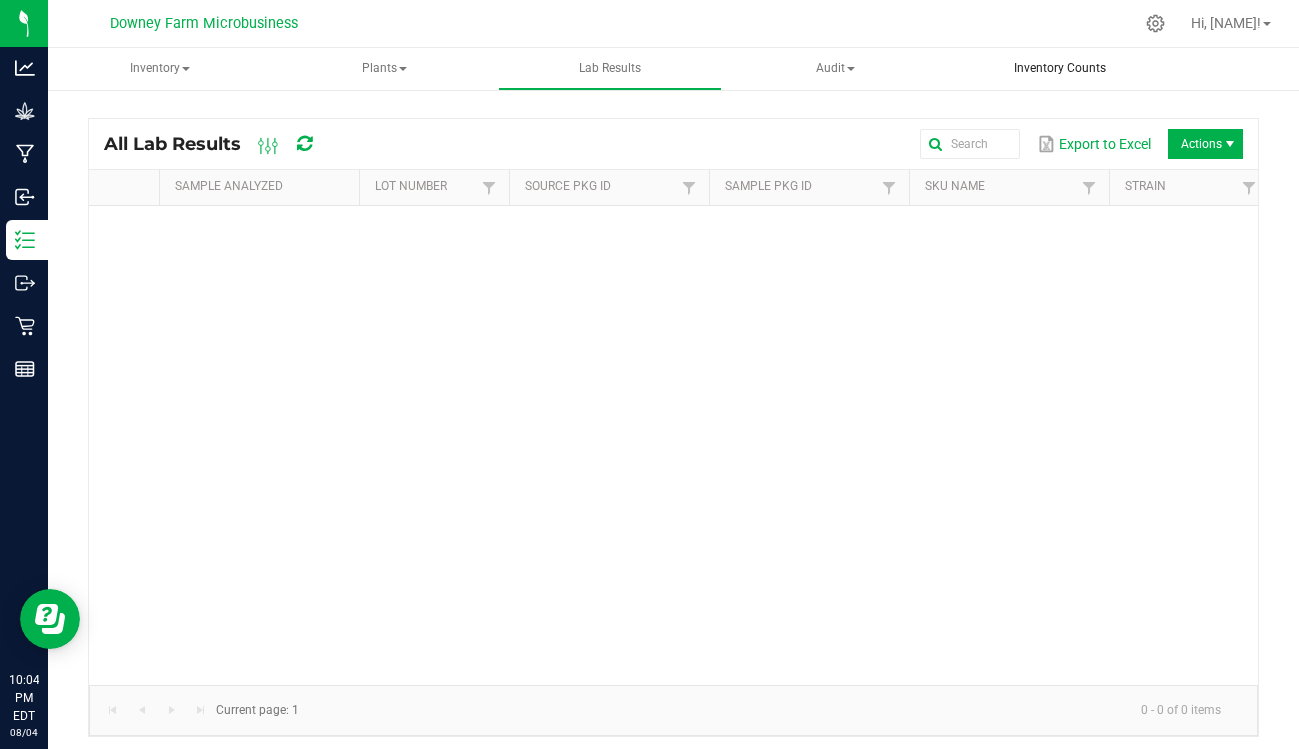 click on "Inventory Counts" at bounding box center [1060, 68] 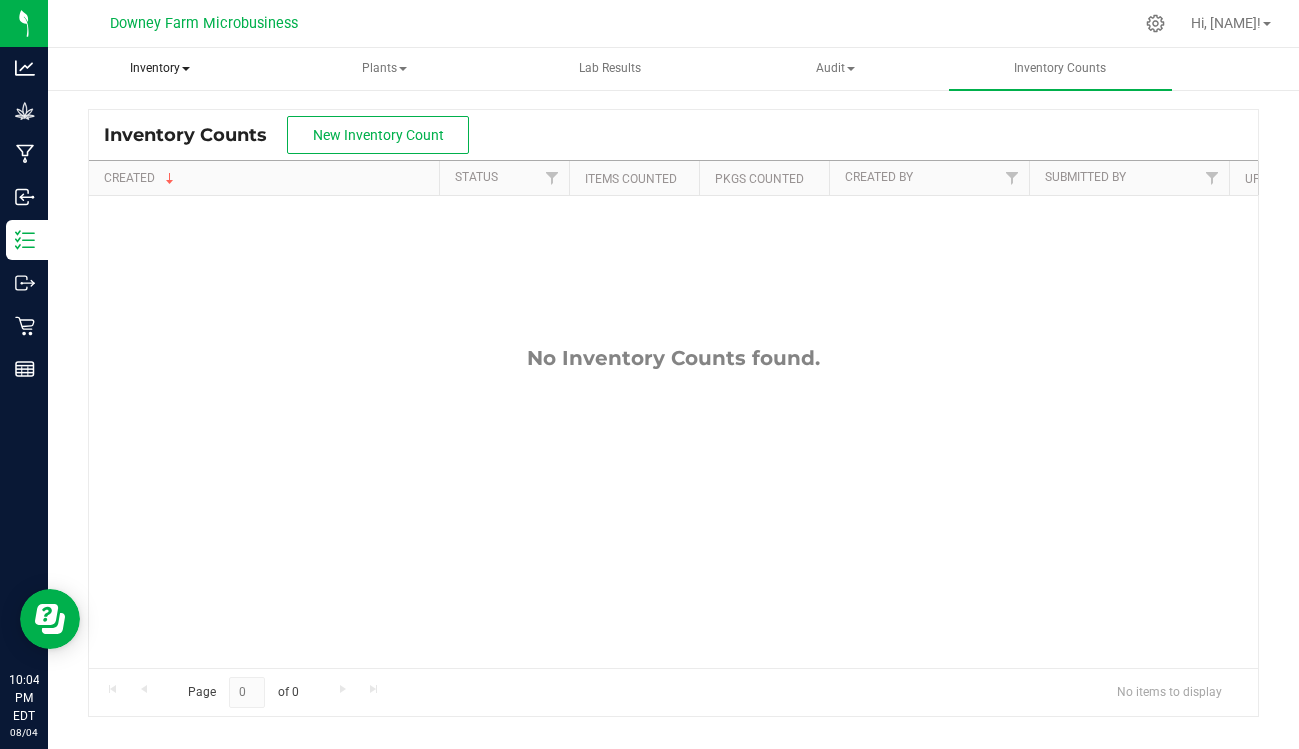 click on "Inventory" at bounding box center [159, 69] 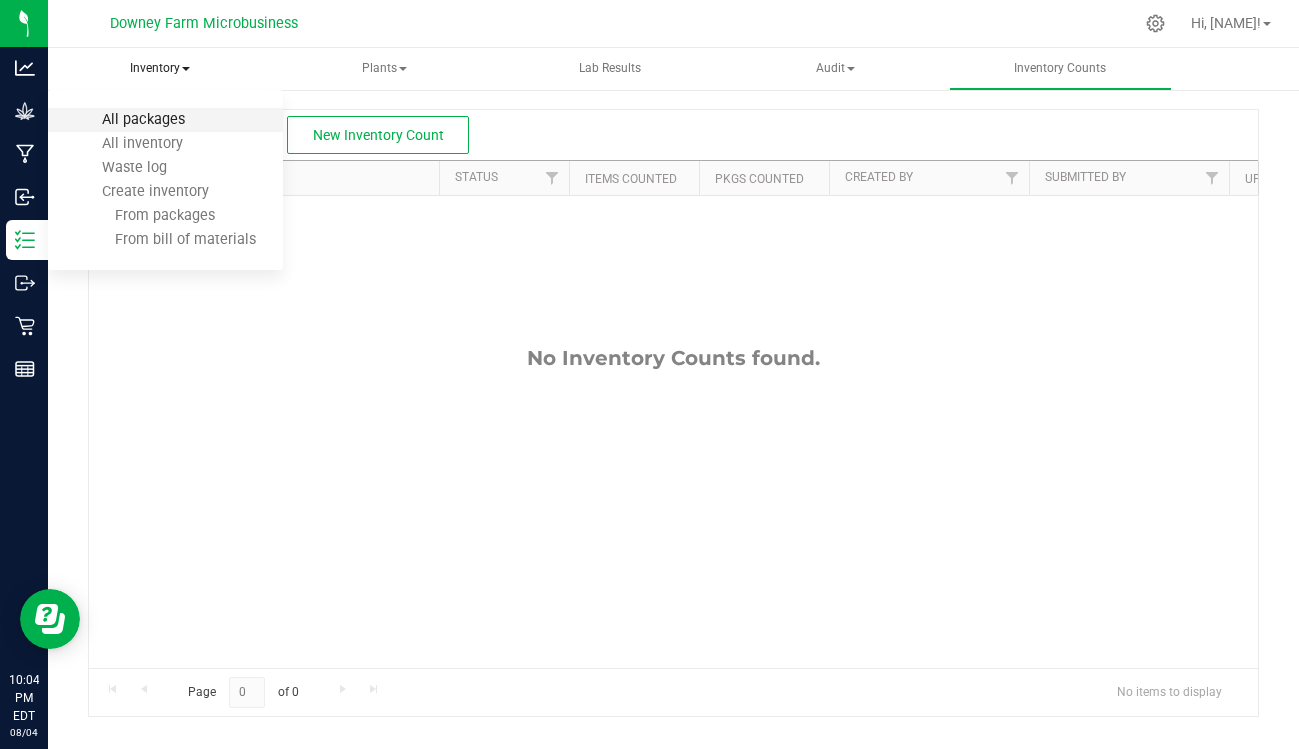 click on "All packages" at bounding box center [143, 119] 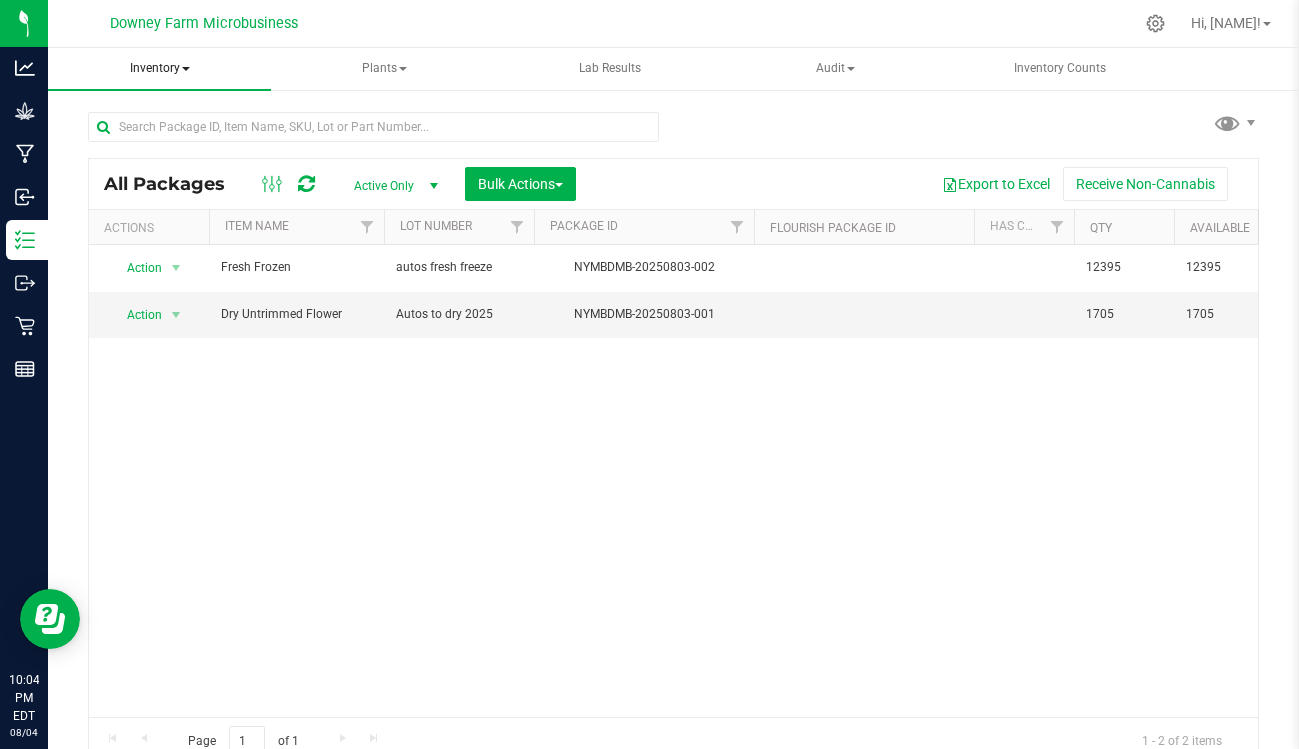 click on "Inventory" at bounding box center [159, 69] 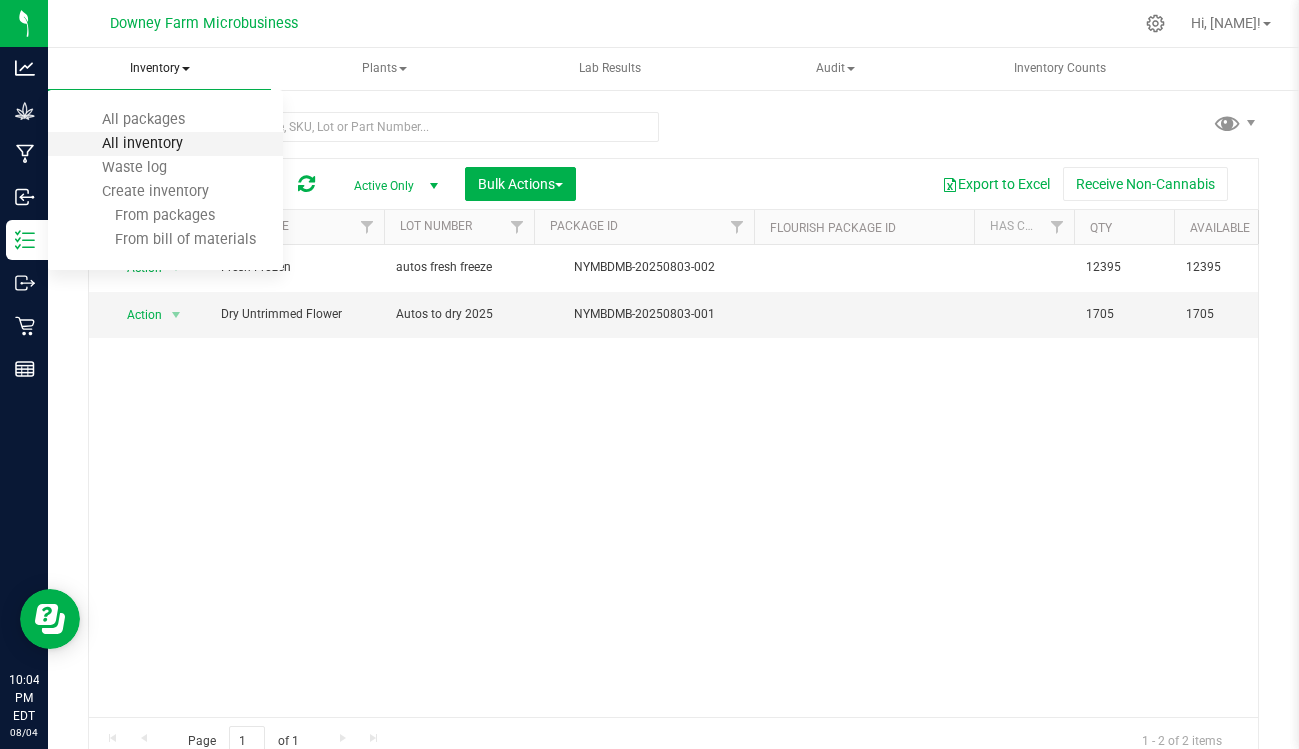 click on "All inventory" at bounding box center [142, 143] 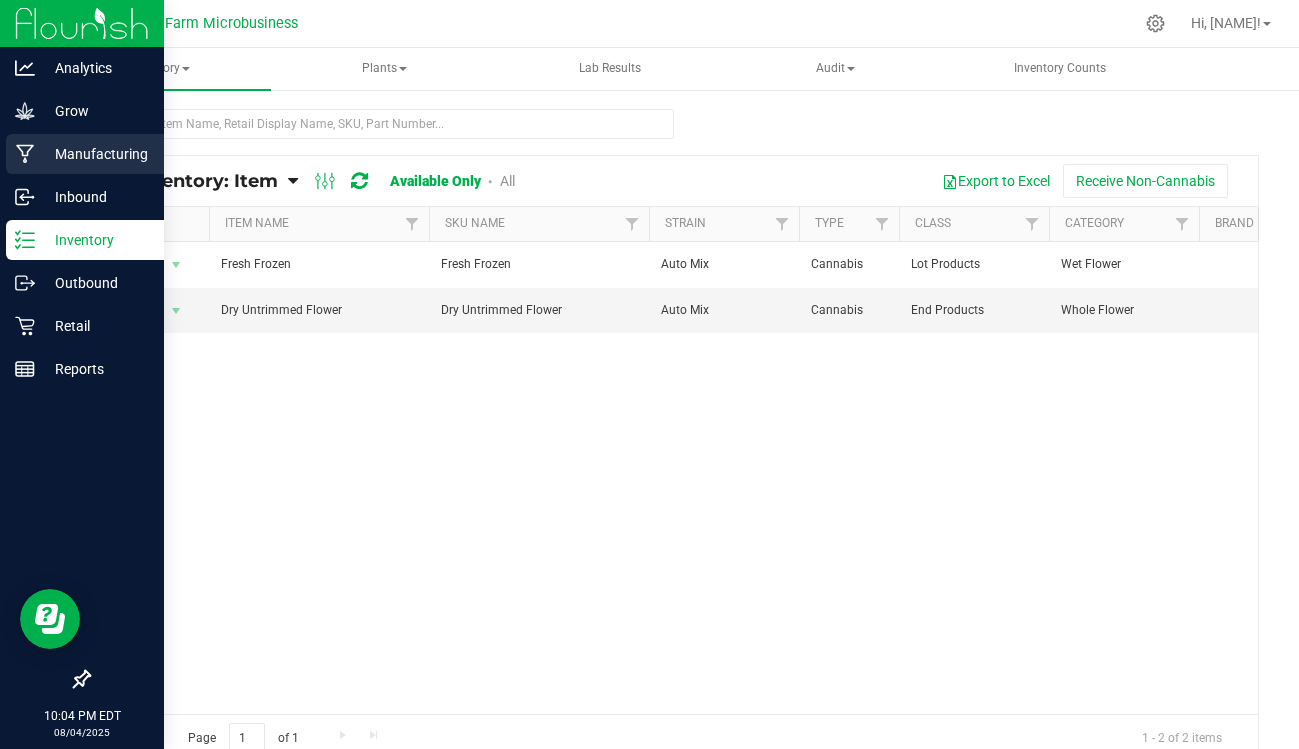 click on "Manufacturing" at bounding box center (95, 154) 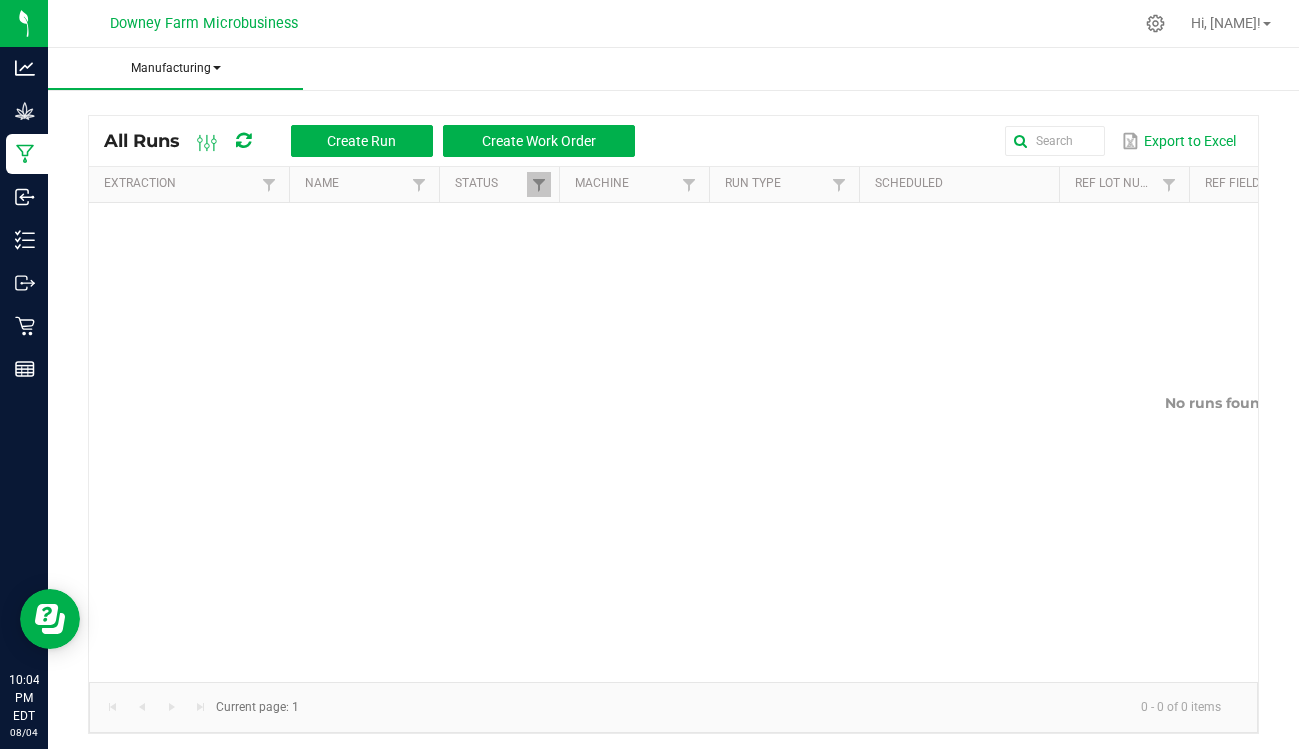 click on "Manufacturing" at bounding box center [175, 68] 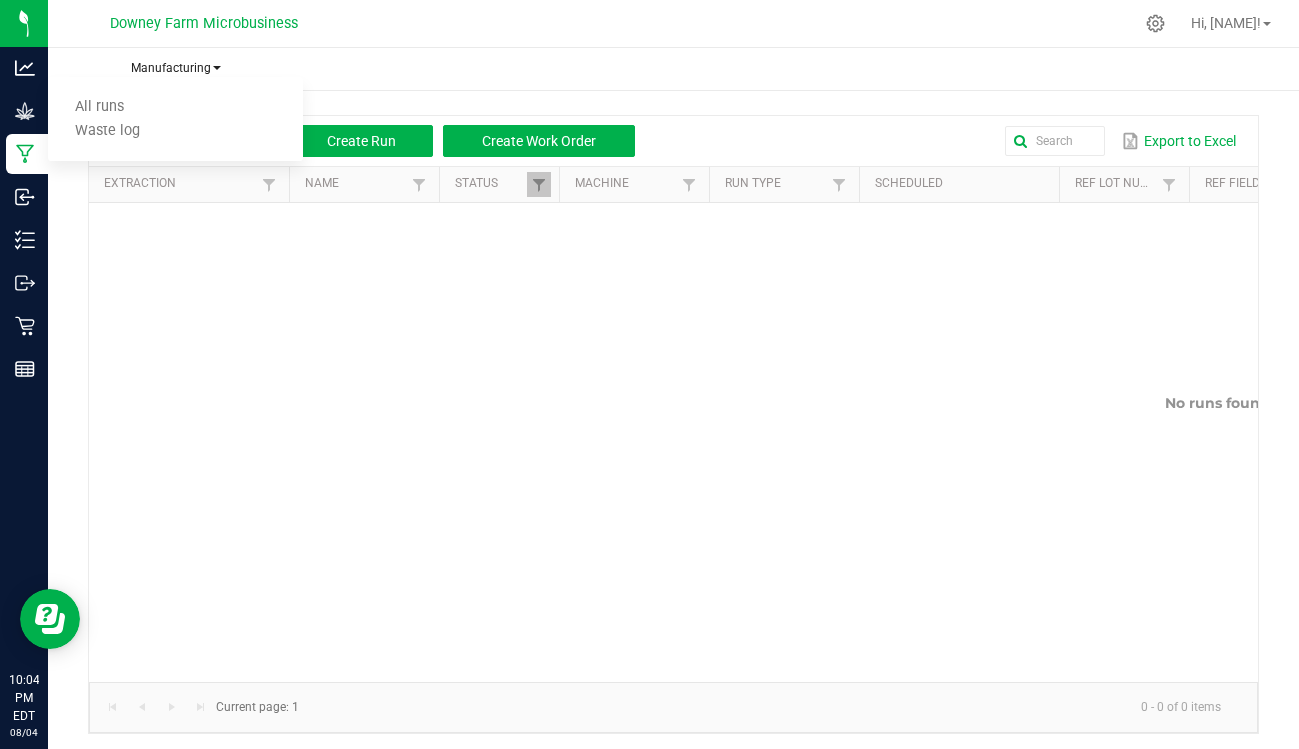 click on "Manufacturing" at bounding box center [175, 68] 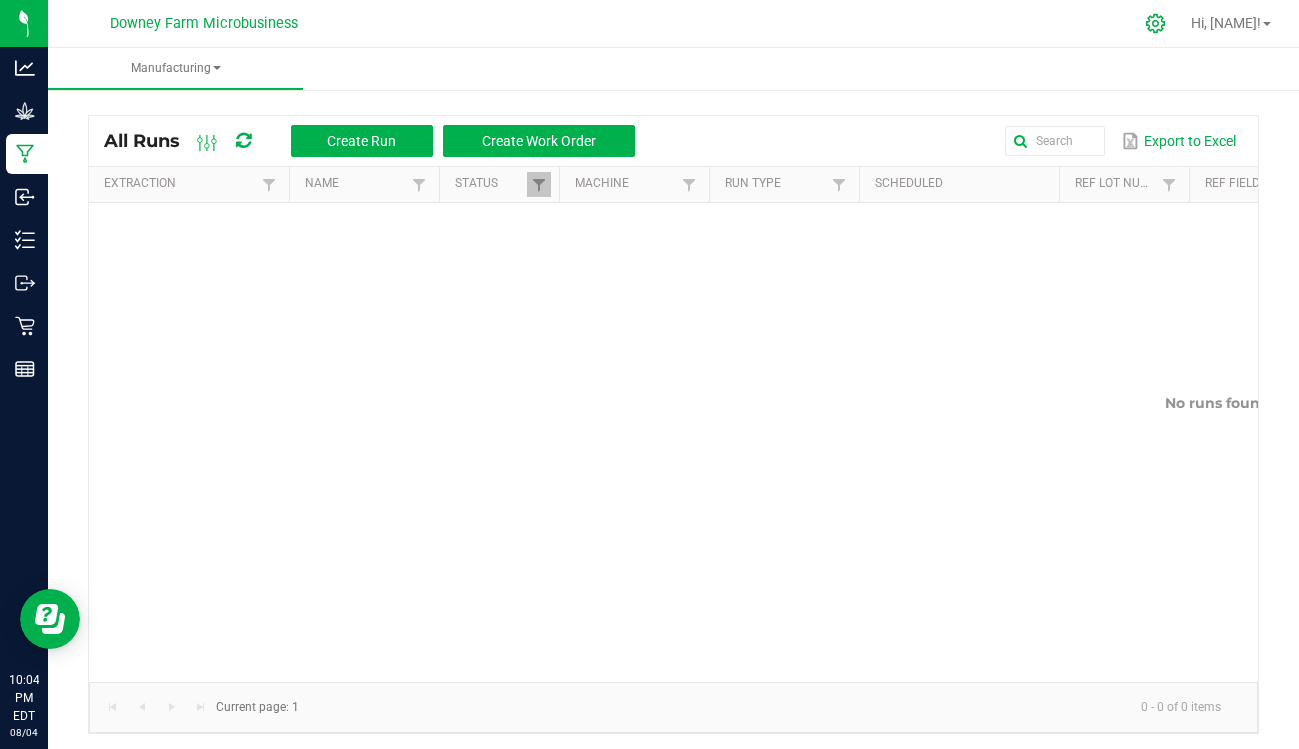 click 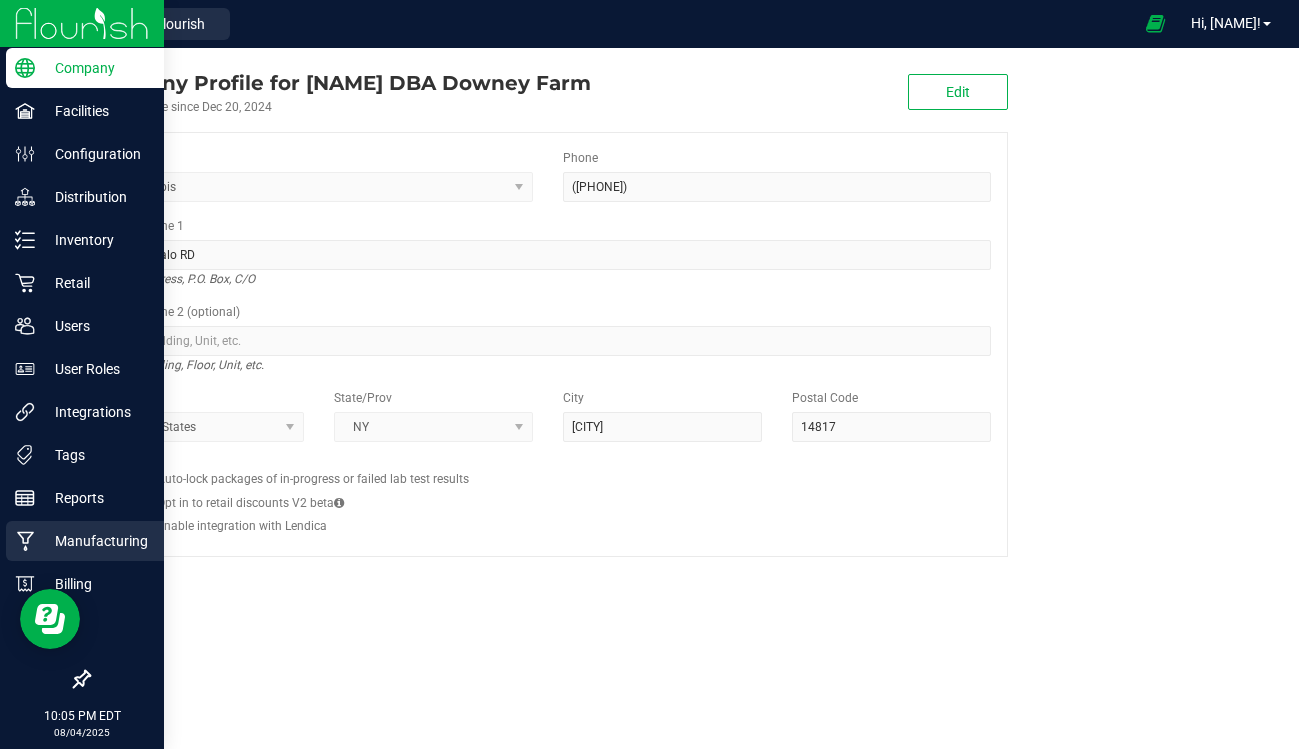 click on "Manufacturing" at bounding box center [95, 541] 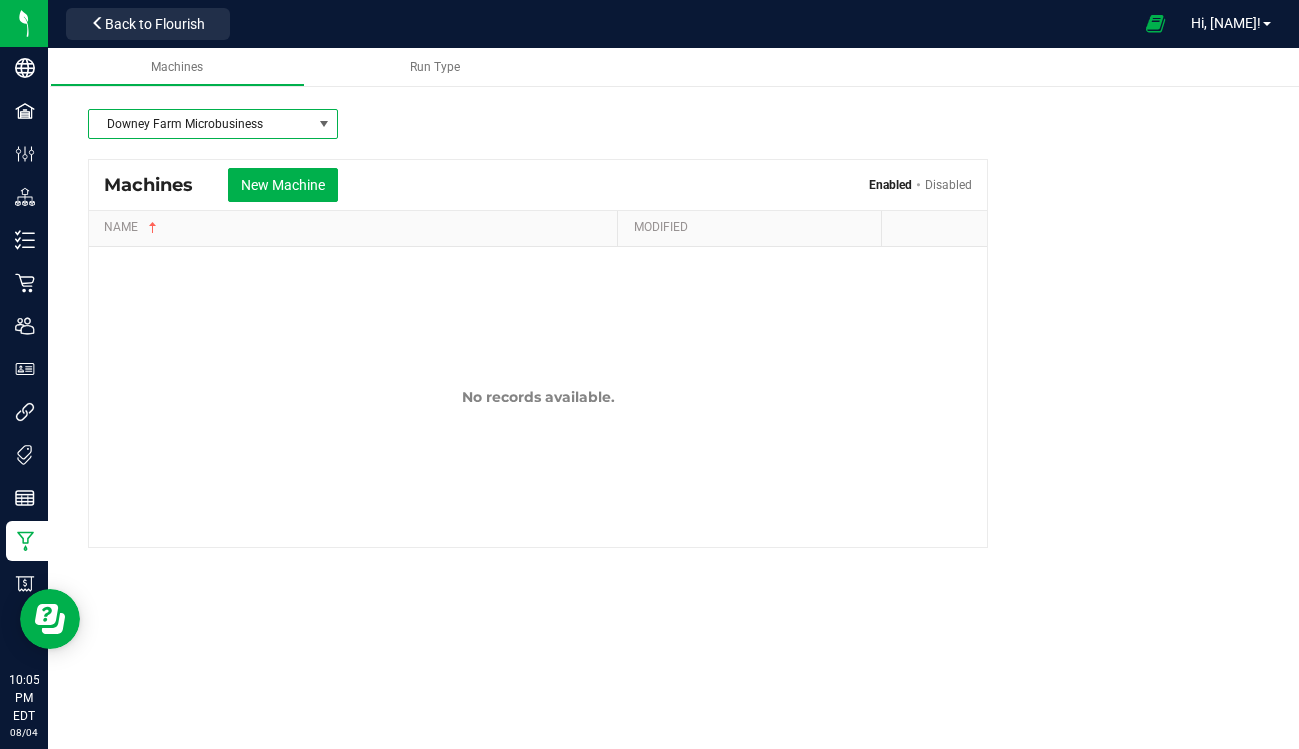 click at bounding box center (324, 124) 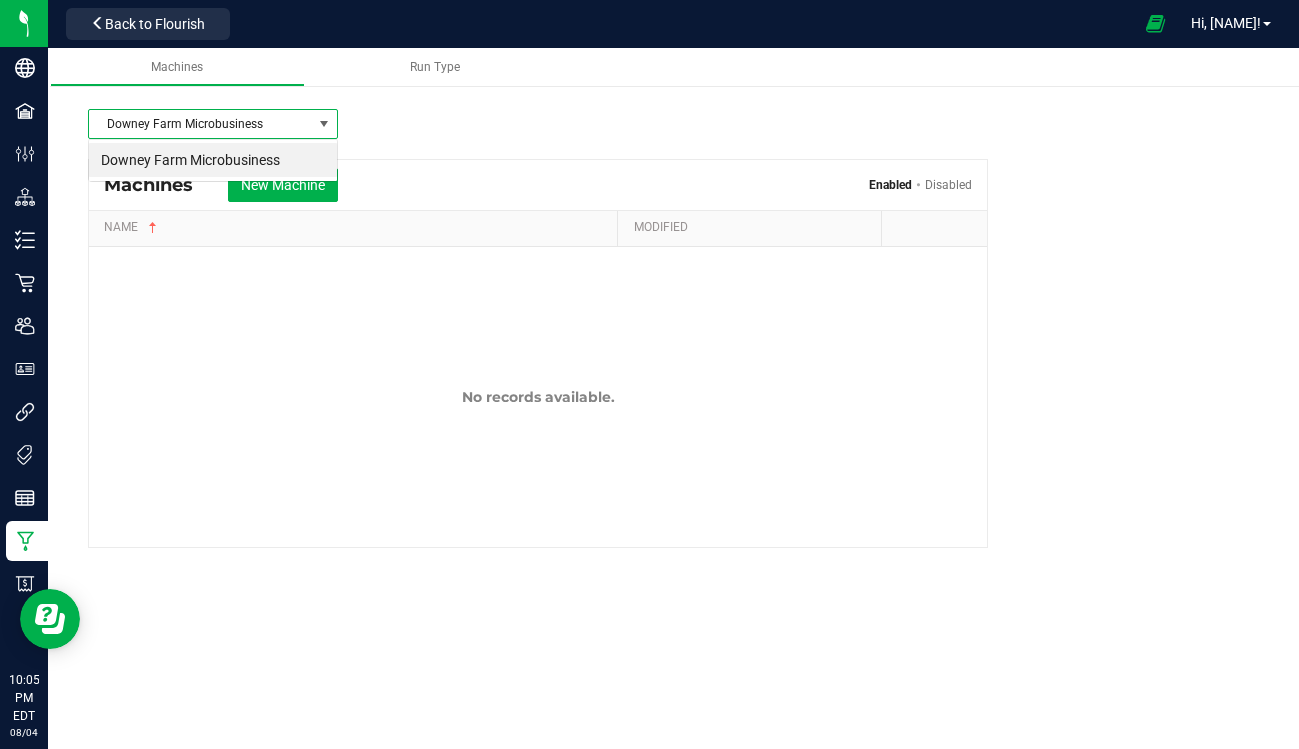 scroll, scrollTop: 99970, scrollLeft: 99750, axis: both 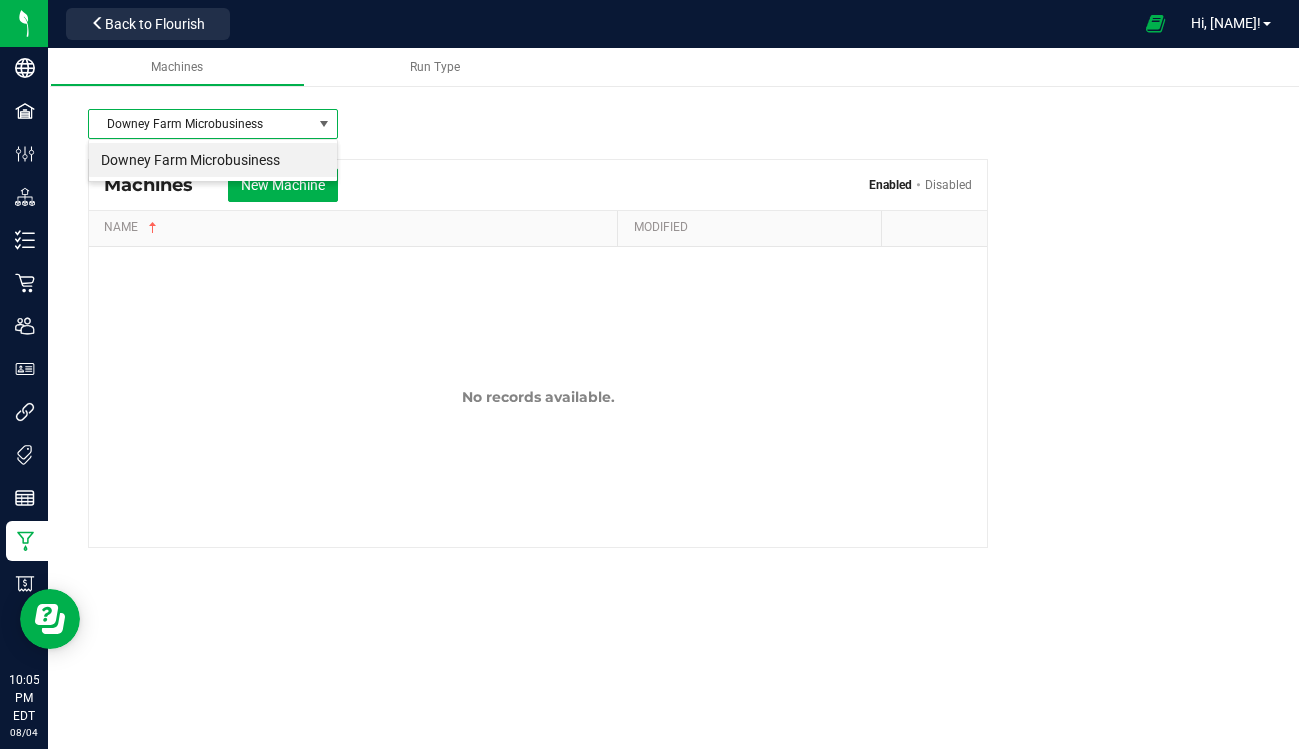 click at bounding box center (324, 124) 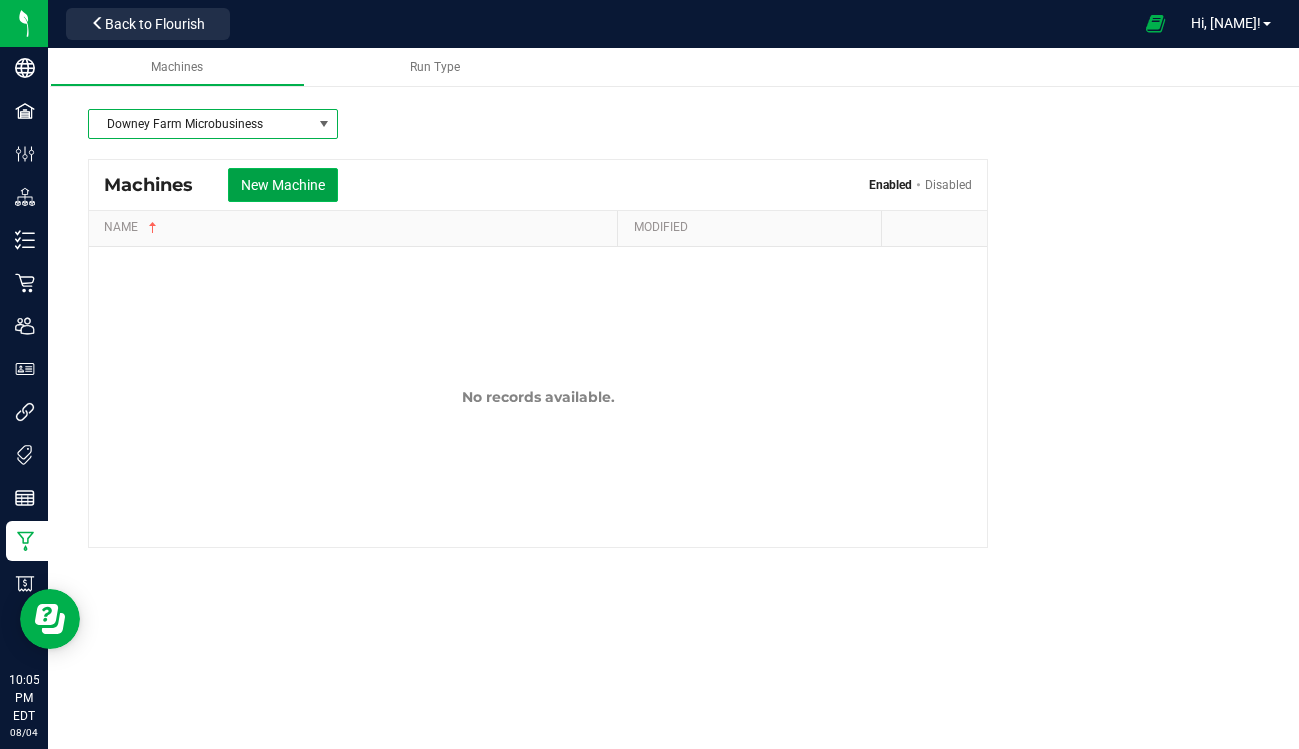 click on "New Machine" at bounding box center [283, 185] 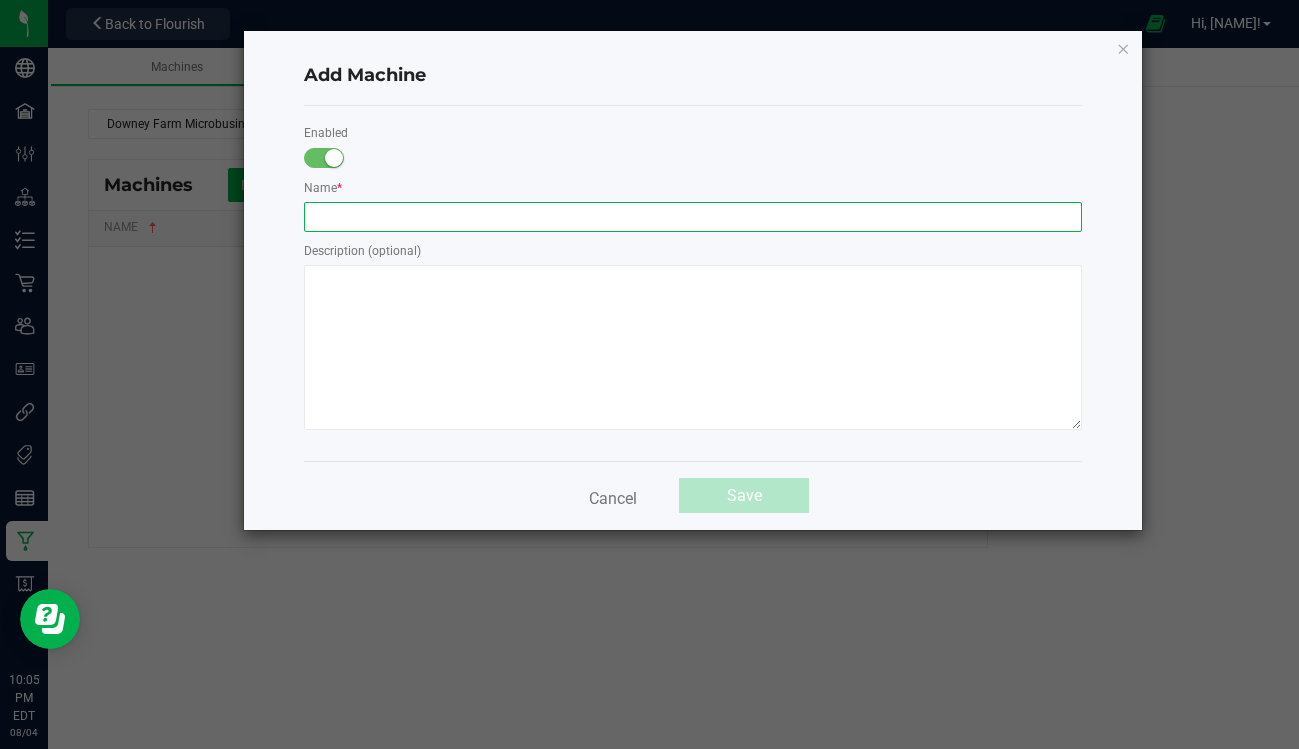 click 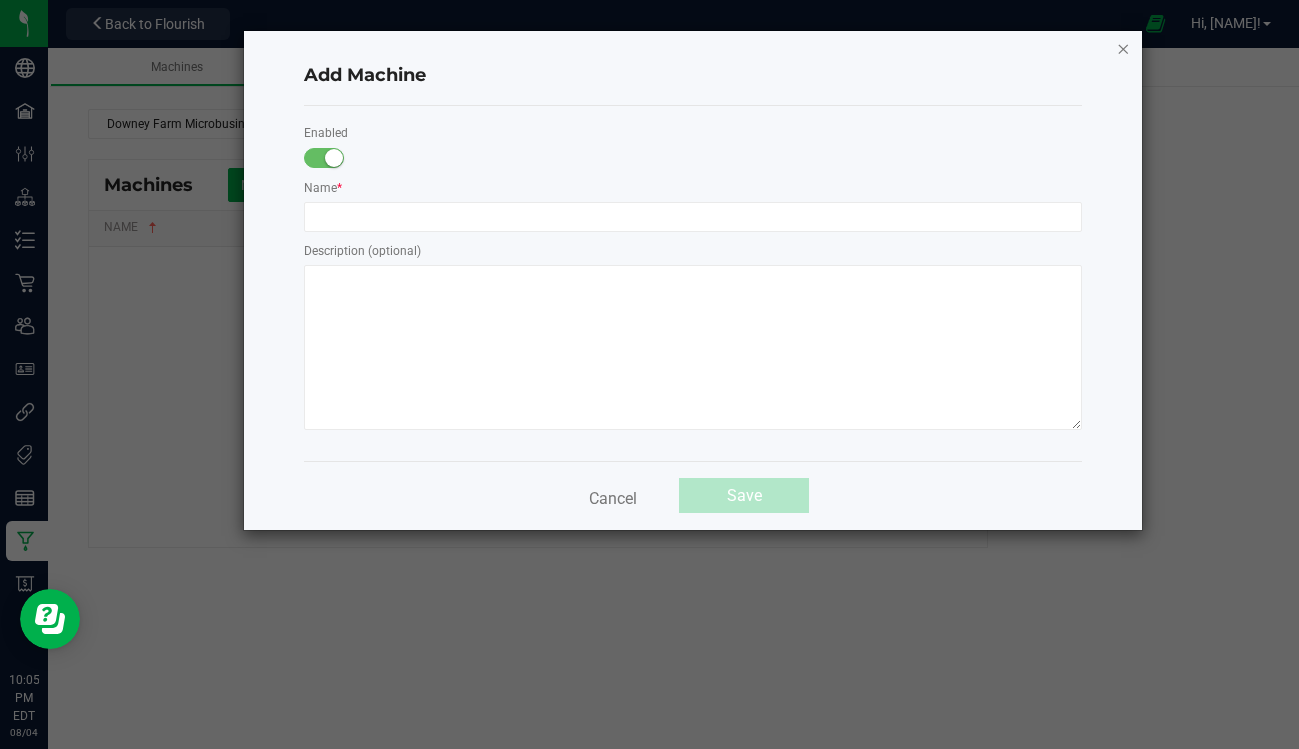 click 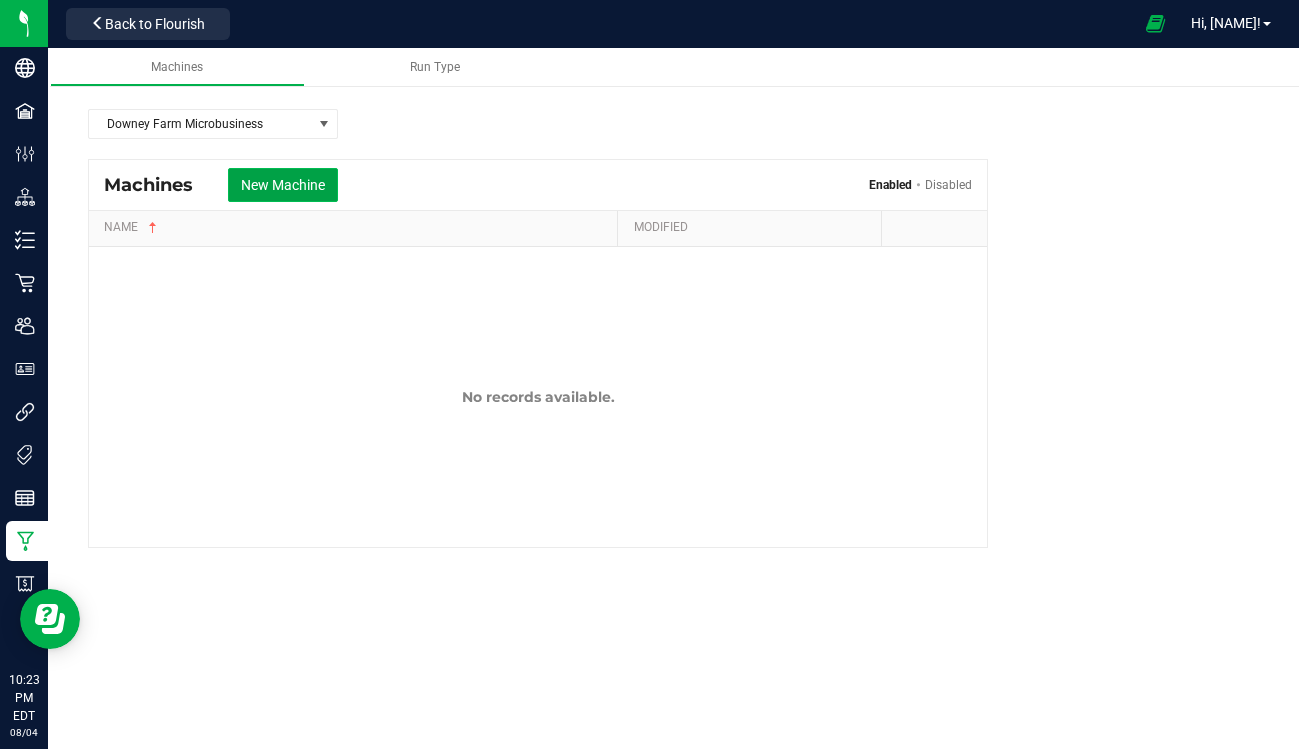 click on "New Machine" at bounding box center (283, 185) 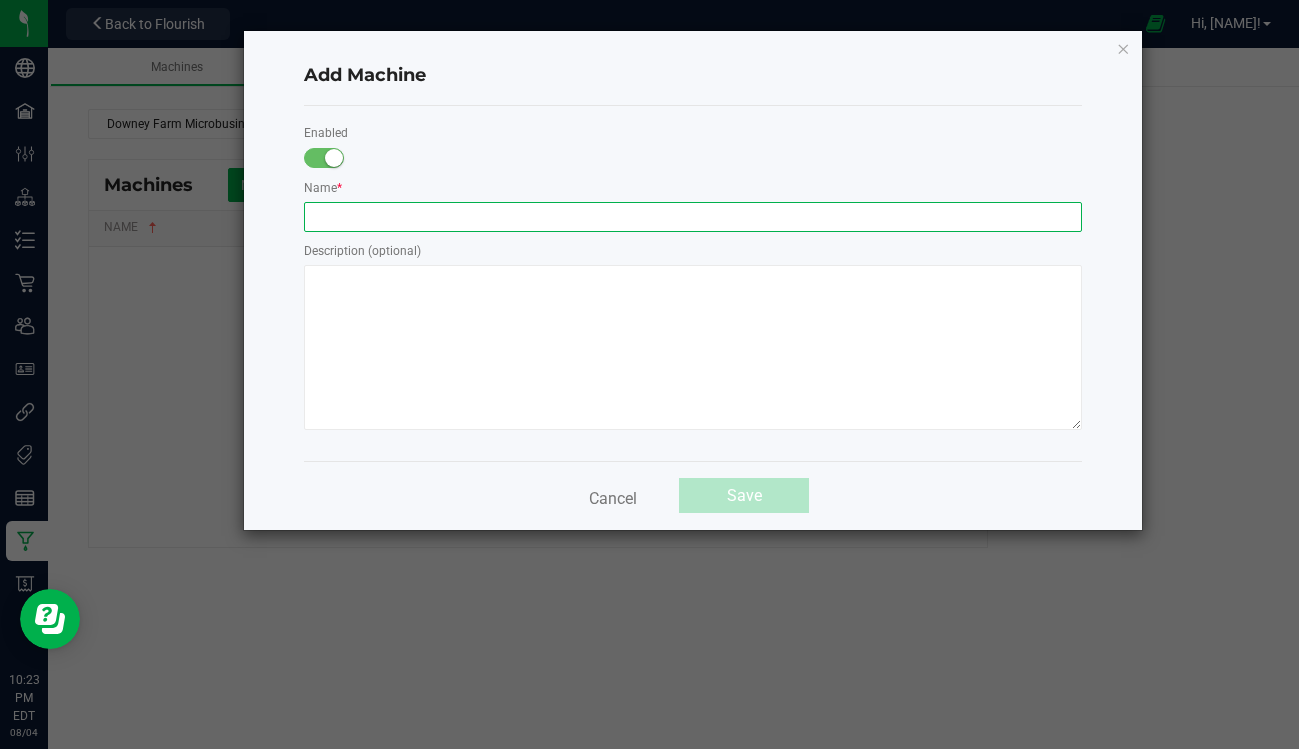 click 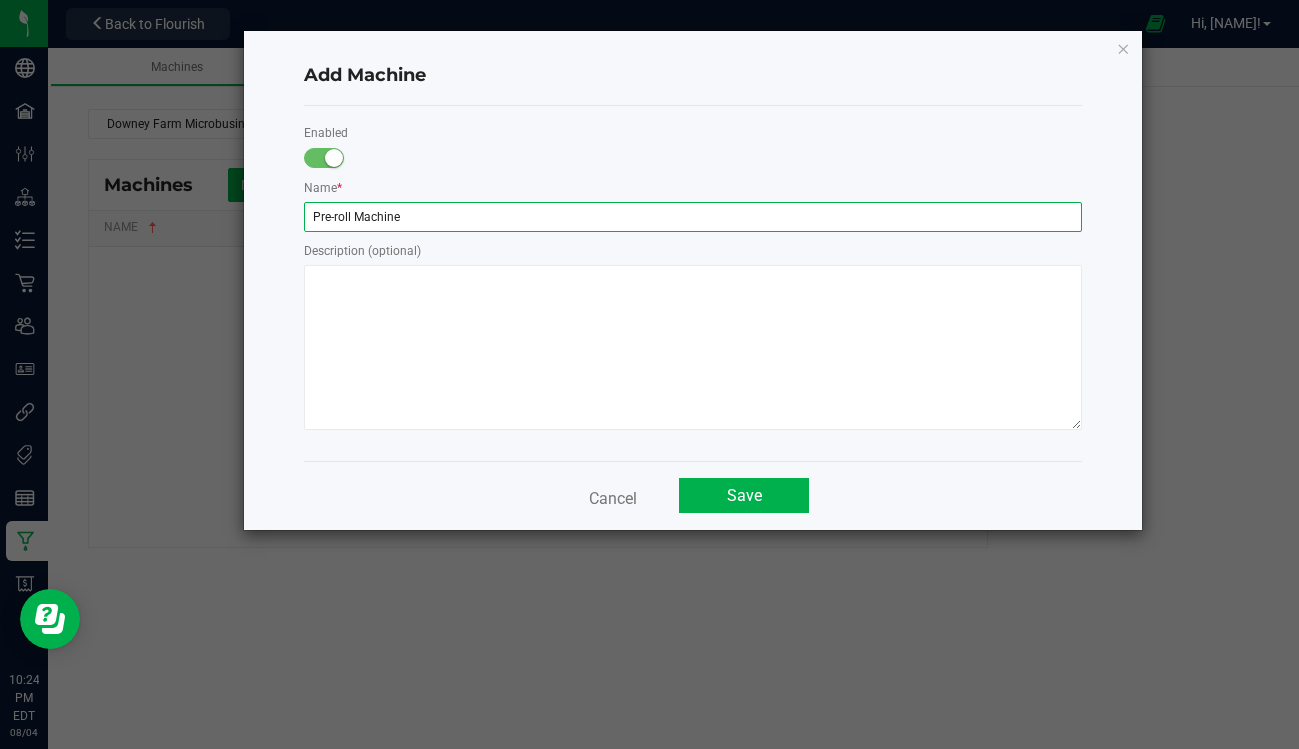 click on "Pre-roll Machine" 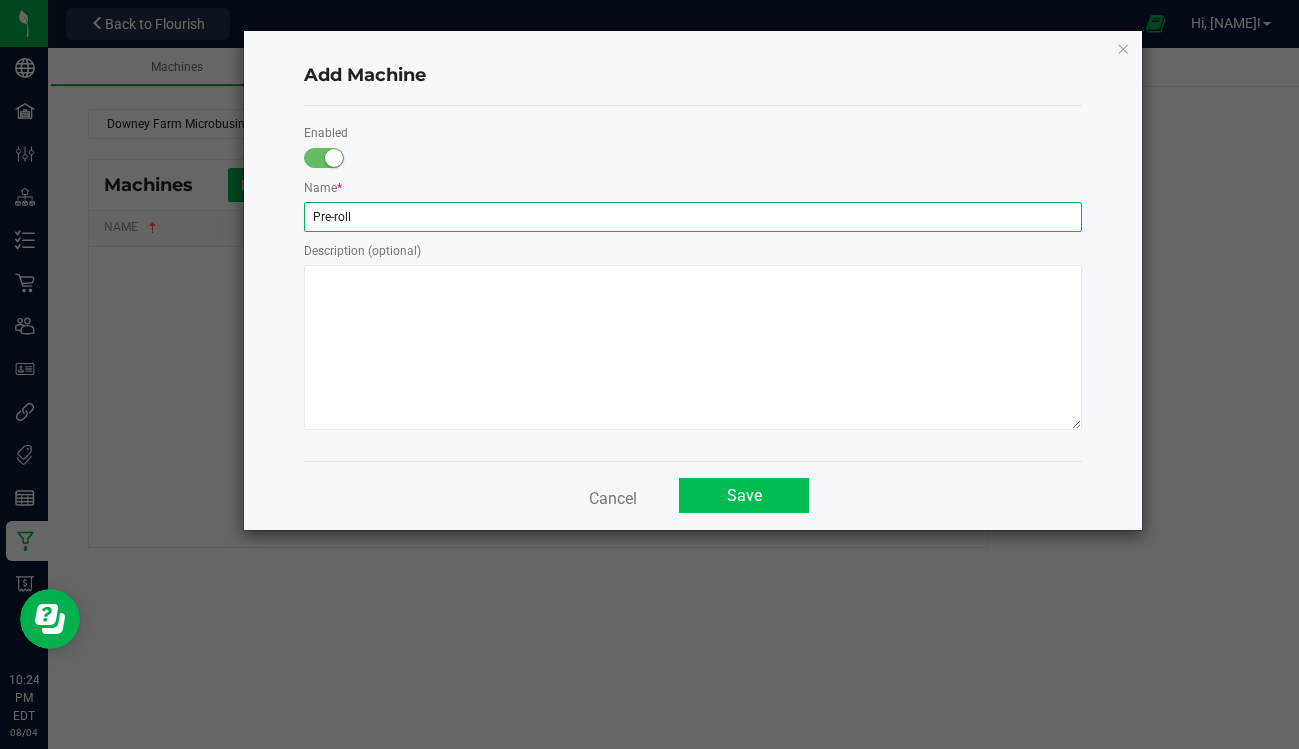 type on "Pre-roll" 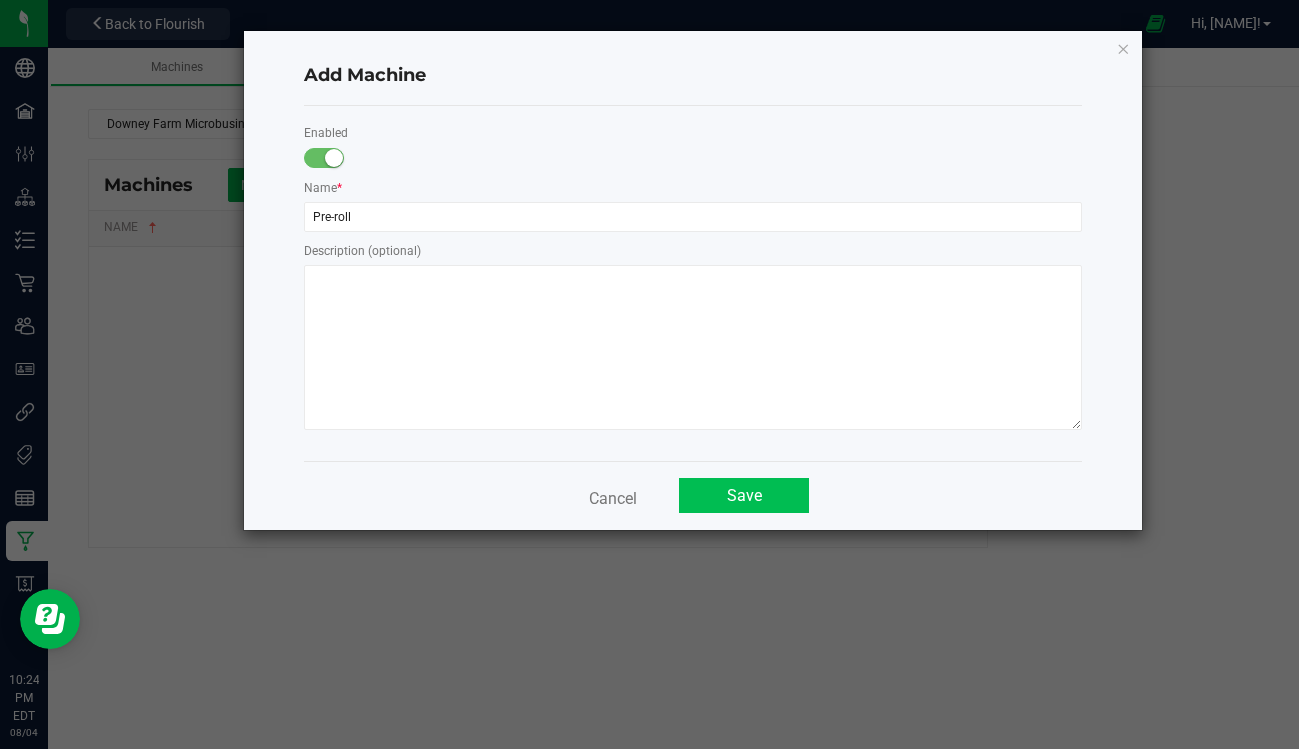 click on "Save" 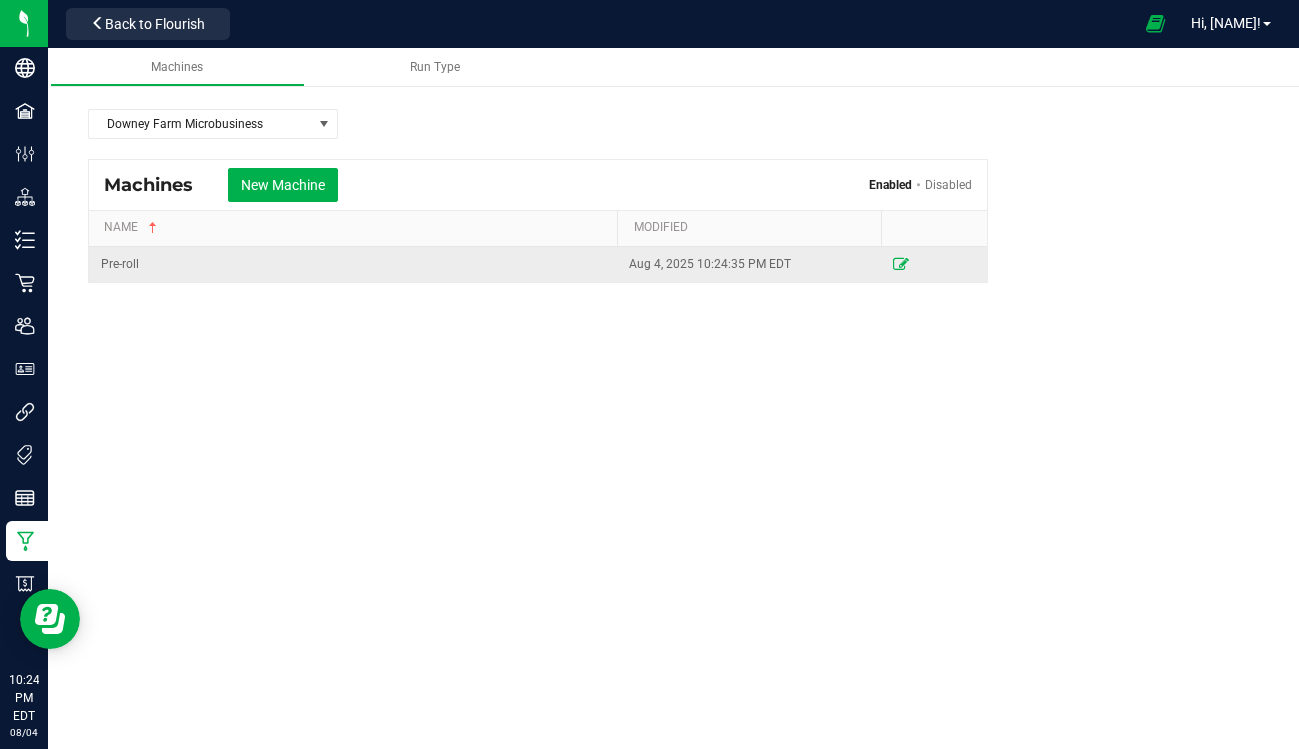 click at bounding box center [901, 264] 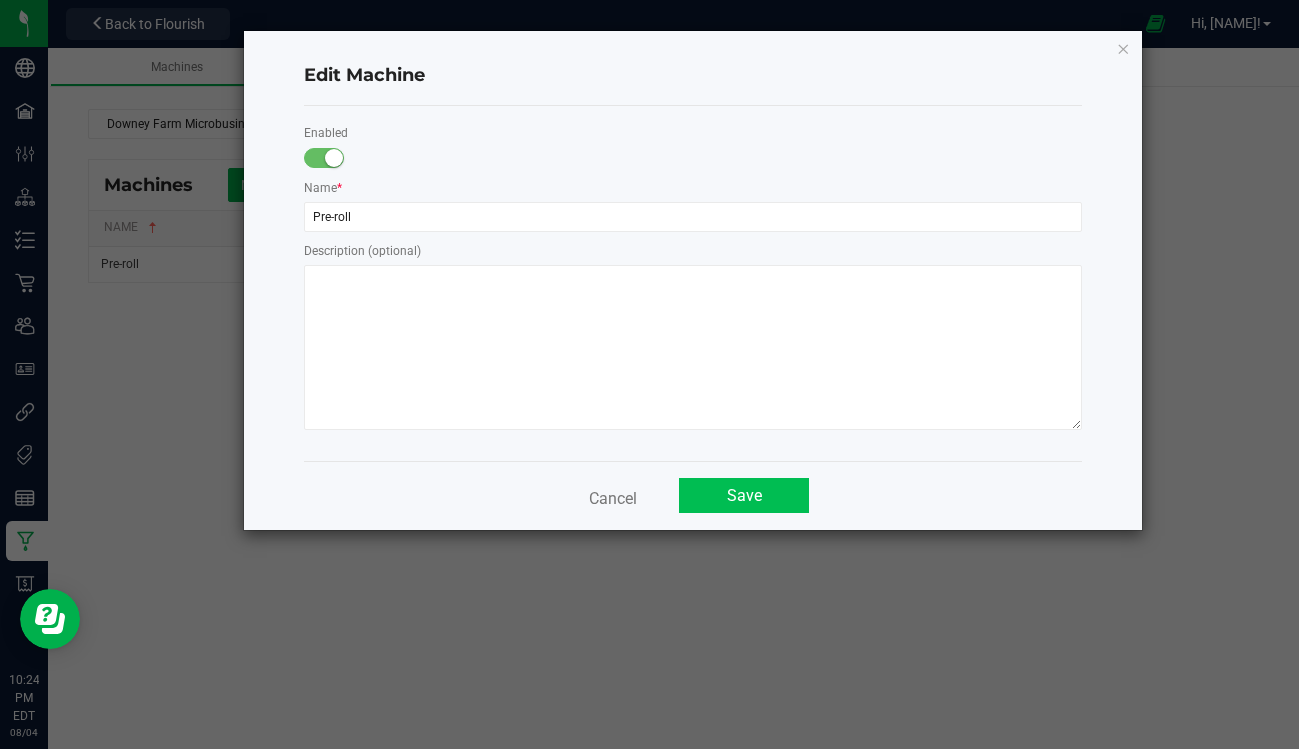 click on "Save" 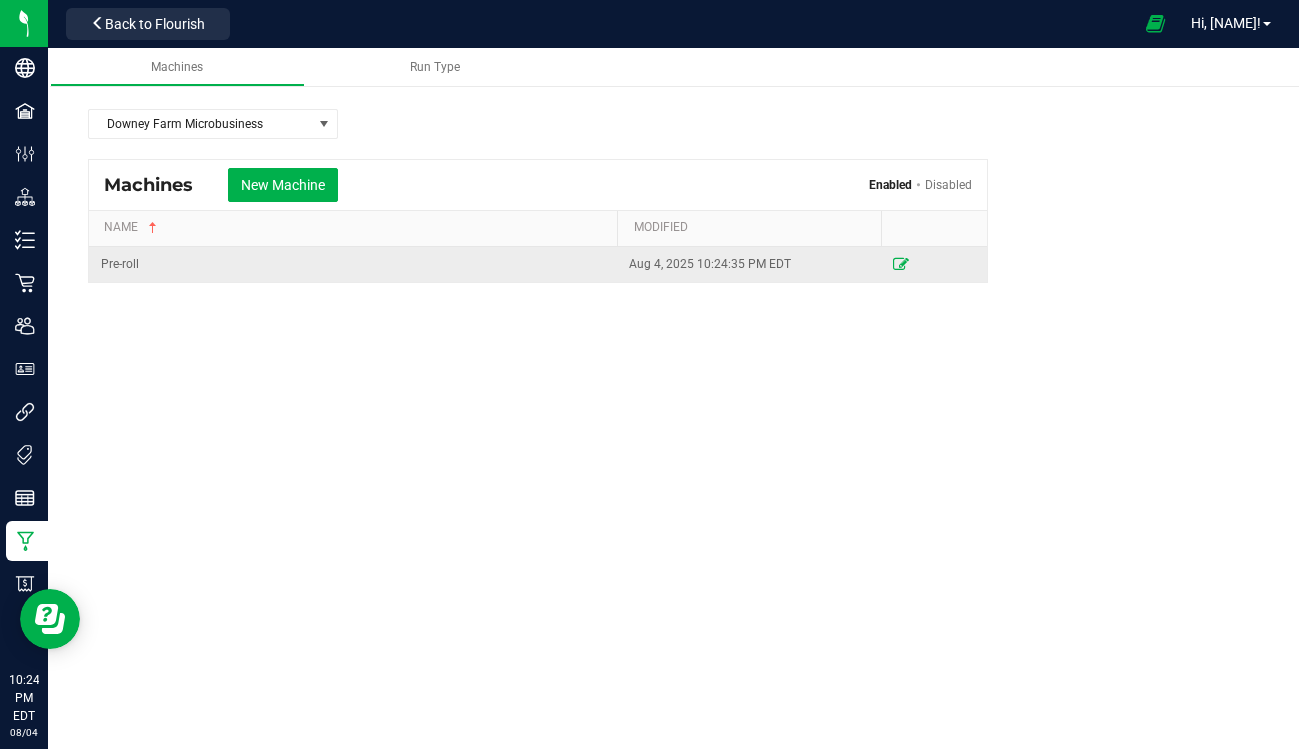 click at bounding box center (901, 264) 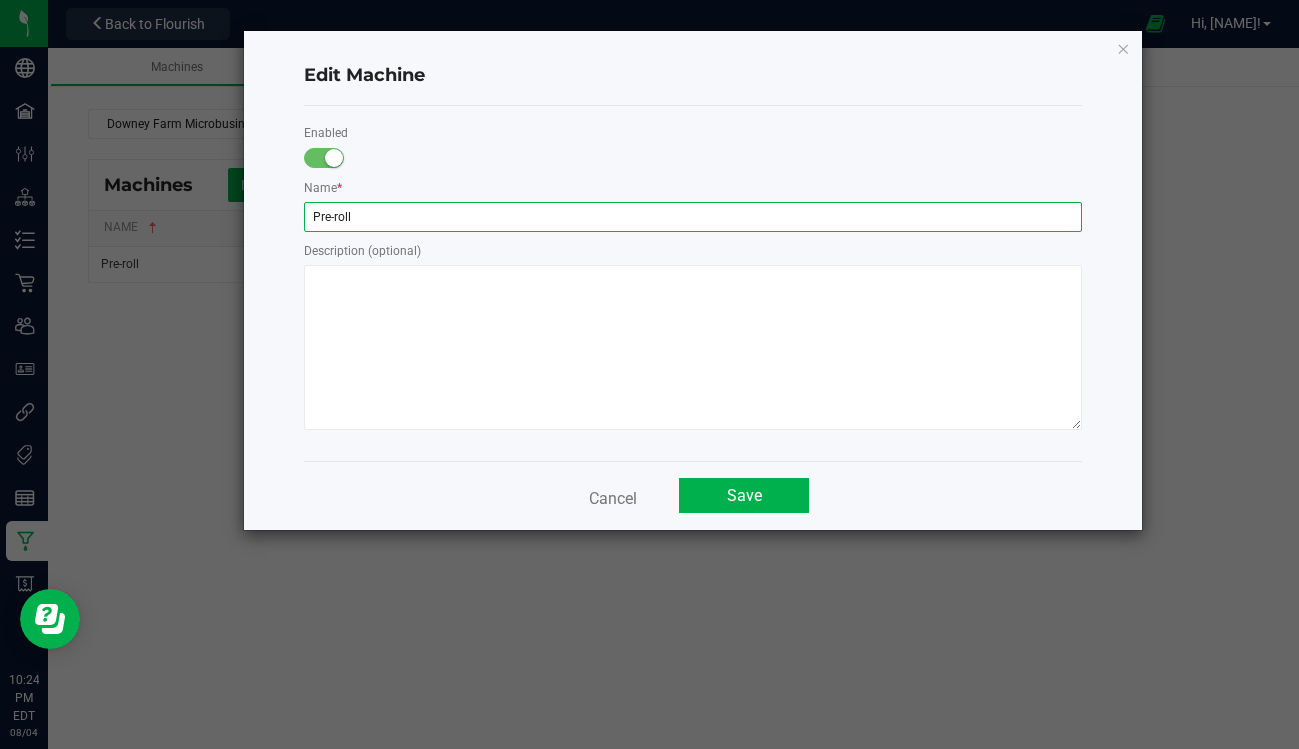 click on "Pre-roll" 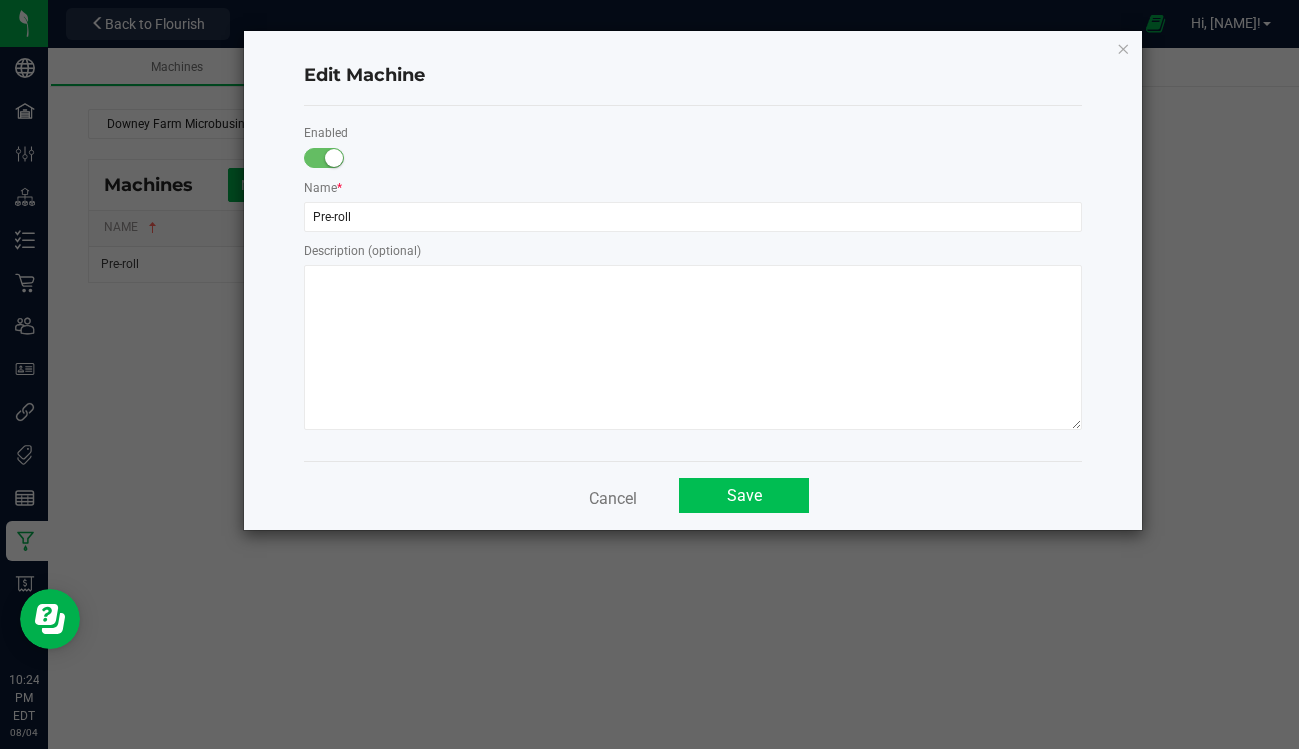click on "Save" 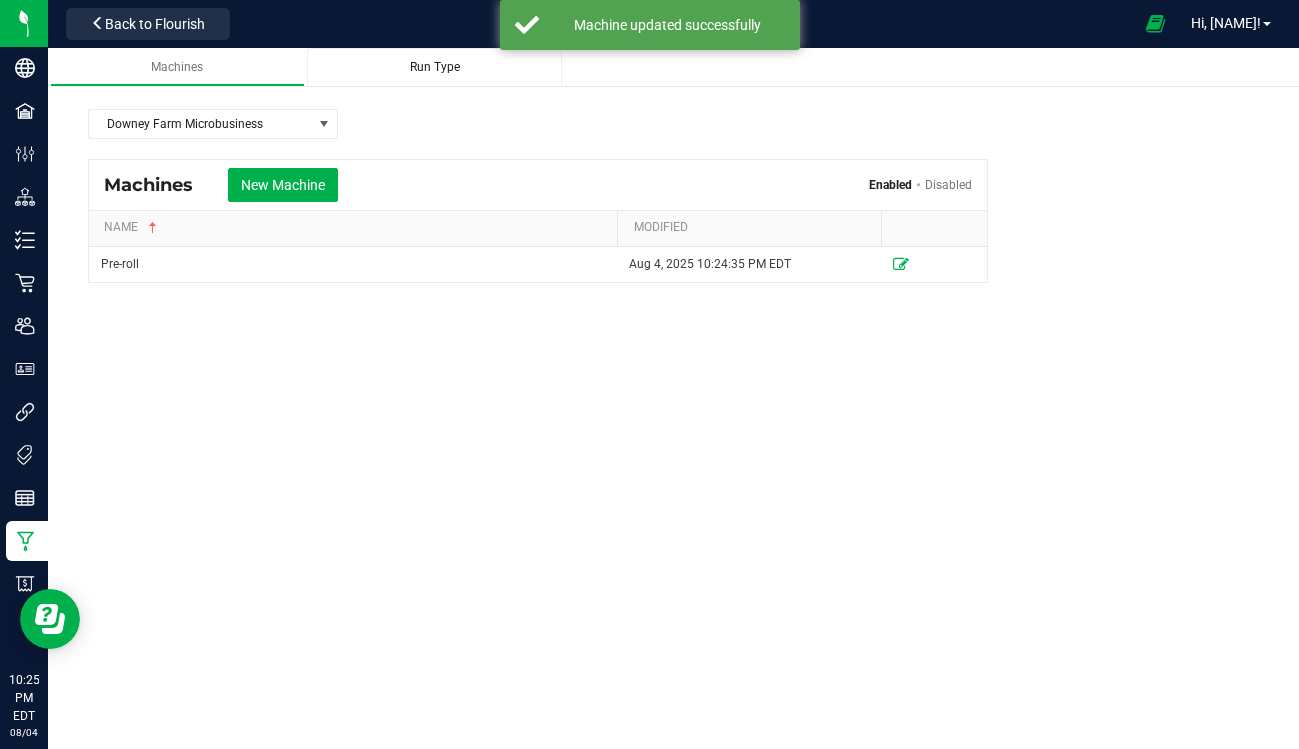 click on "Run Type" at bounding box center [434, 67] 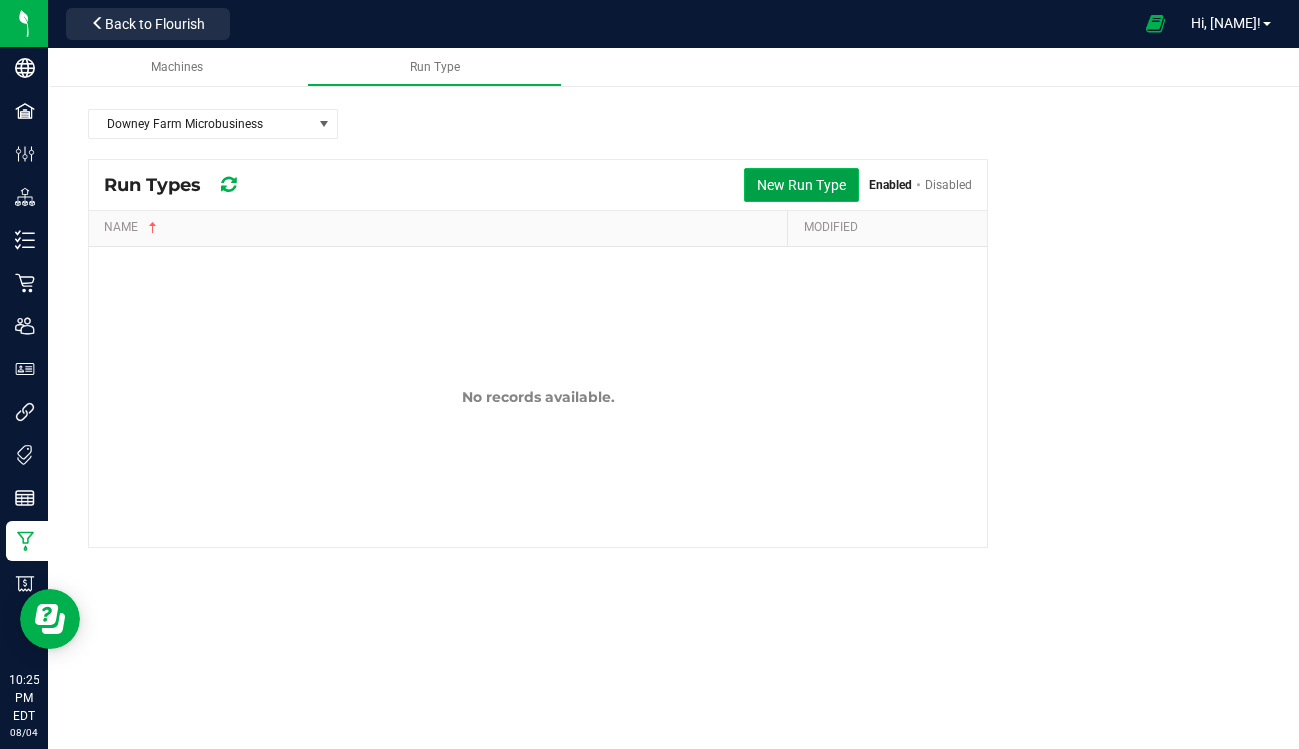 click on "New Run Type" at bounding box center (801, 185) 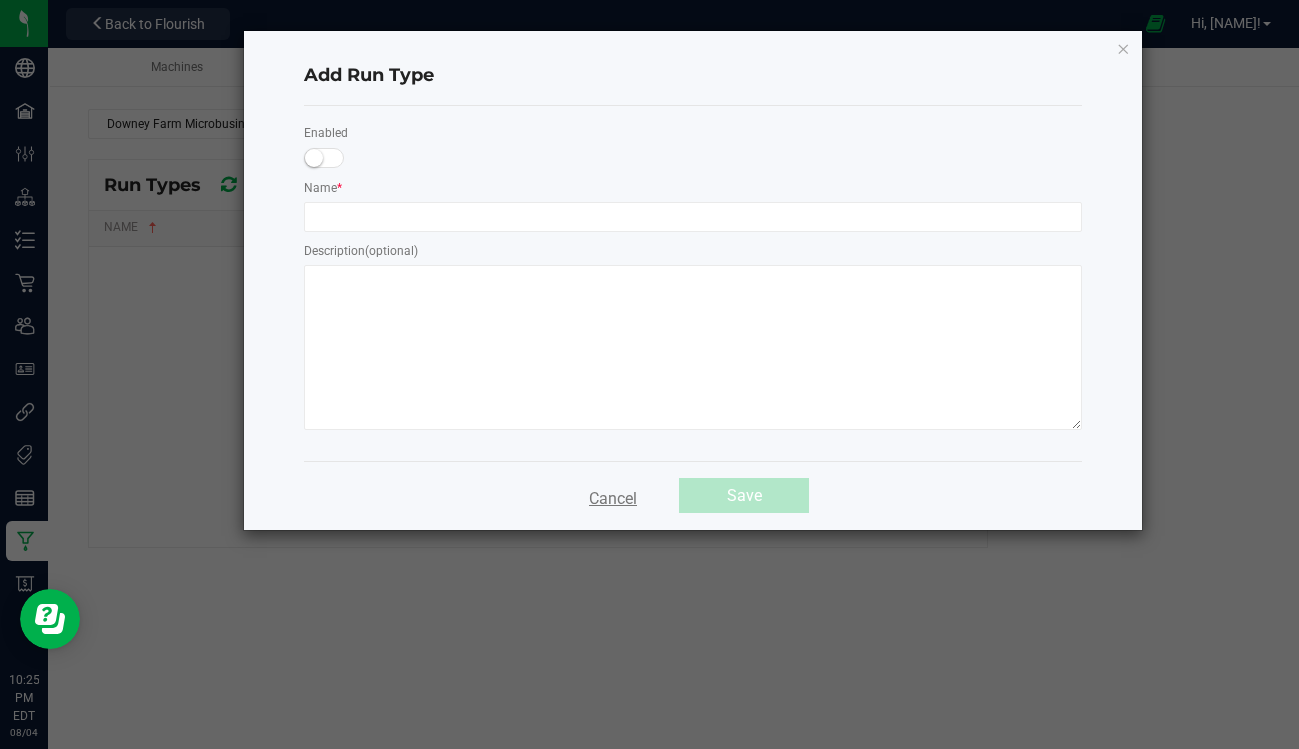 click on "Cancel" 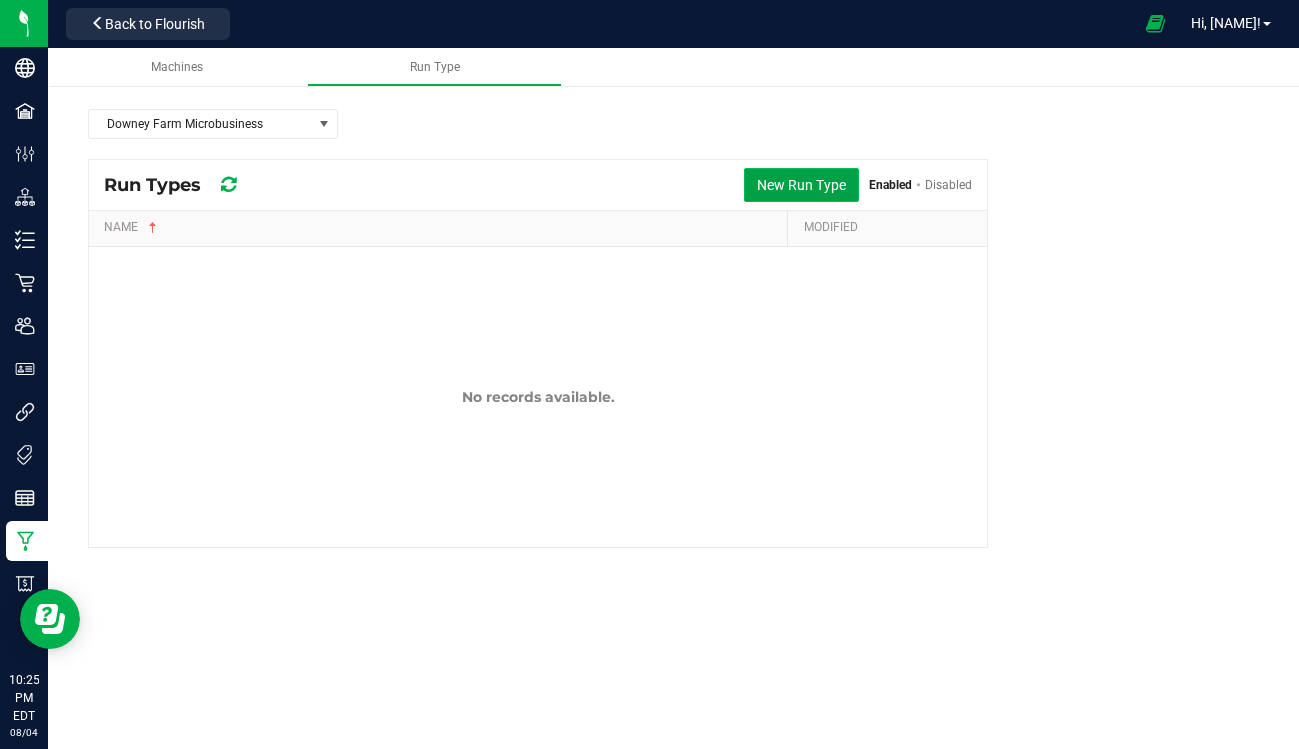 click on "New Run Type" at bounding box center (801, 185) 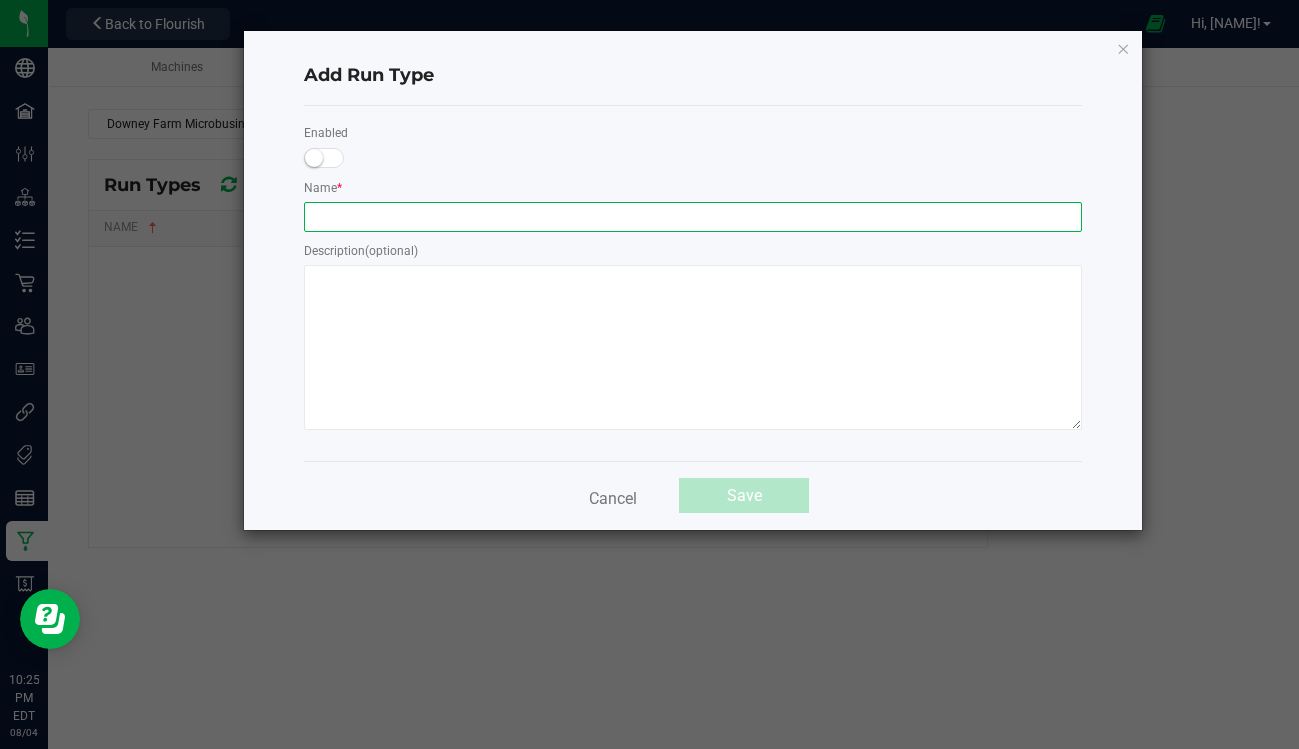 click 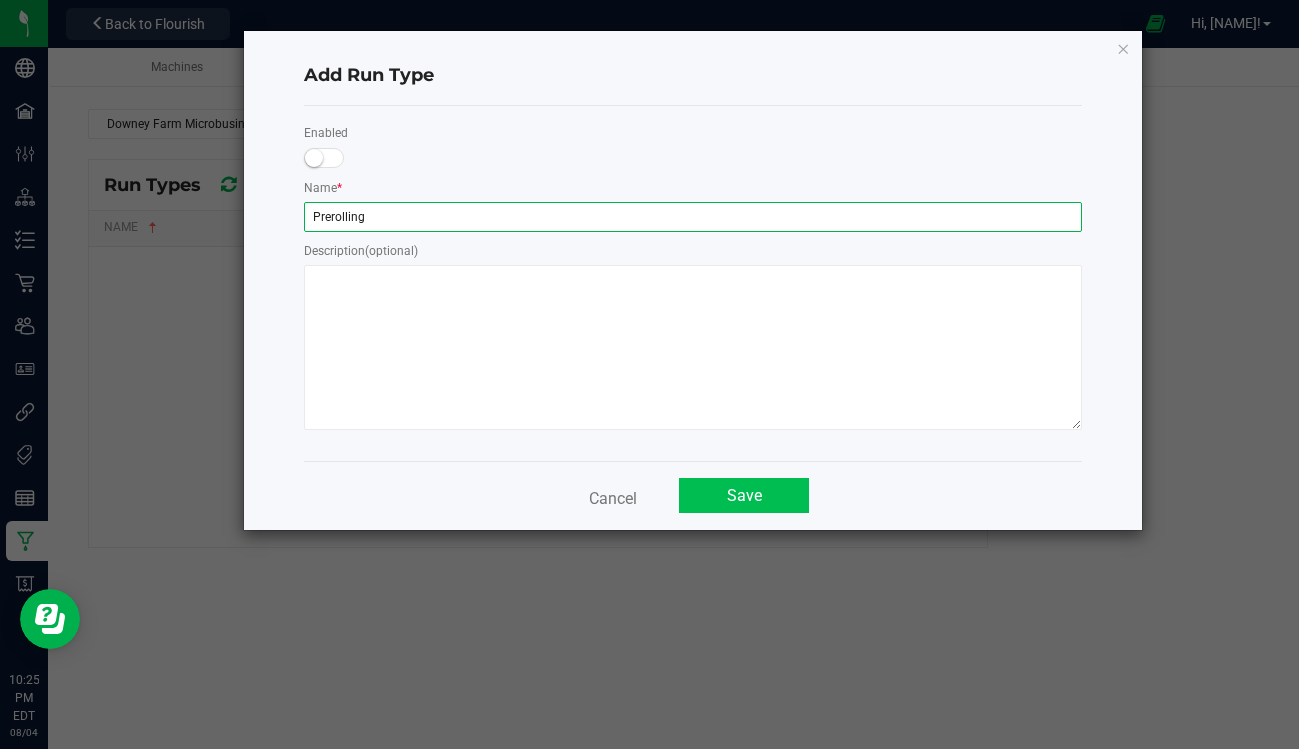 type on "Prerolling" 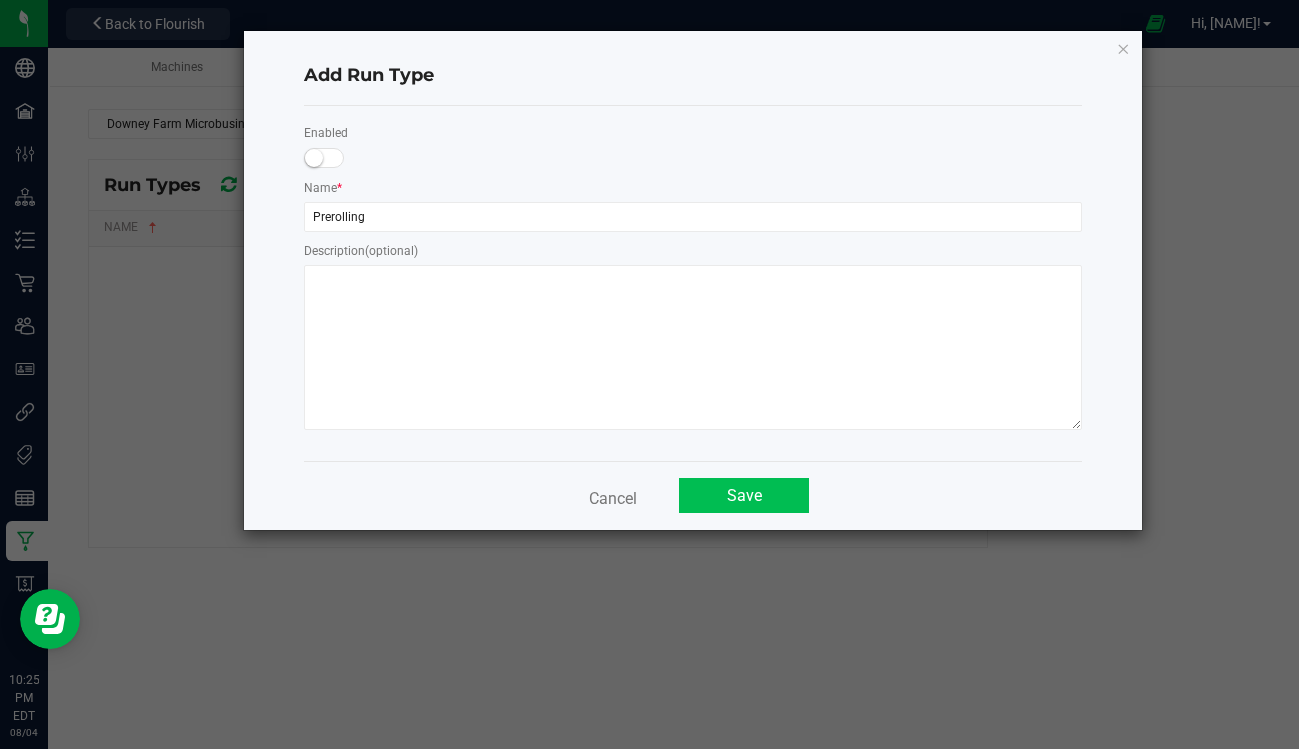 click on "Save" 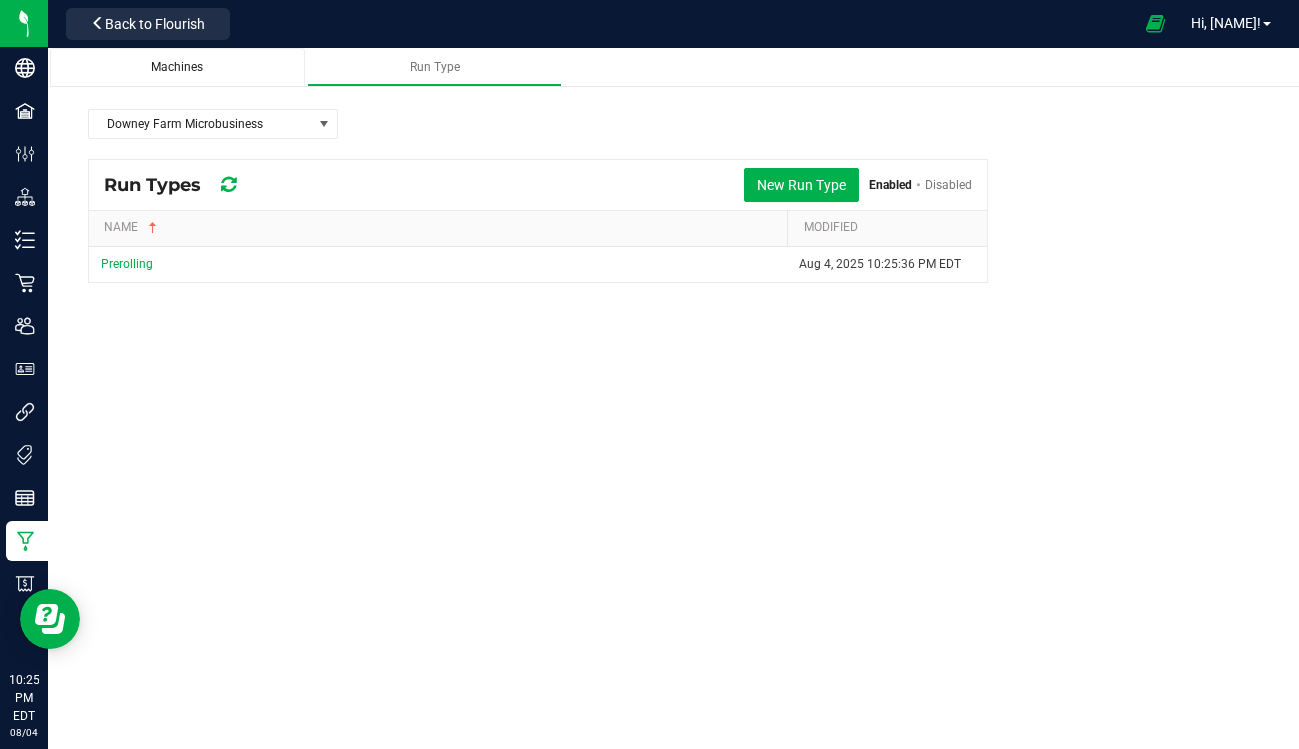 click on "Machines" at bounding box center [177, 67] 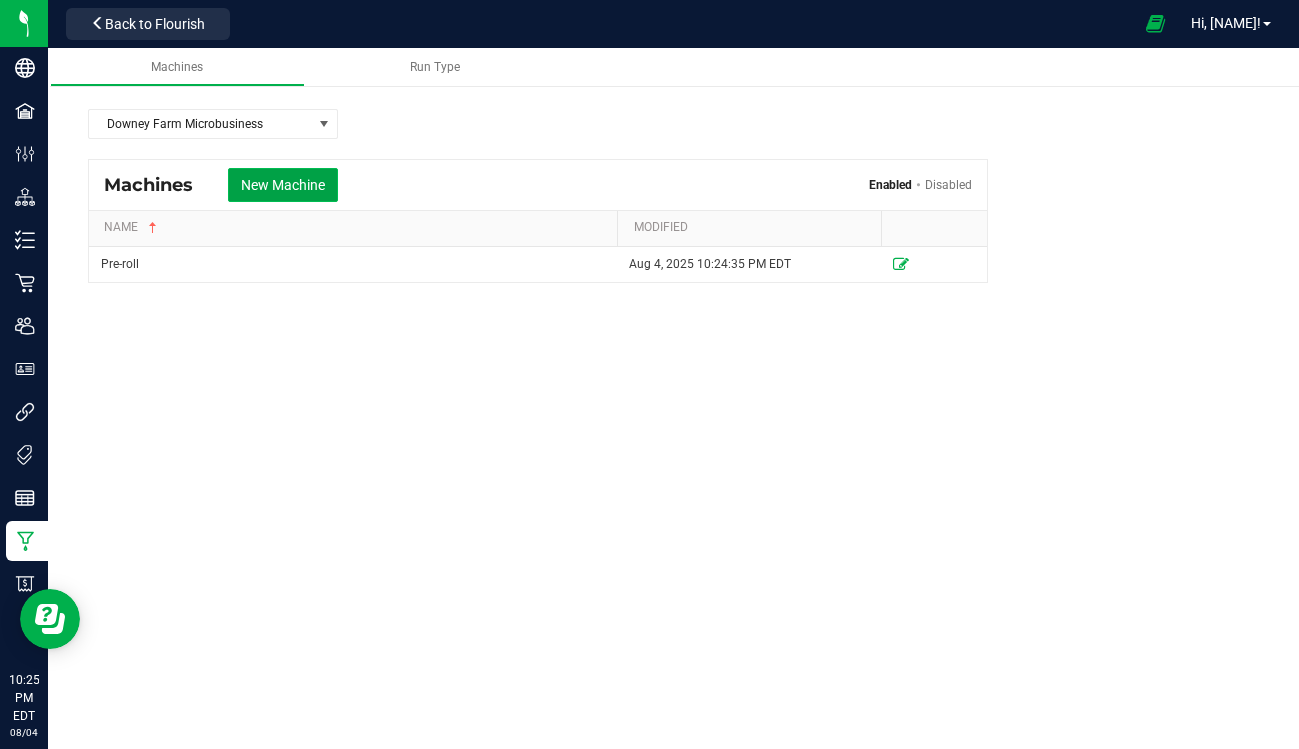 click on "New Machine" at bounding box center [283, 185] 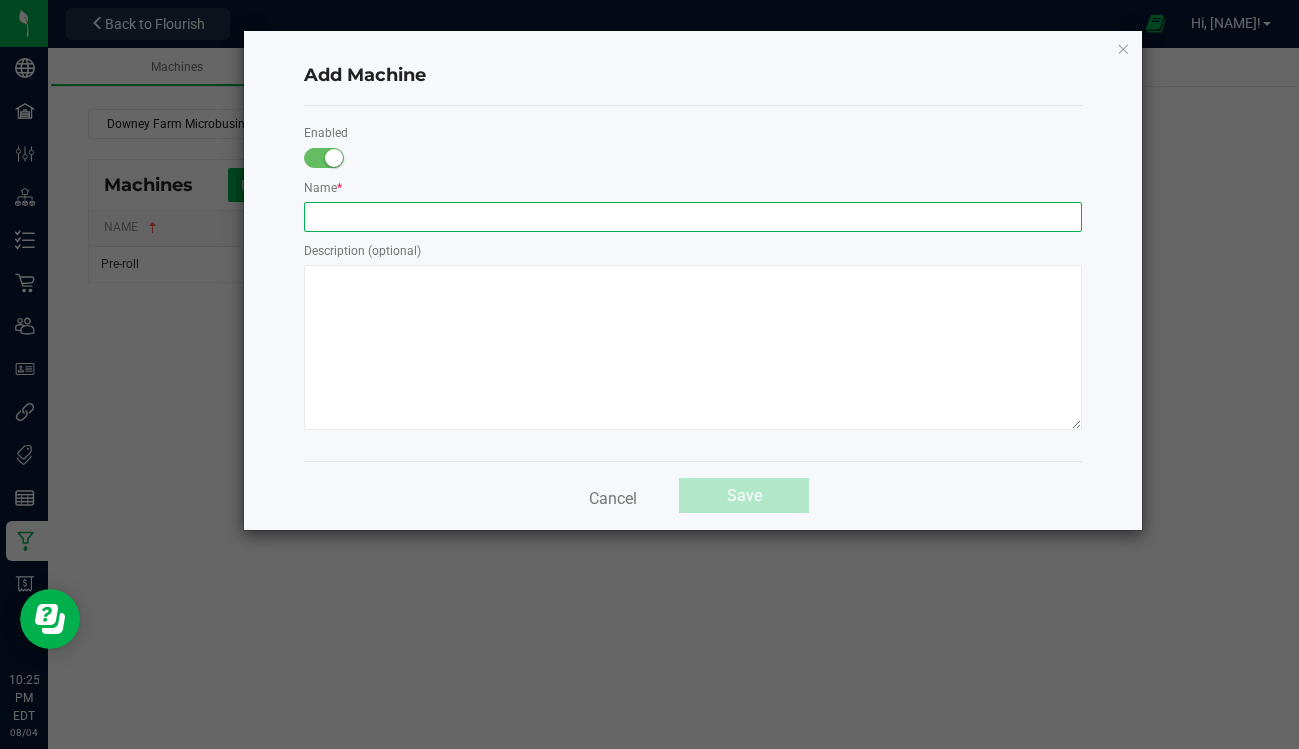 click 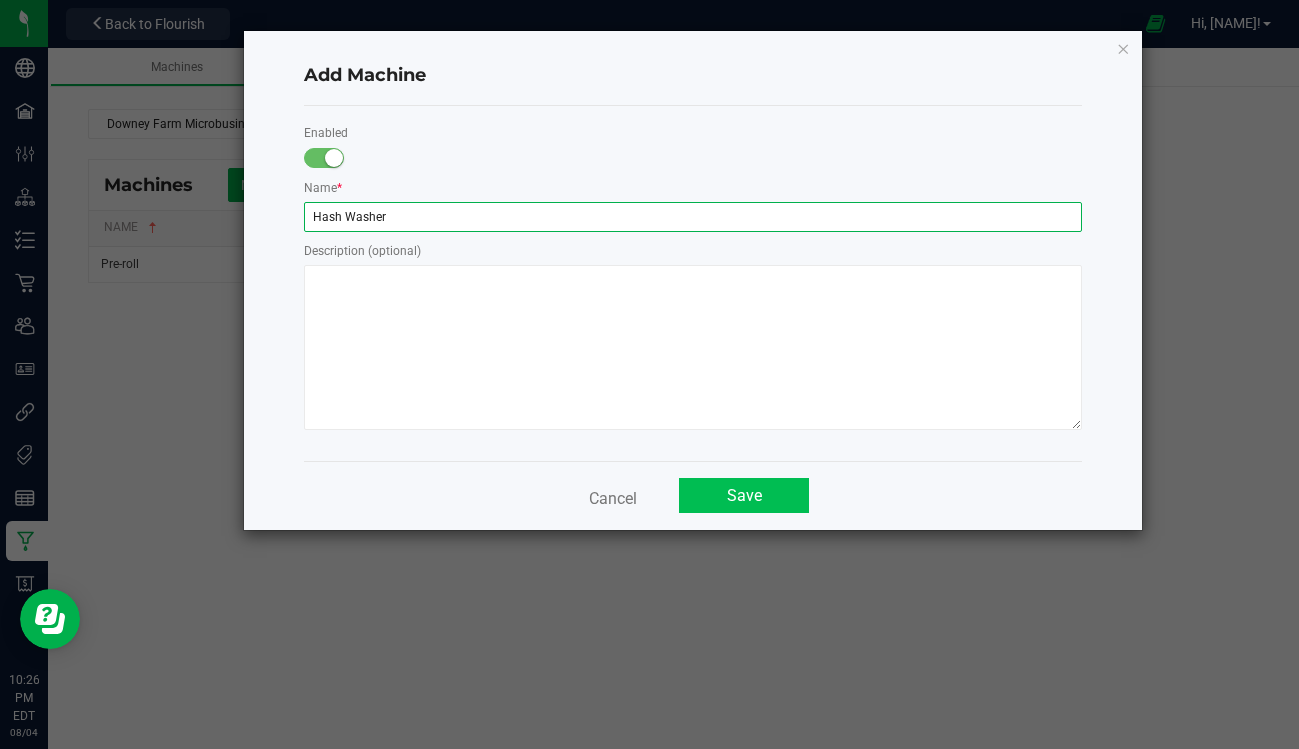 type on "Hash Washer" 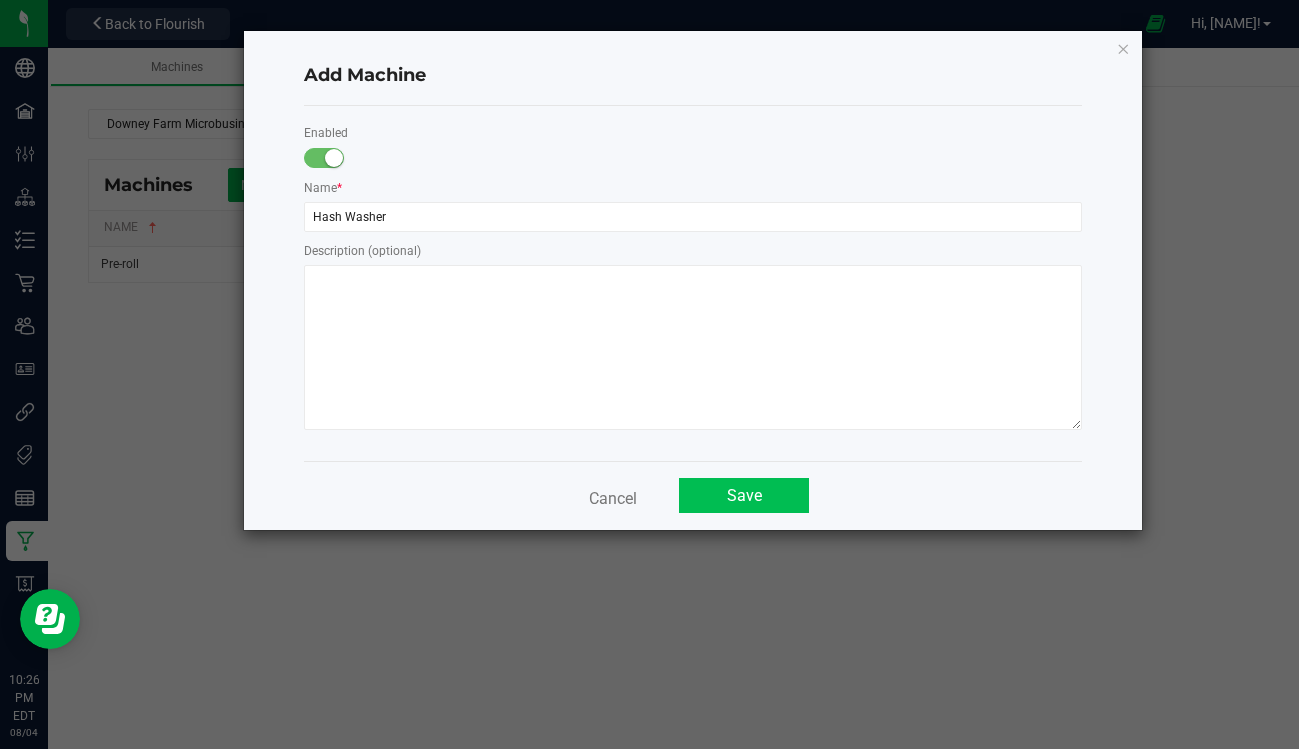 click on "Save" 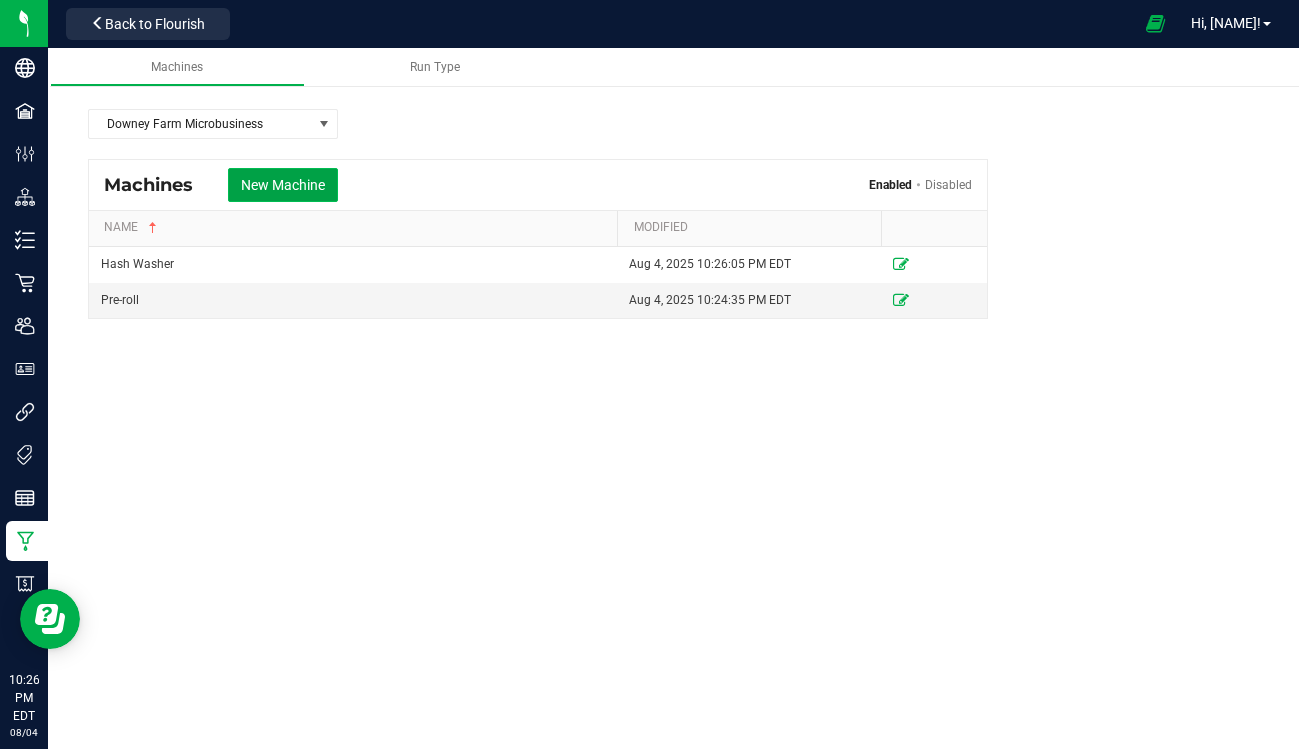 click on "New Machine" at bounding box center [283, 185] 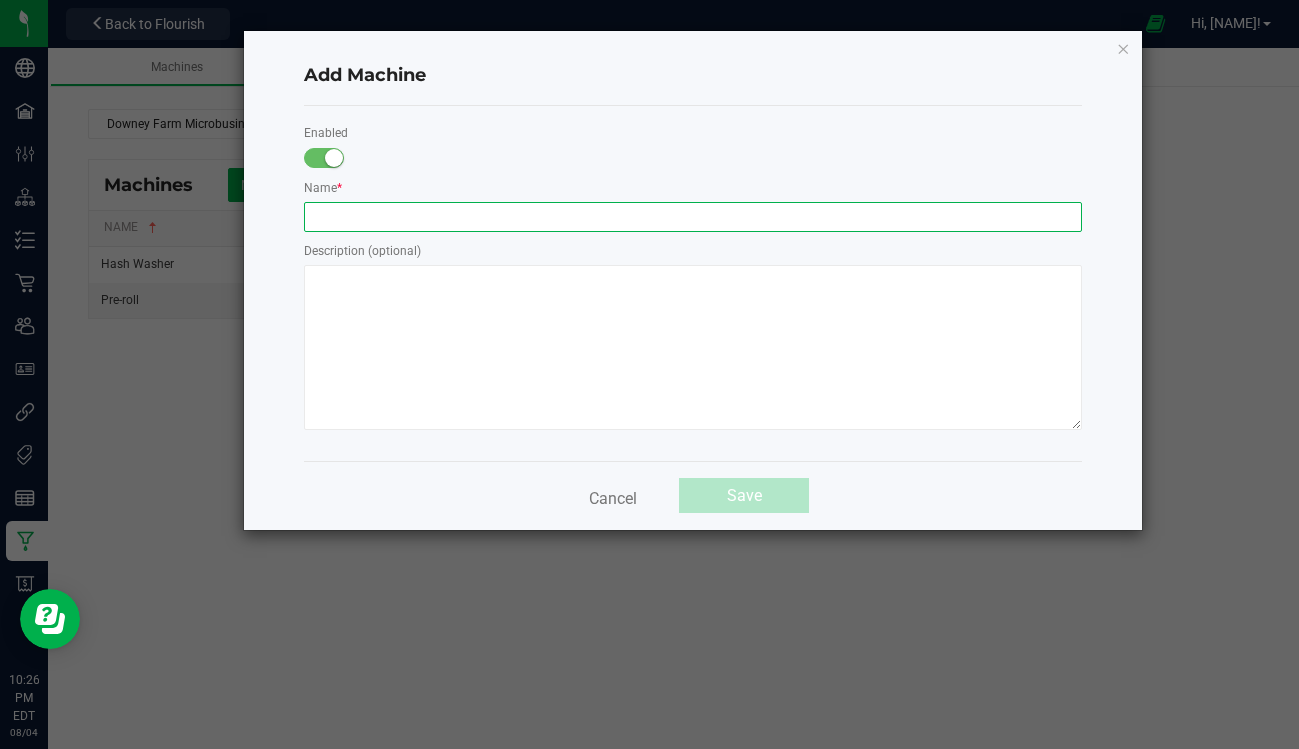 click 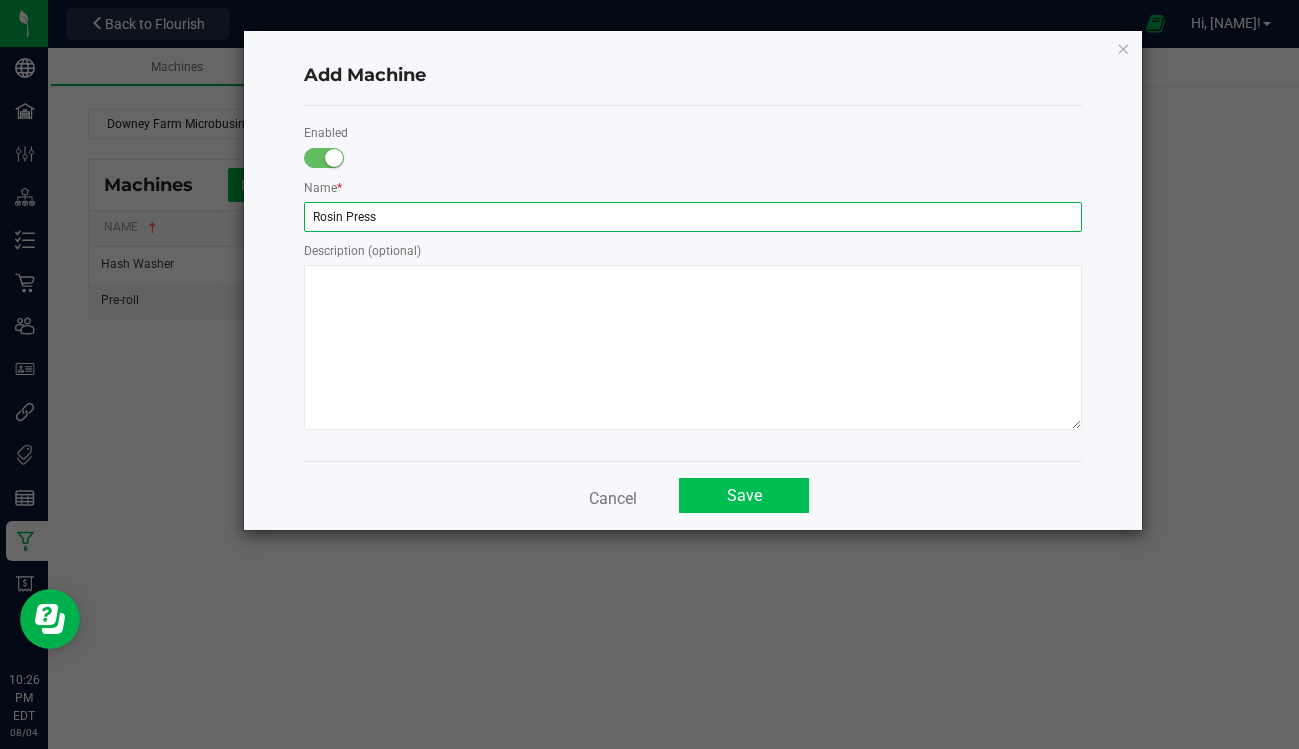 type on "Rosin Press" 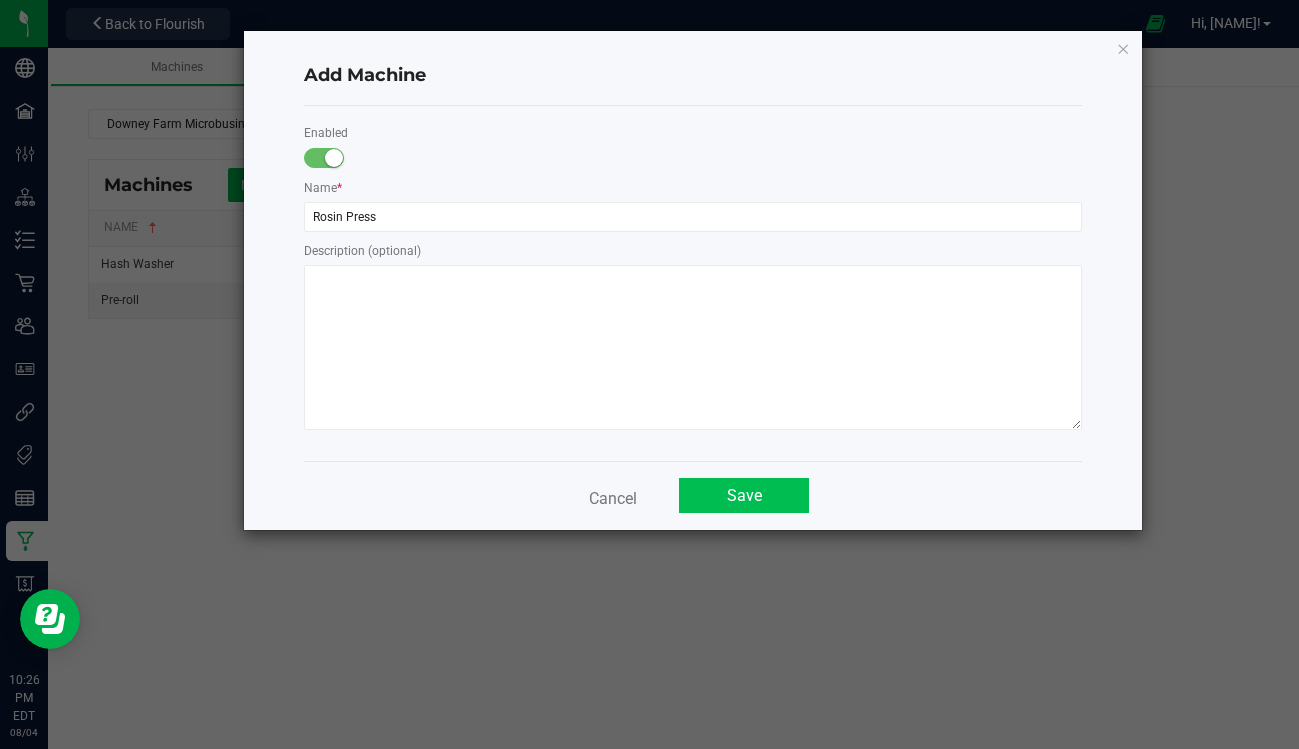 click on "Save" 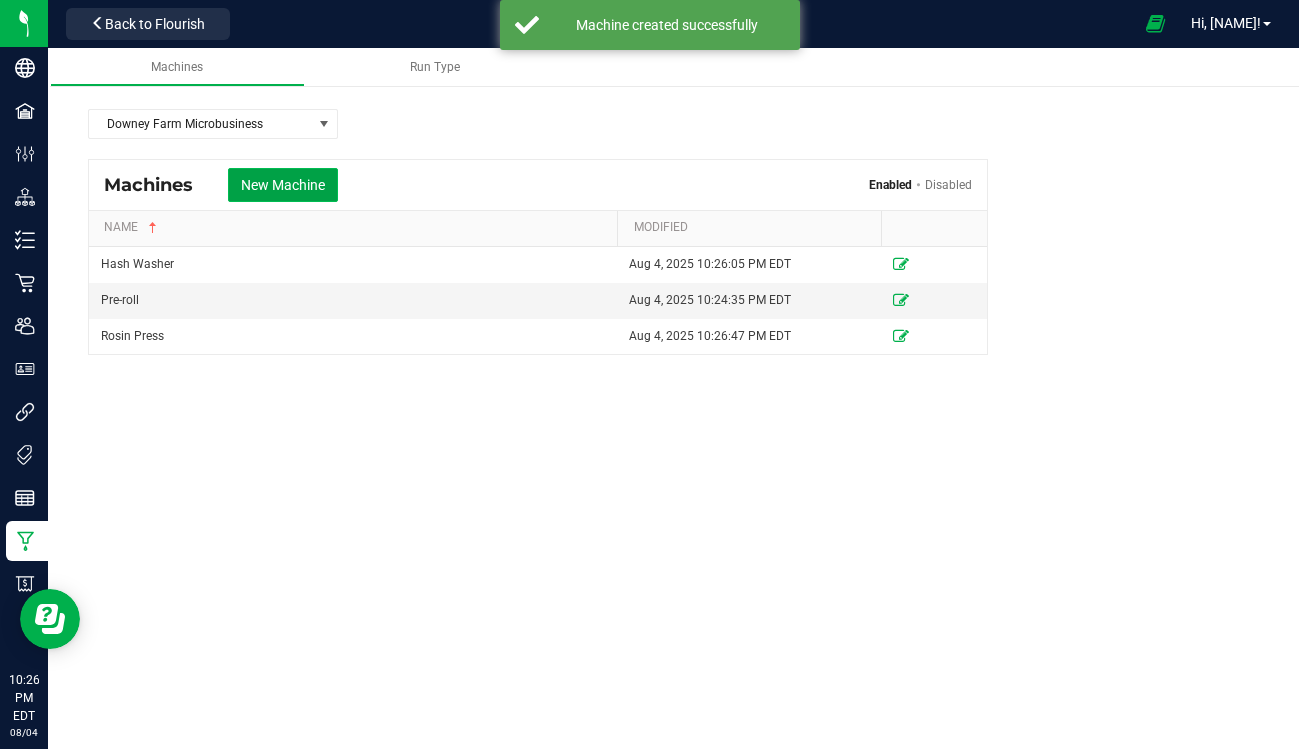 click on "New Machine" at bounding box center [283, 185] 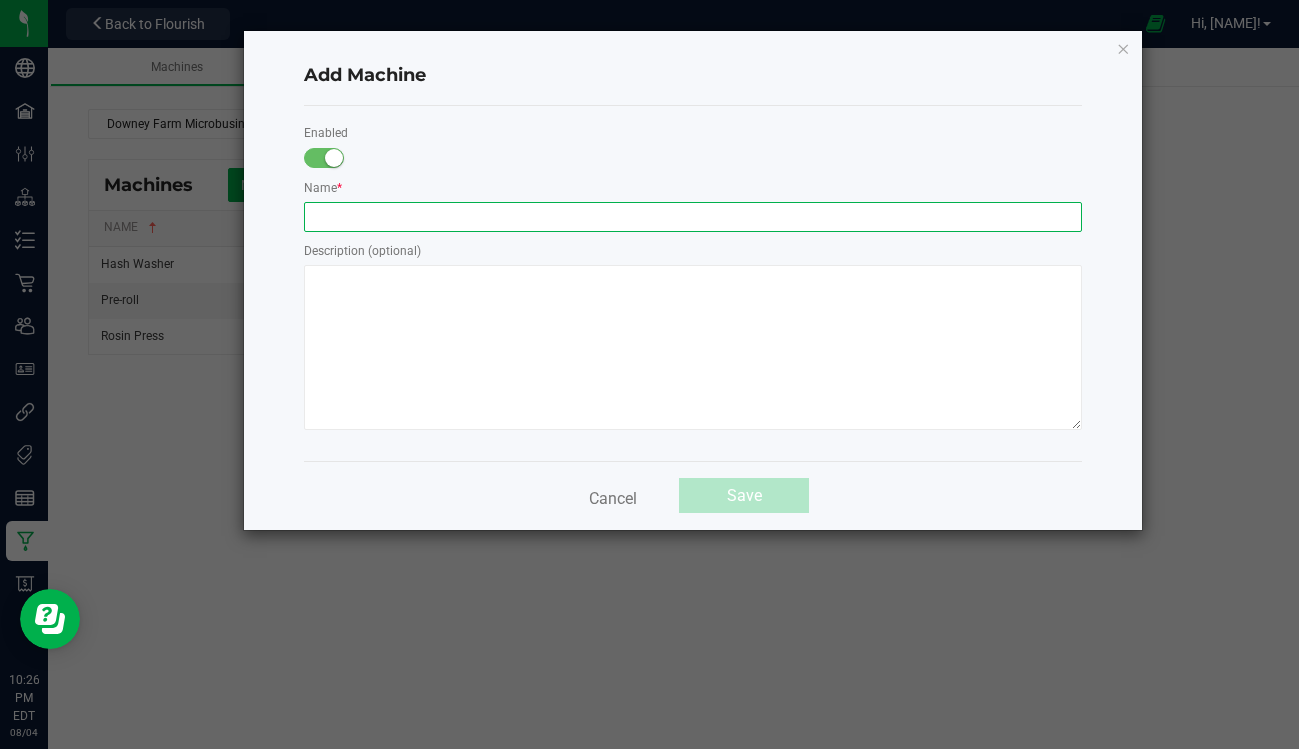 click 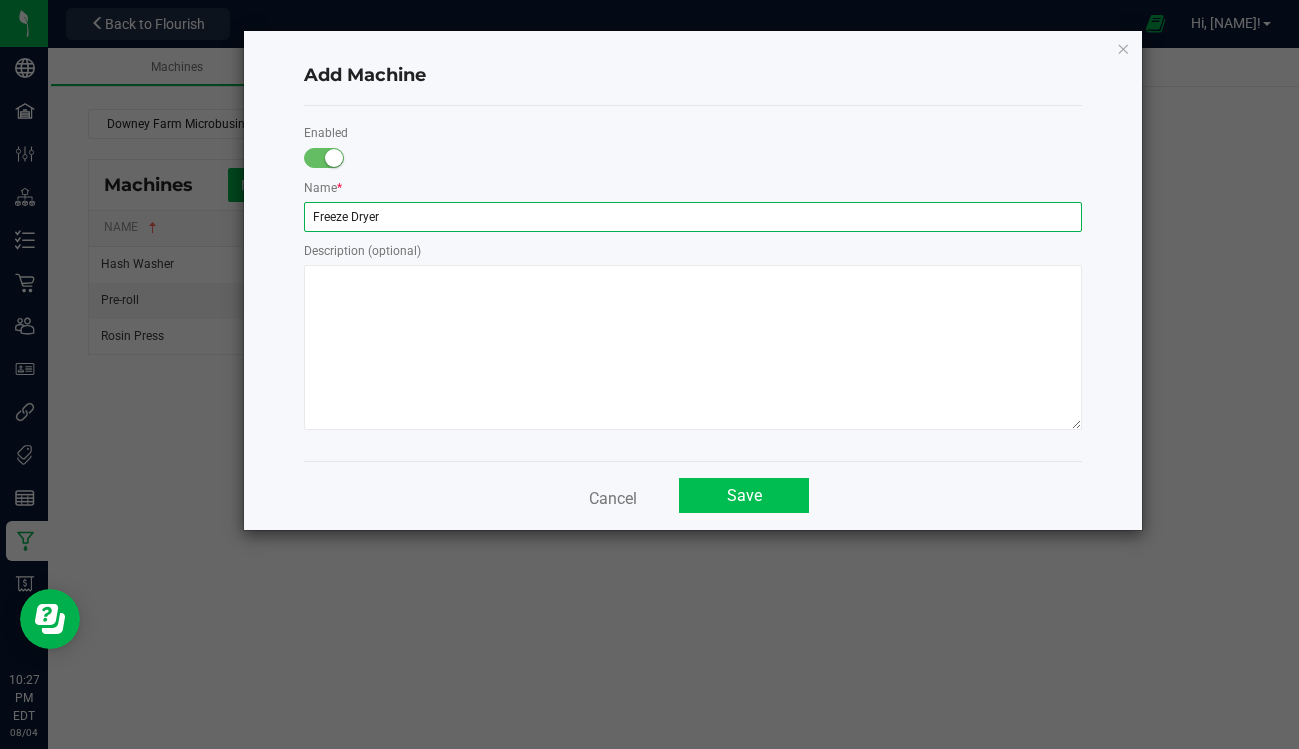 type on "Freeze Dryer" 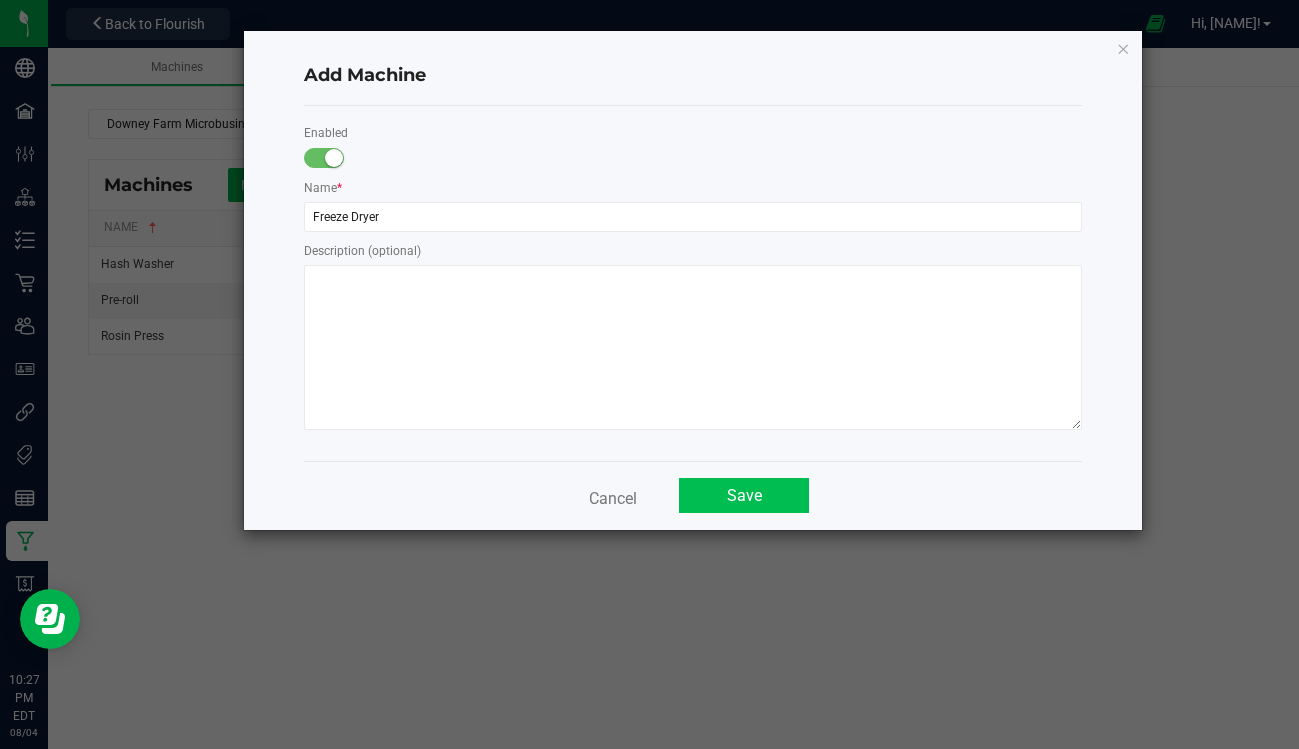 click on "Save" 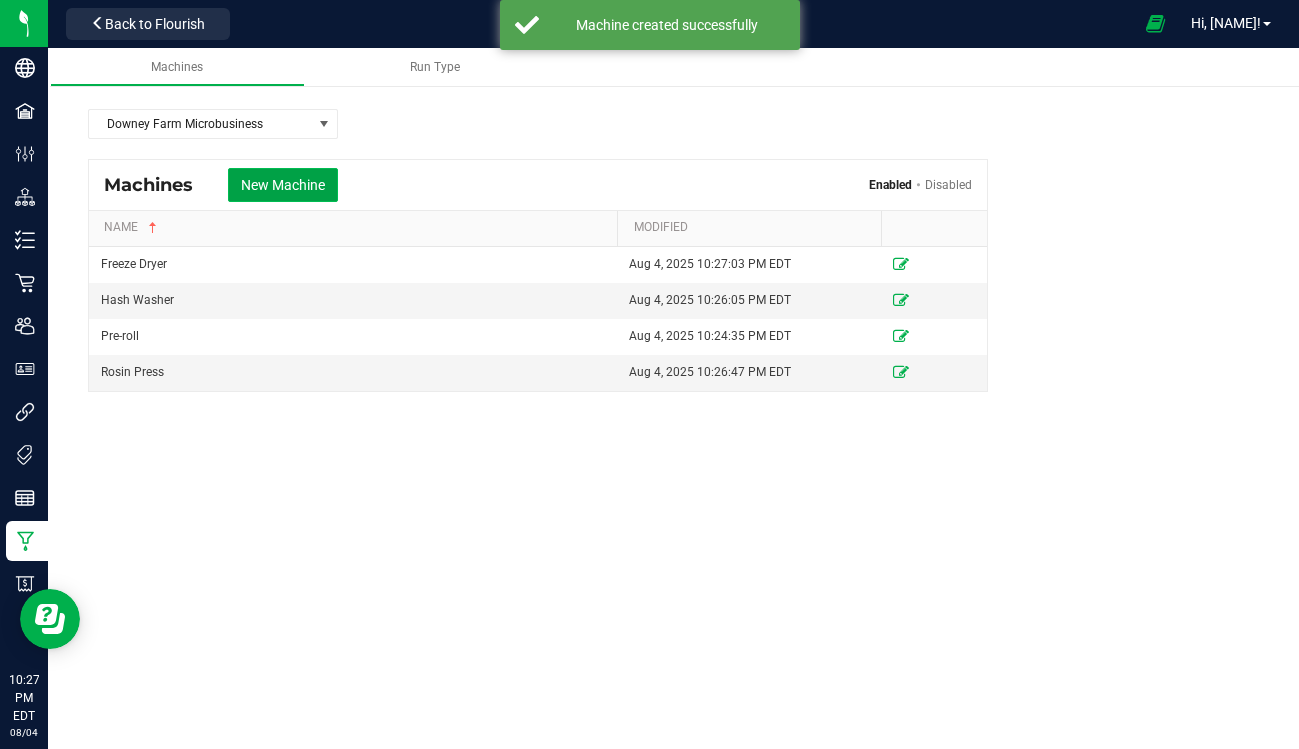 click on "New Machine" at bounding box center [283, 185] 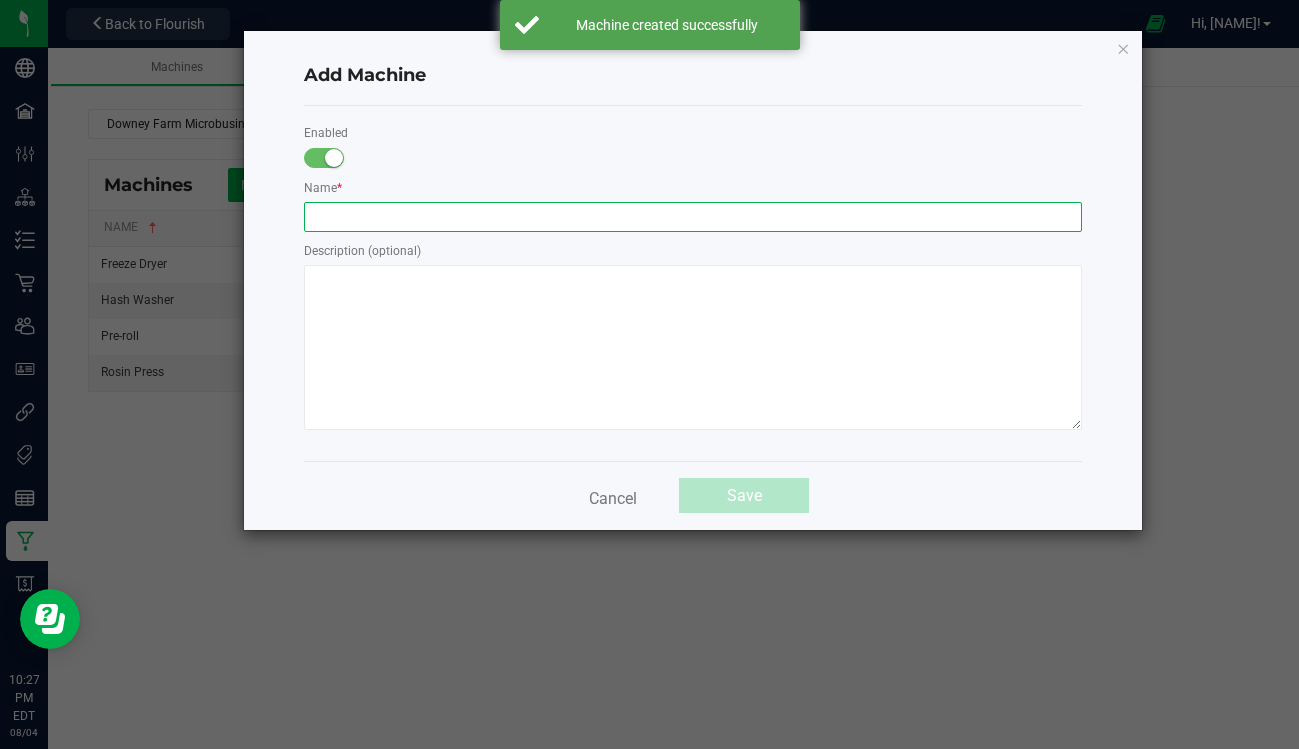 click 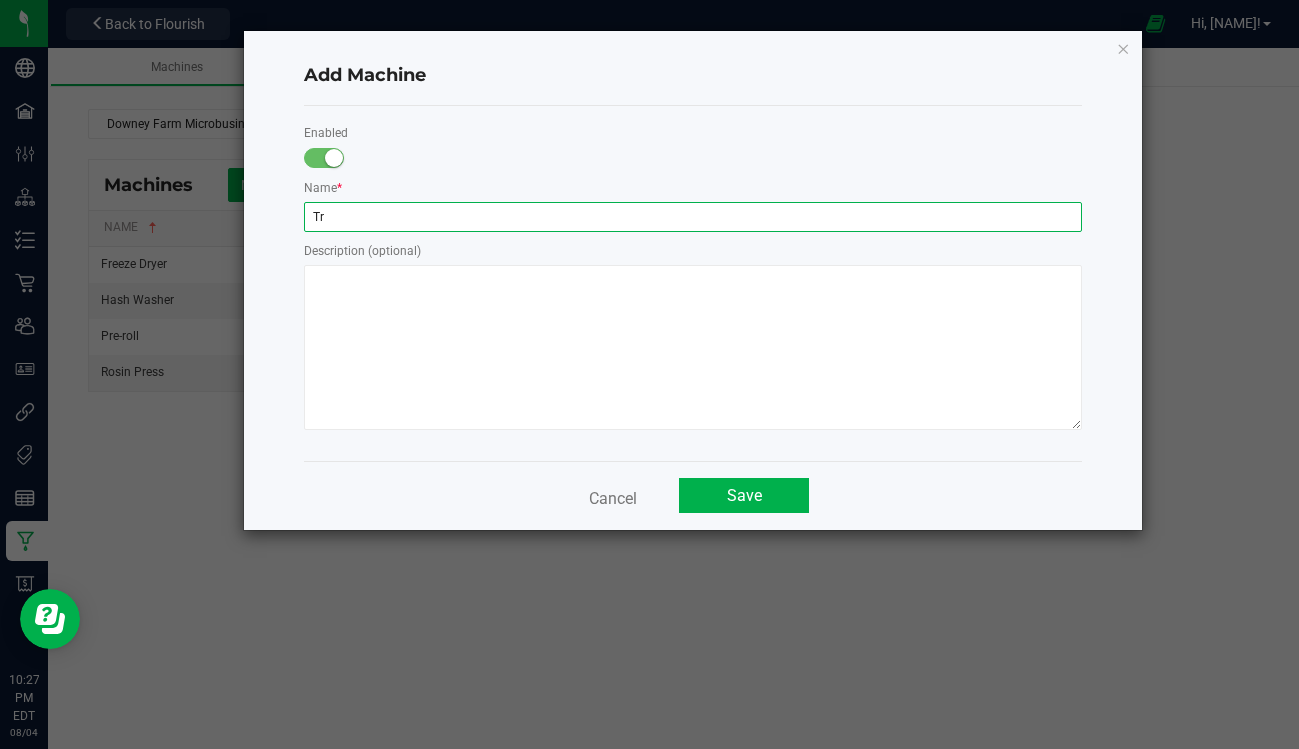 type on "T" 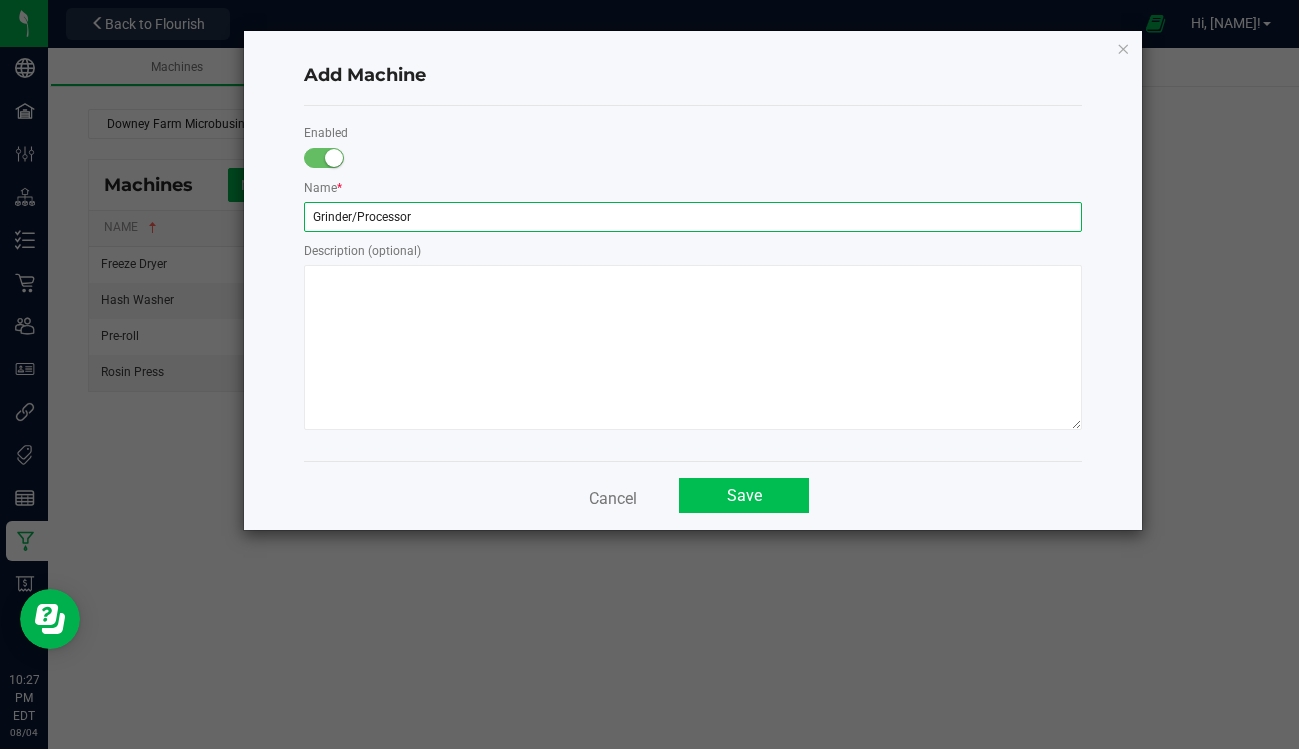 type on "Grinder/Processor" 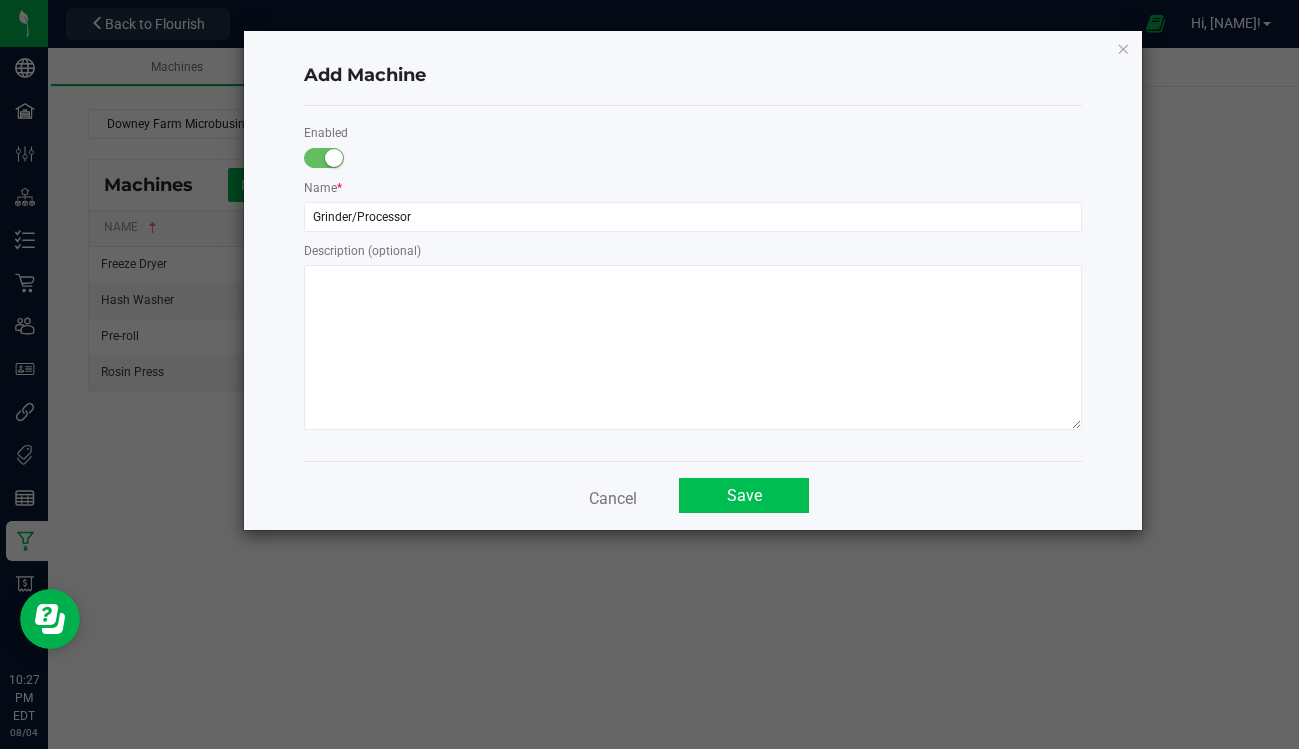 click on "Save" 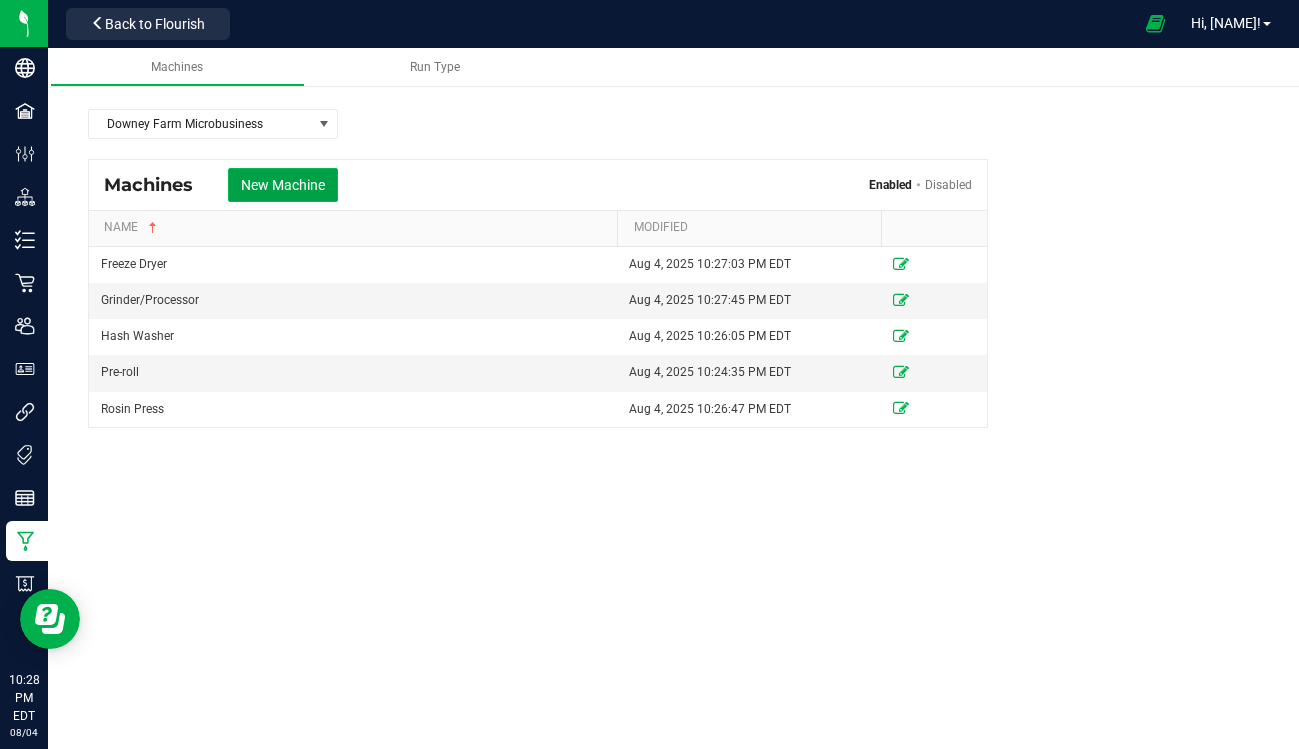 click on "New Machine" at bounding box center (283, 185) 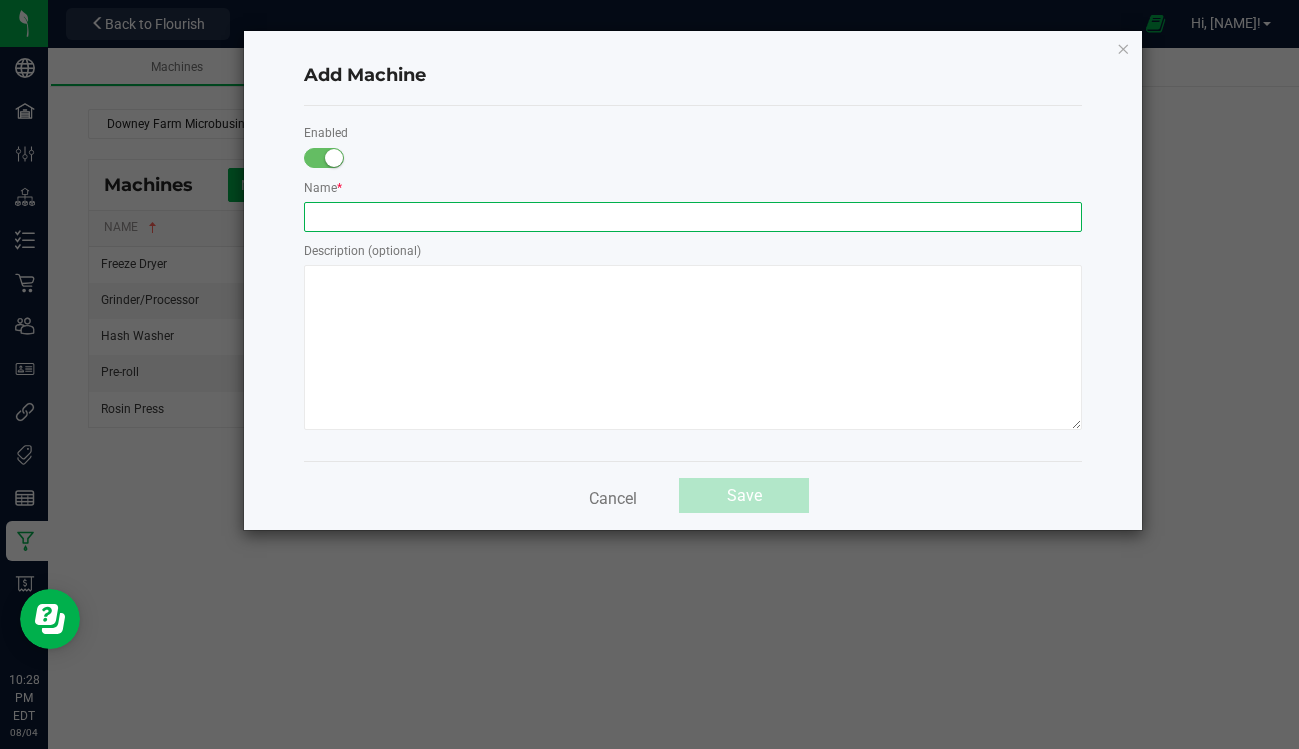 click 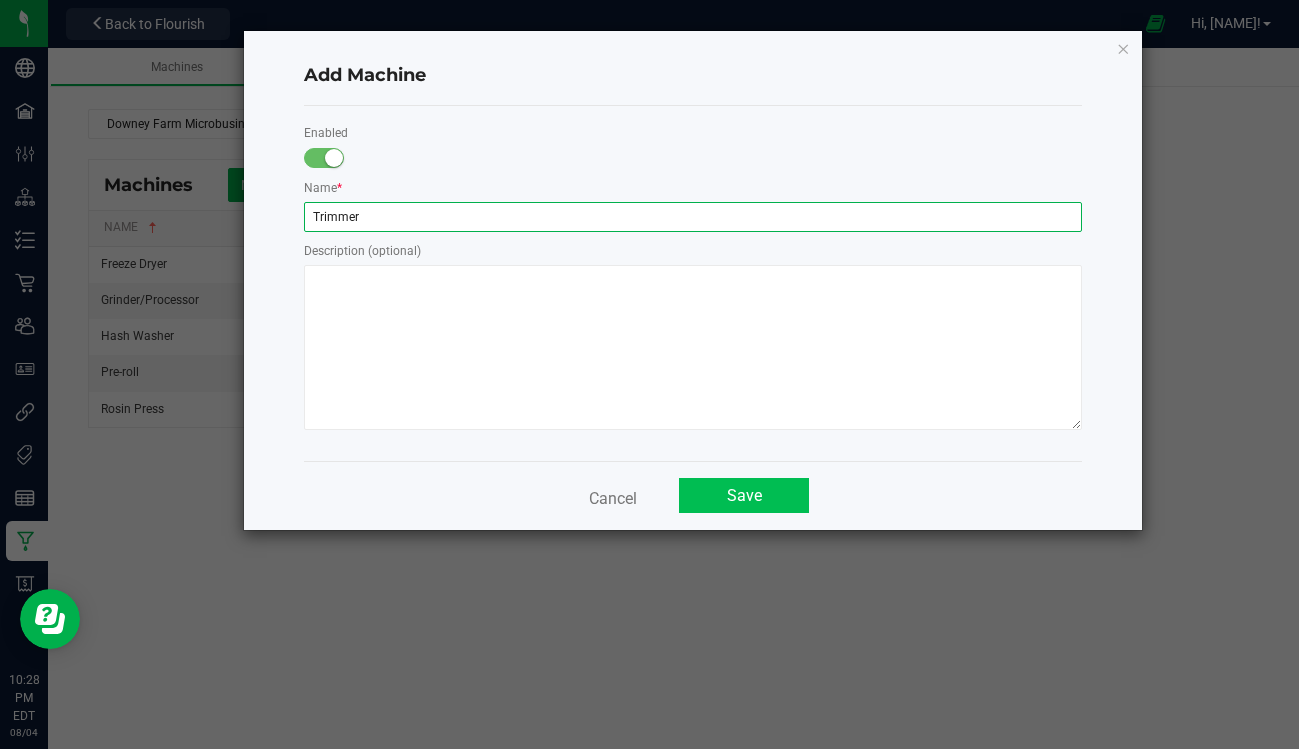 type on "Trimmer" 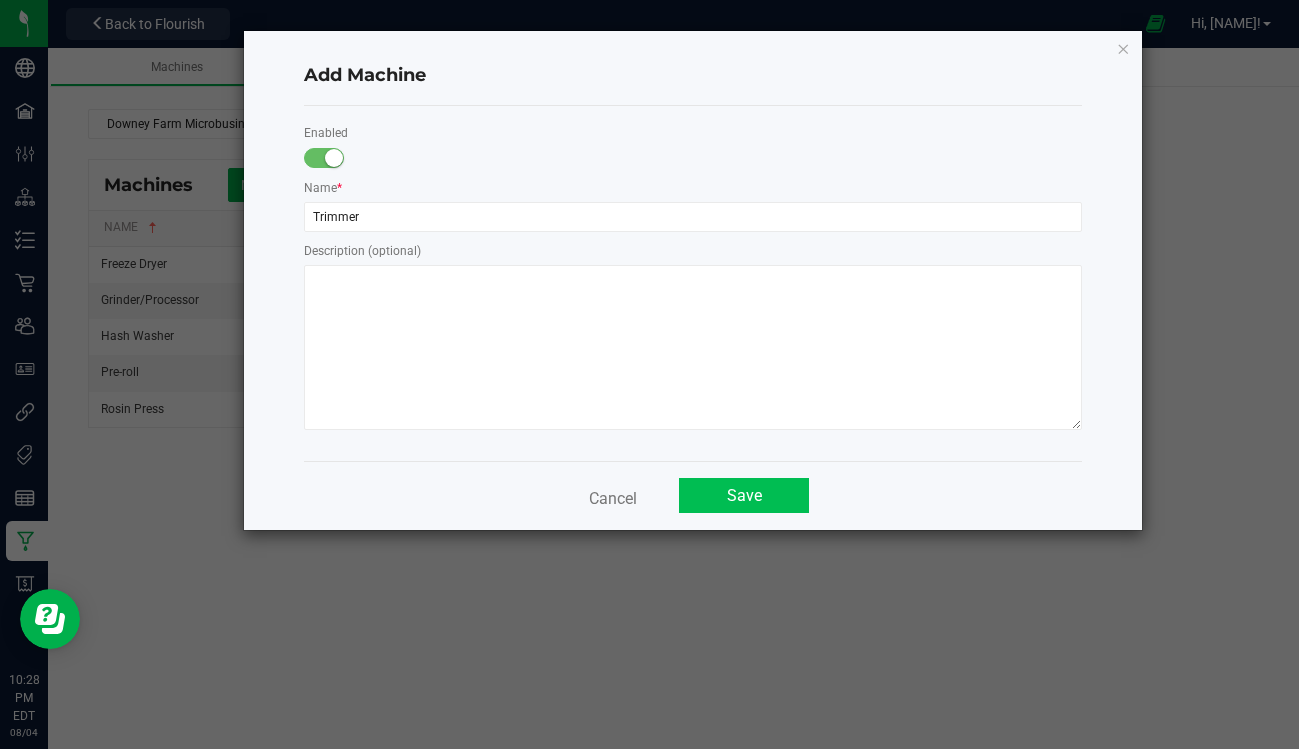 click on "Save" 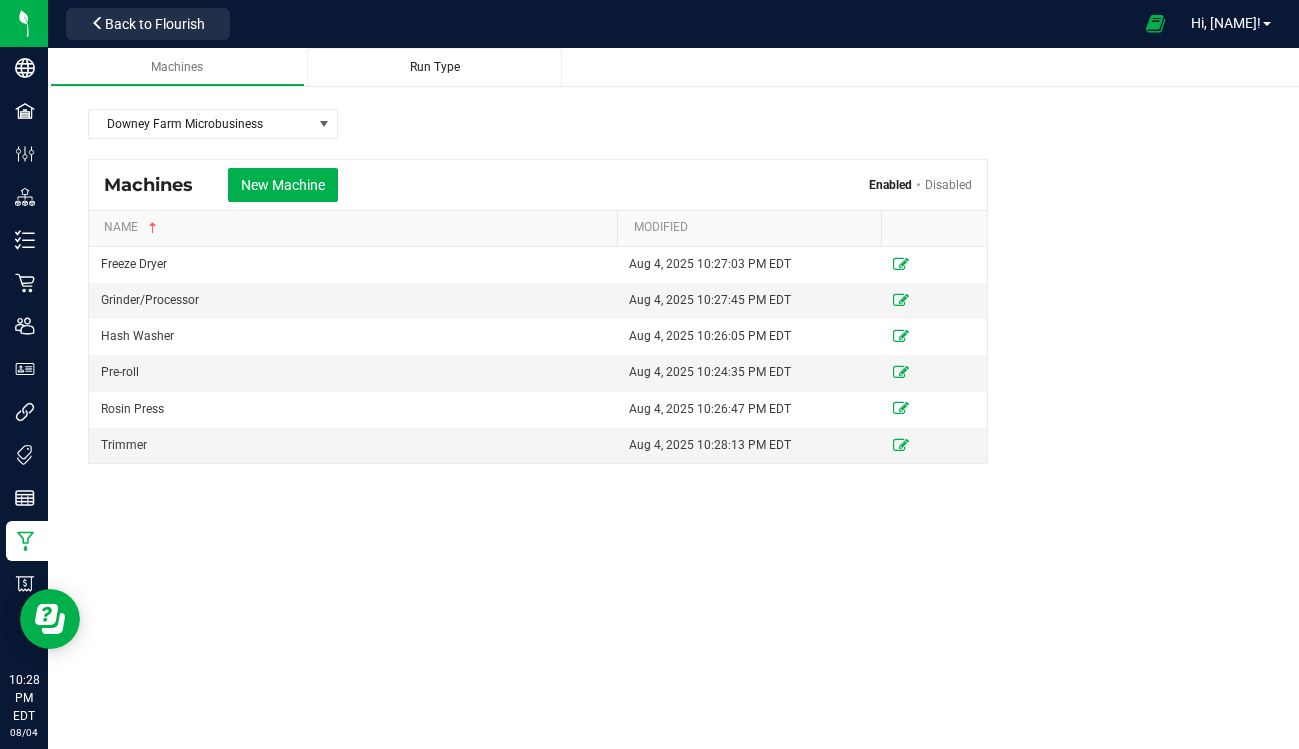 click on "Run Type" at bounding box center [434, 67] 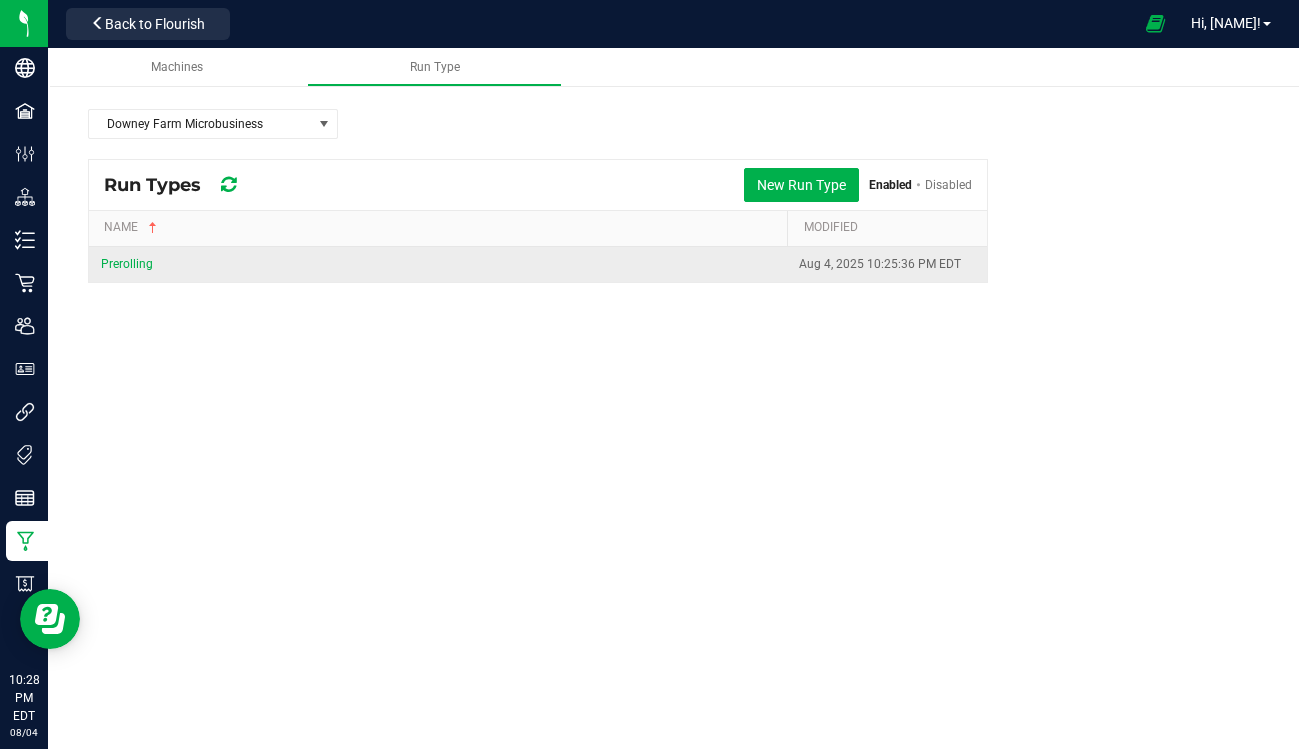 click on "Prerolling" at bounding box center [127, 264] 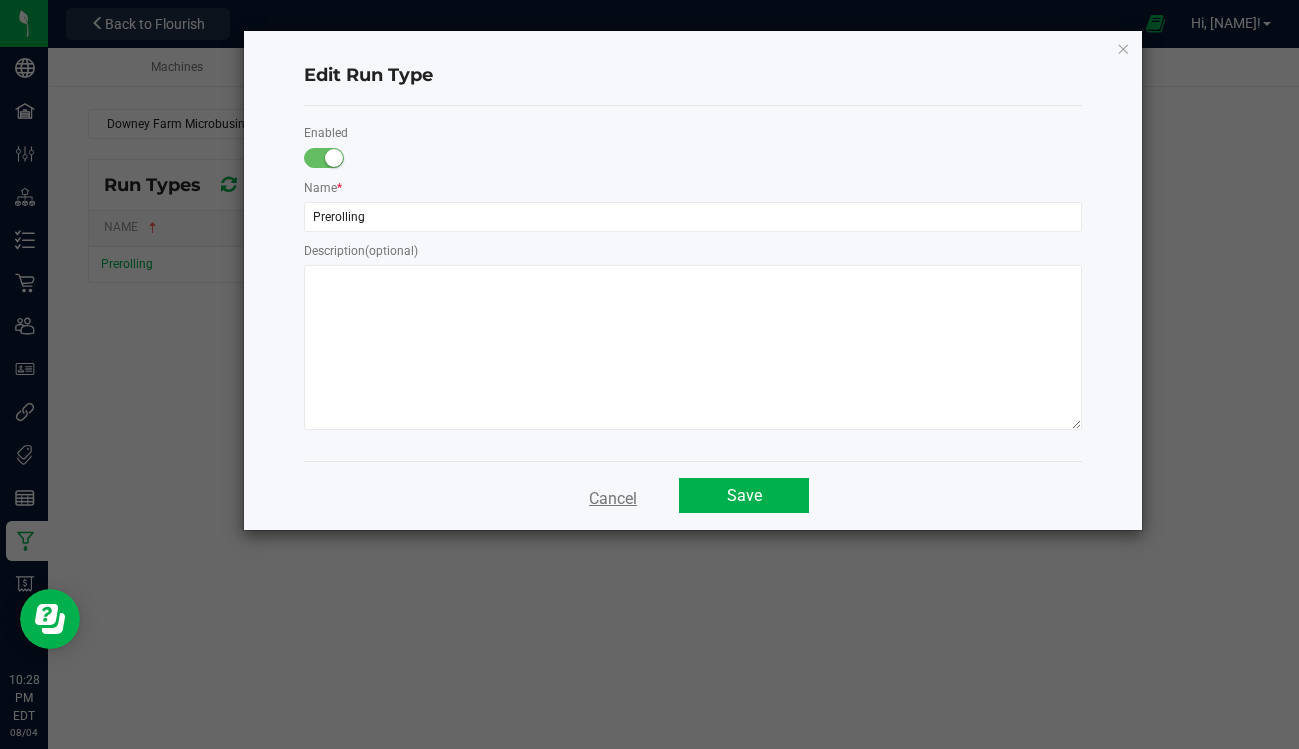 click on "Cancel" 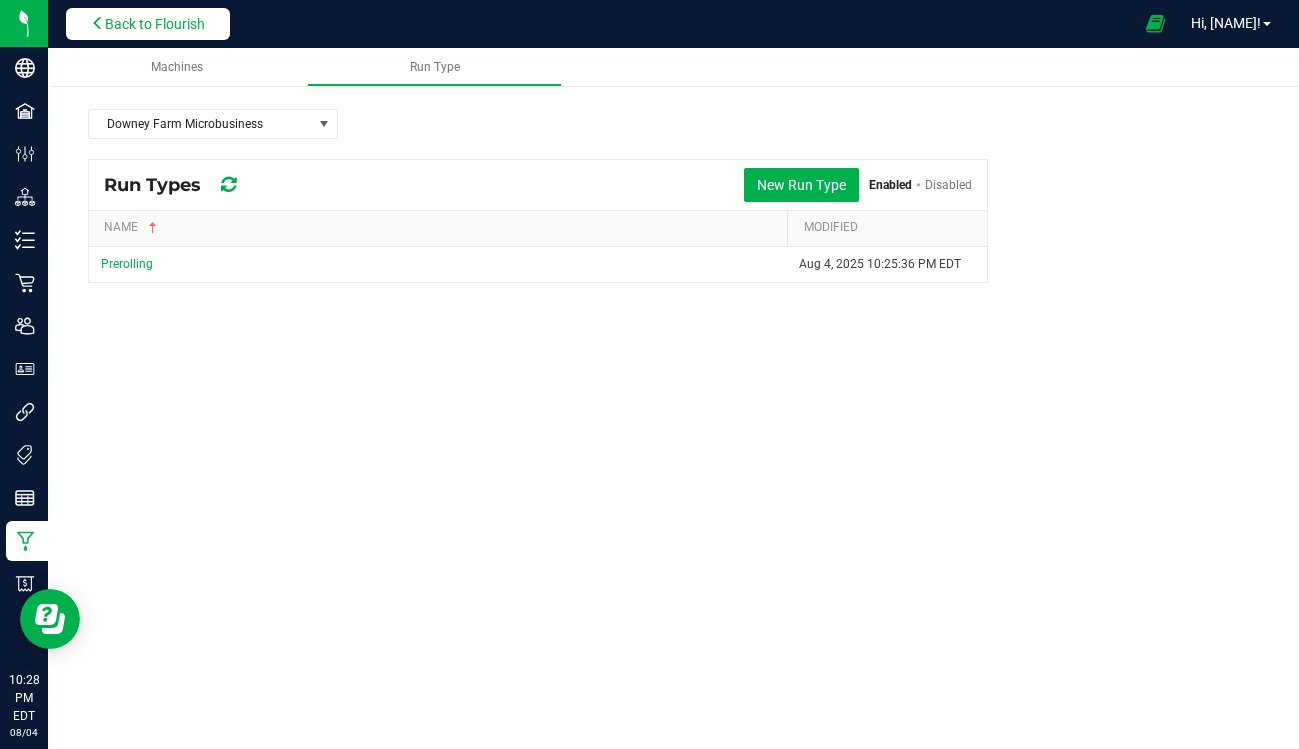 click on "Back to Flourish" at bounding box center [155, 24] 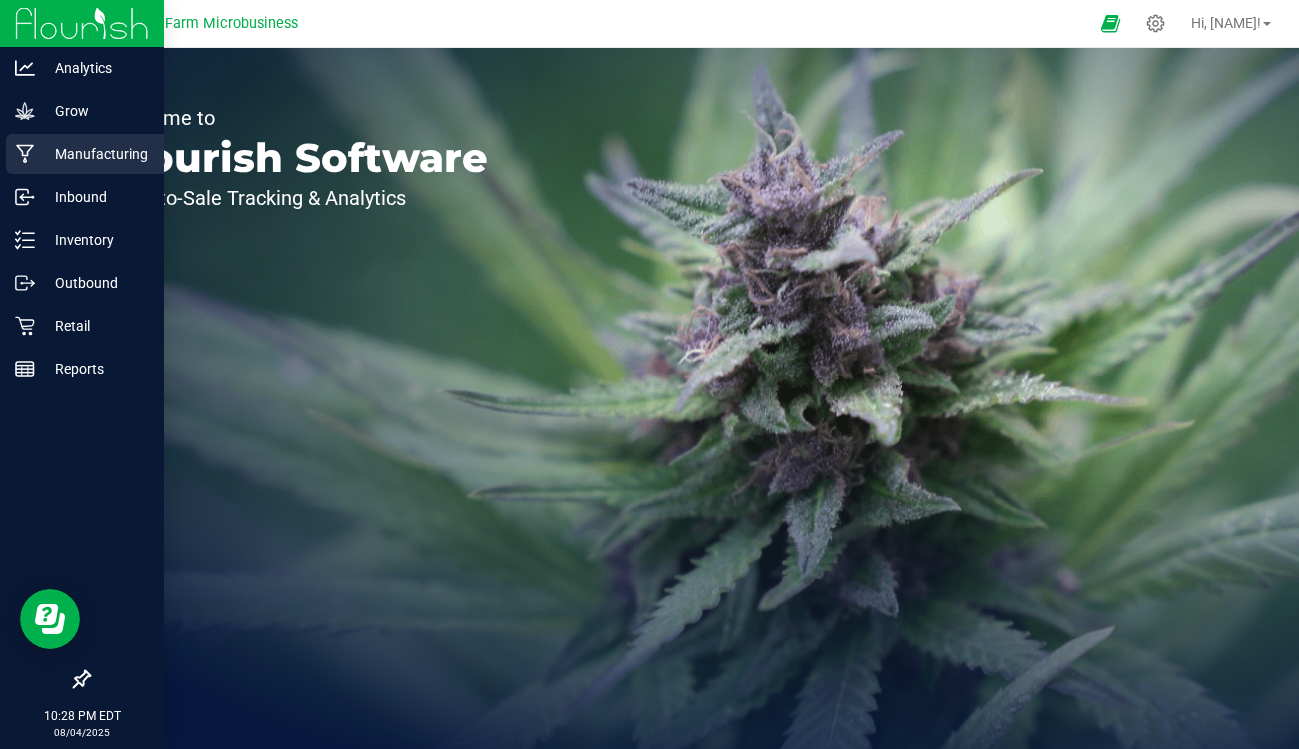 click on "Manufacturing" at bounding box center [85, 154] 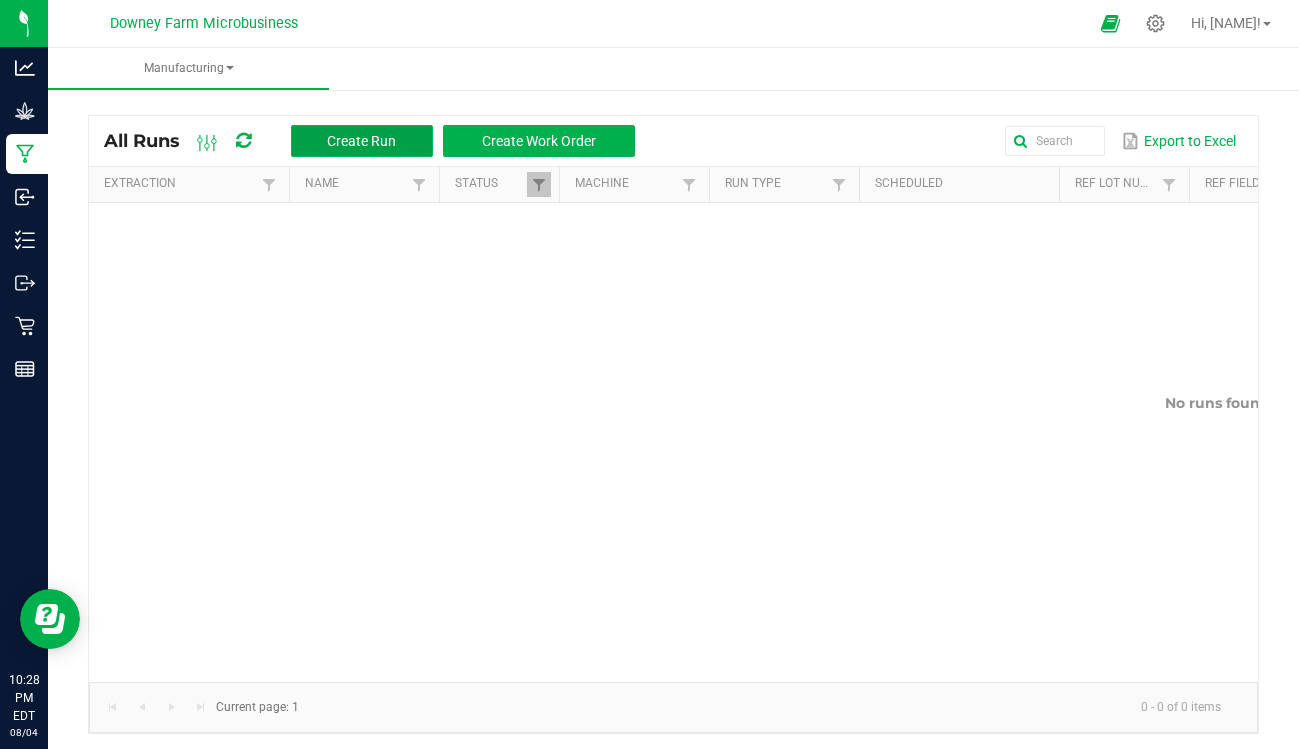 click on "Create Run" at bounding box center [361, 141] 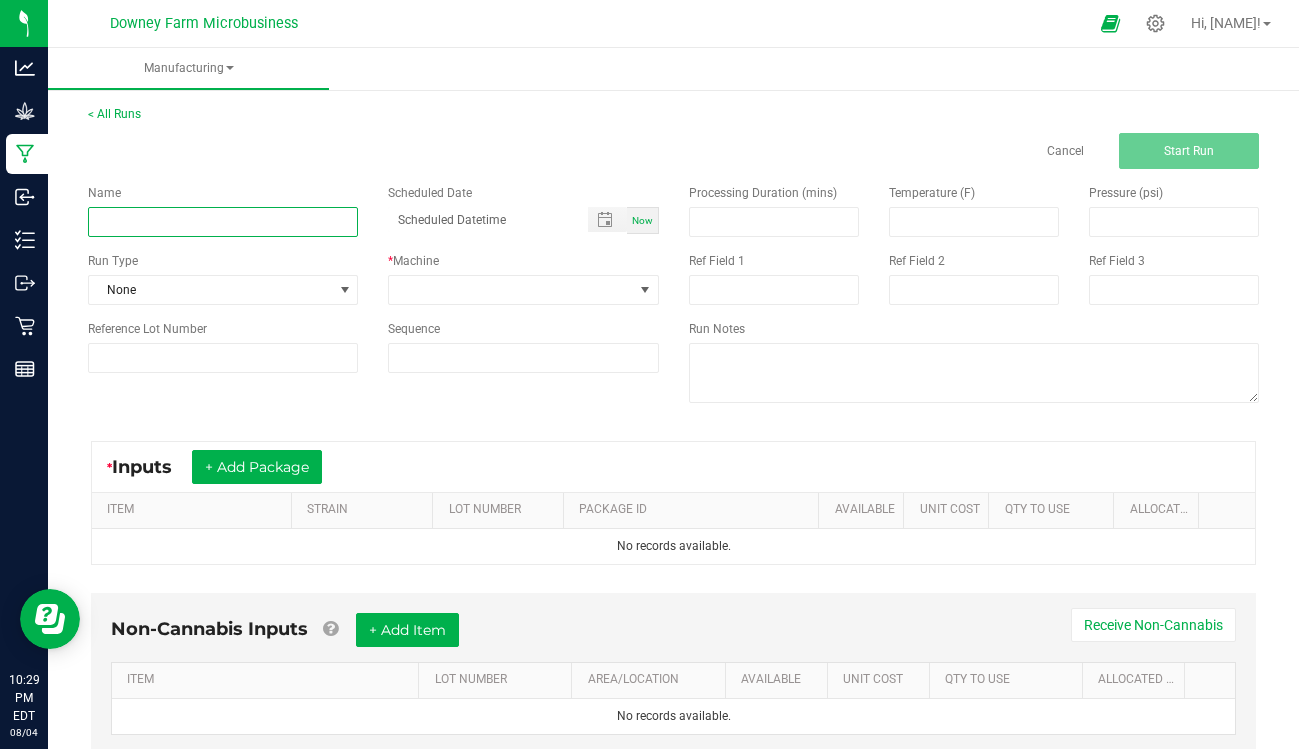 click at bounding box center [223, 222] 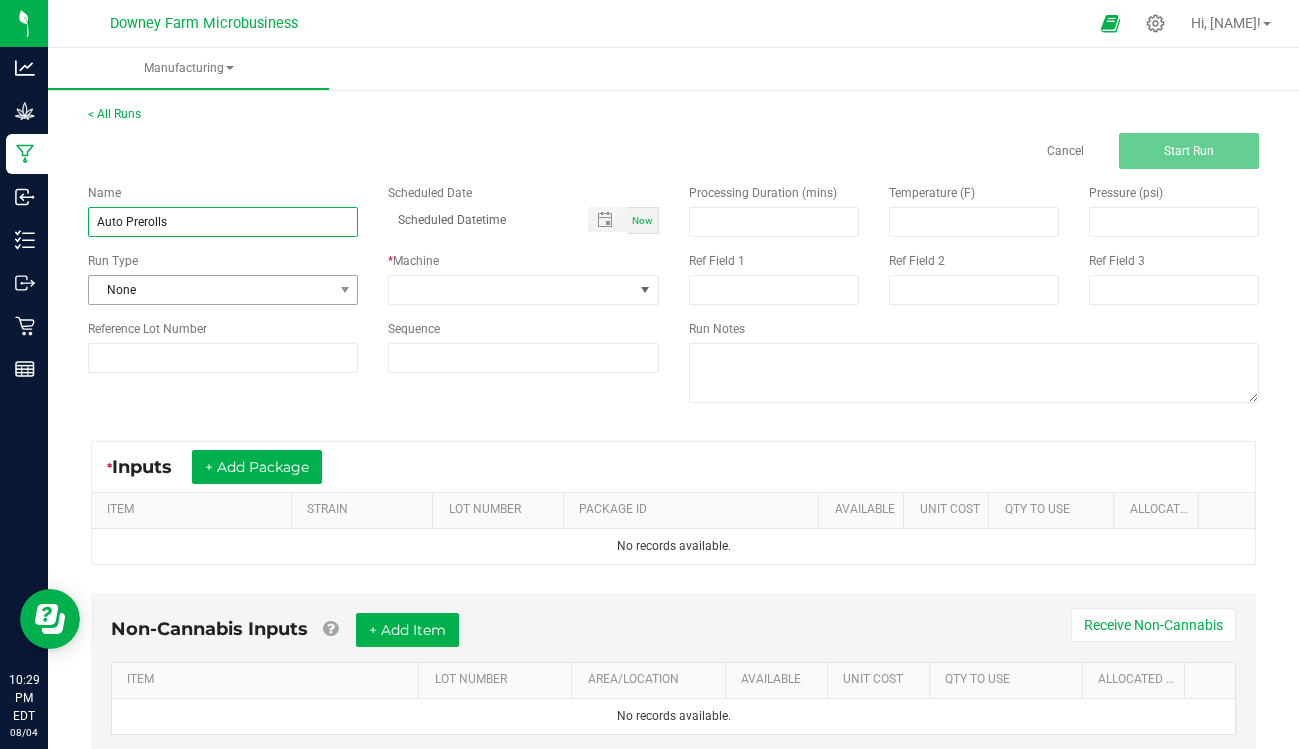type on "Auto Prerolls" 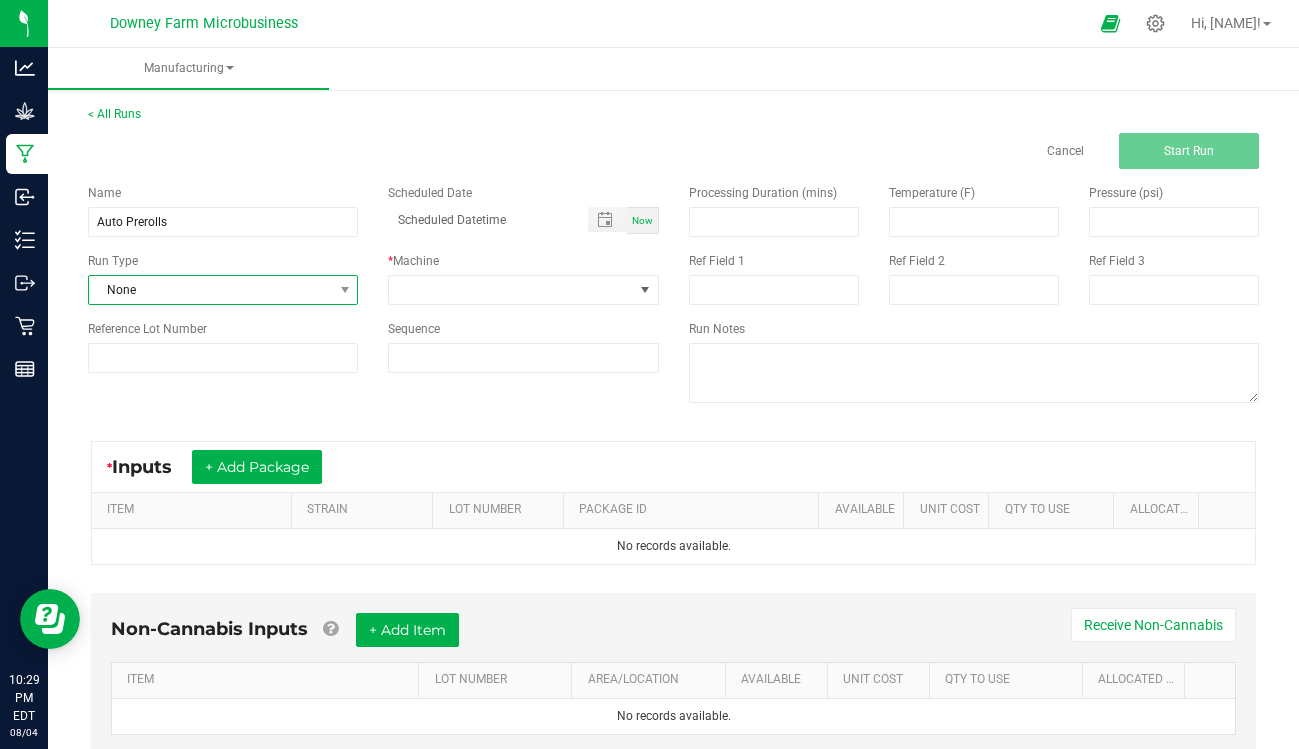 click on "None" at bounding box center (210, 290) 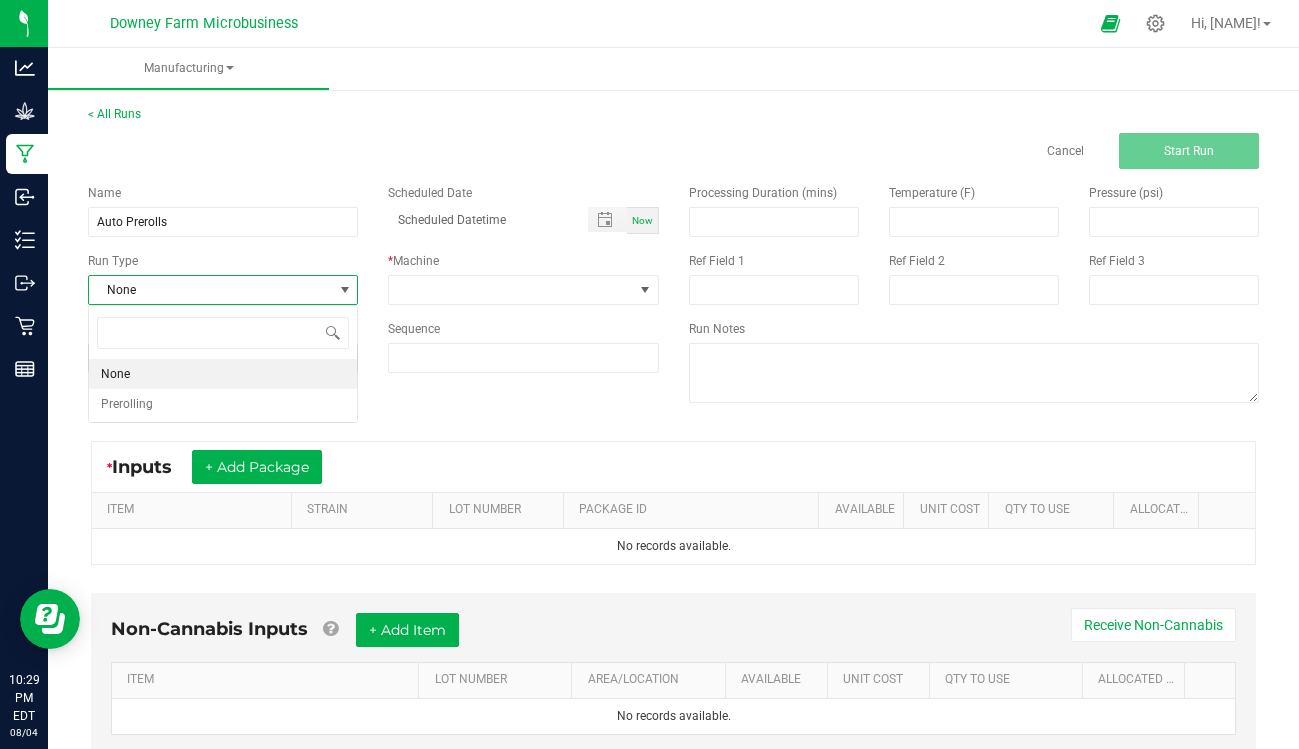scroll, scrollTop: 99970, scrollLeft: 99730, axis: both 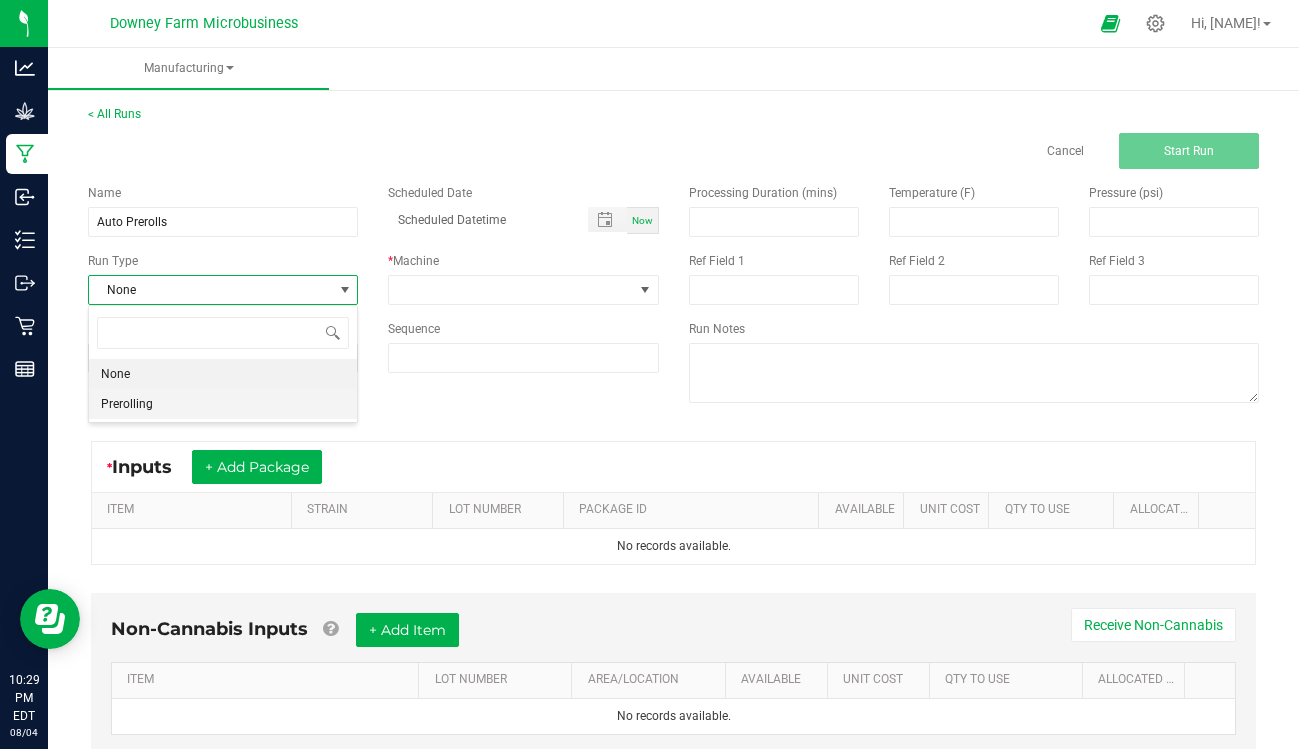 click on "Prerolling" at bounding box center [223, 404] 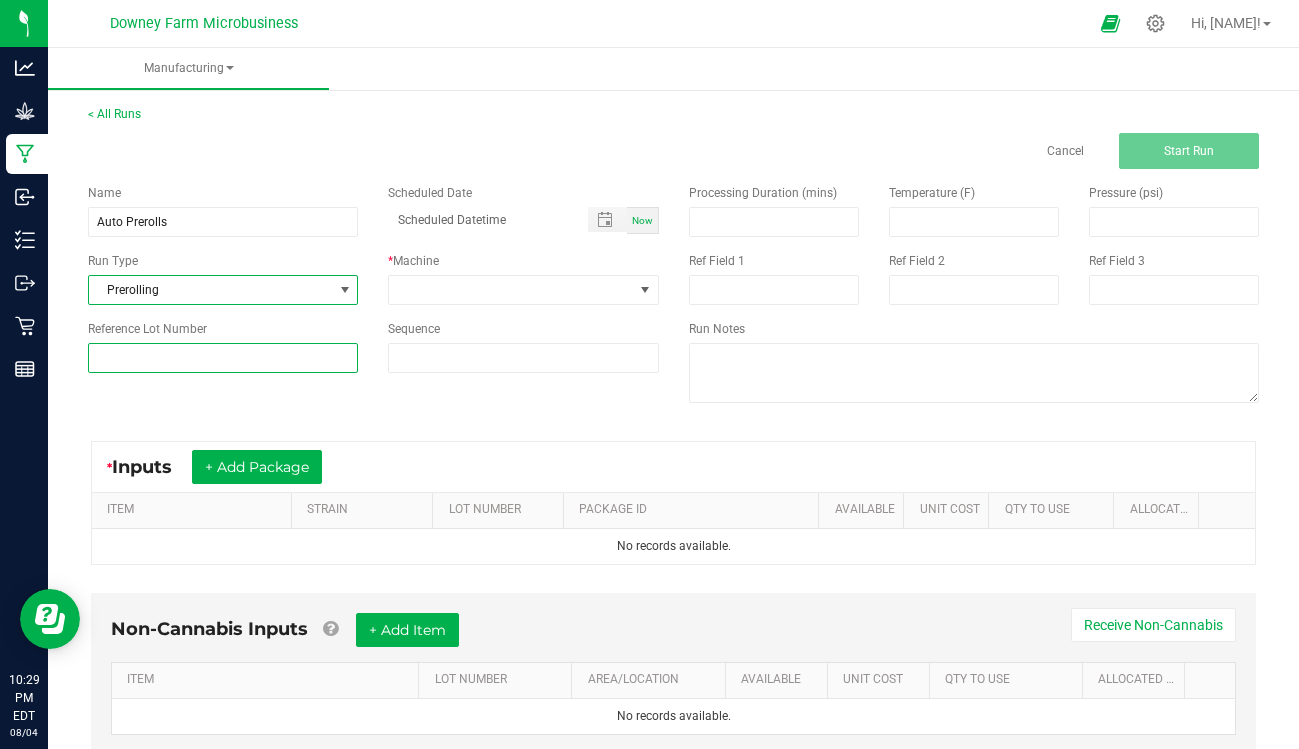 click at bounding box center (223, 358) 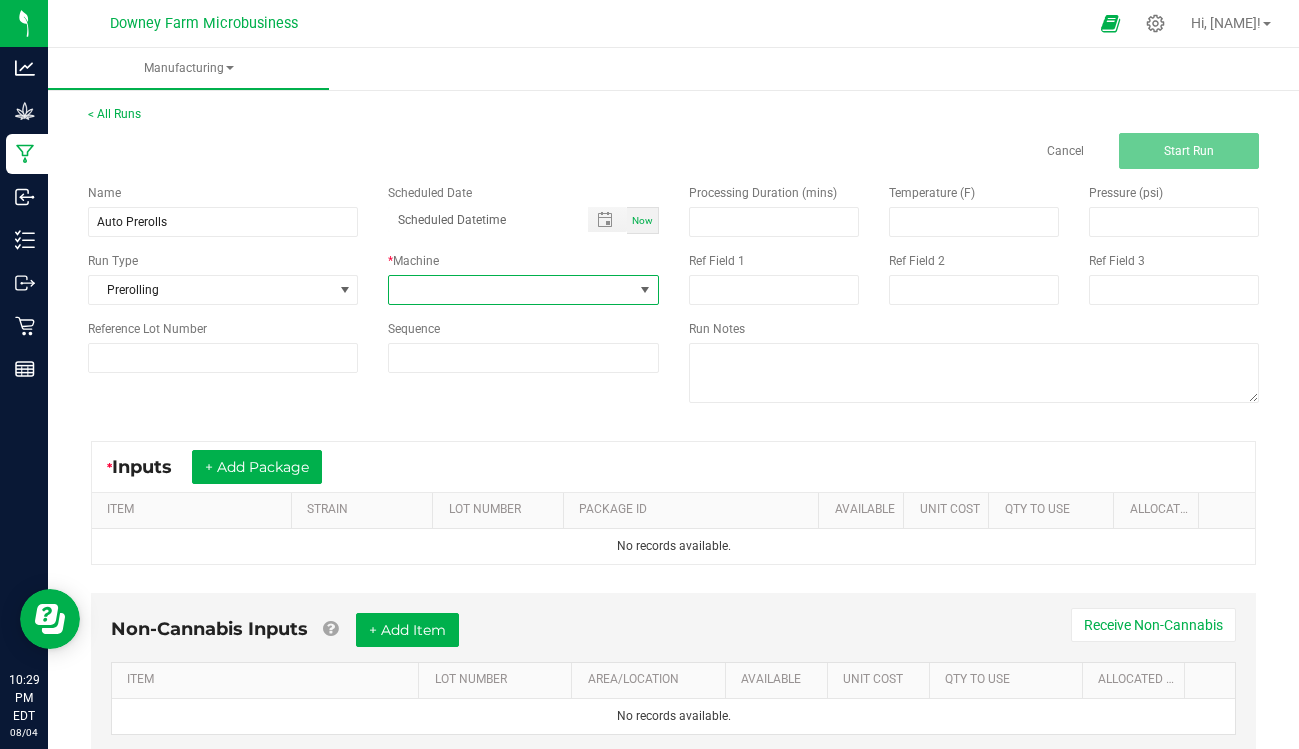 click at bounding box center [510, 290] 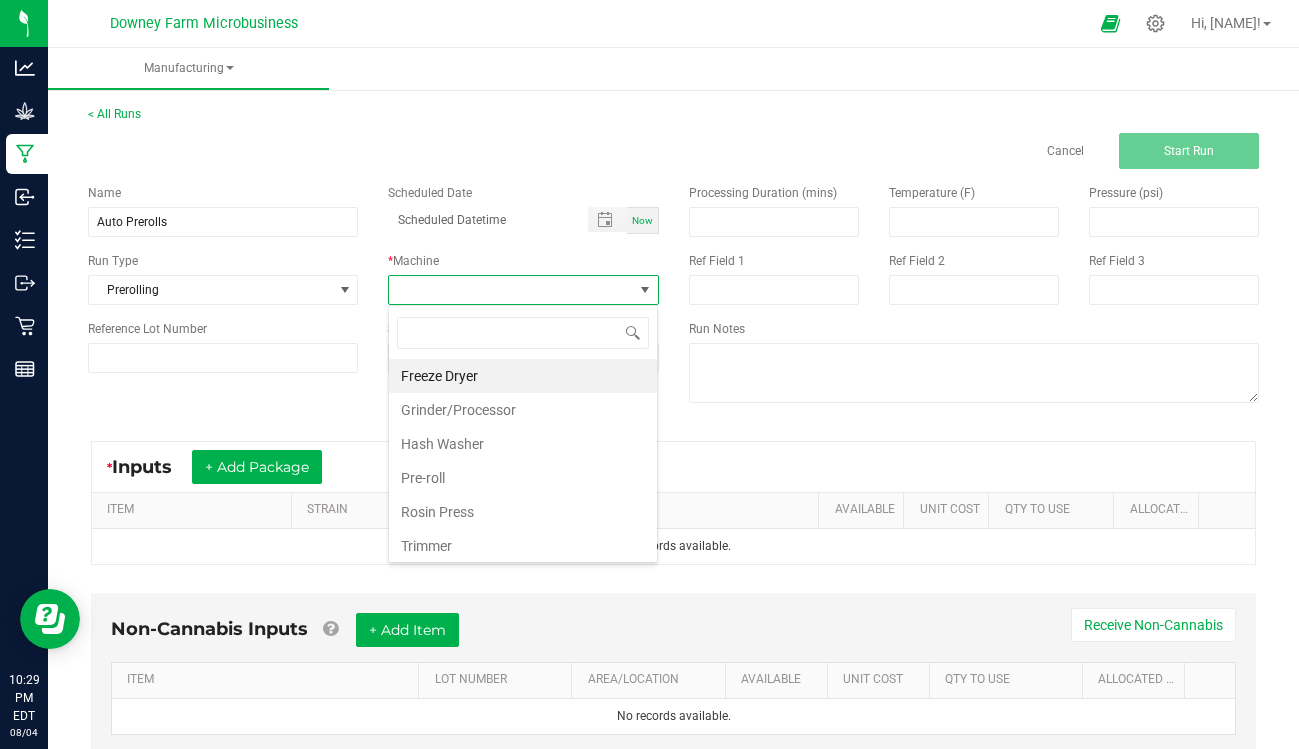 scroll, scrollTop: 99970, scrollLeft: 99730, axis: both 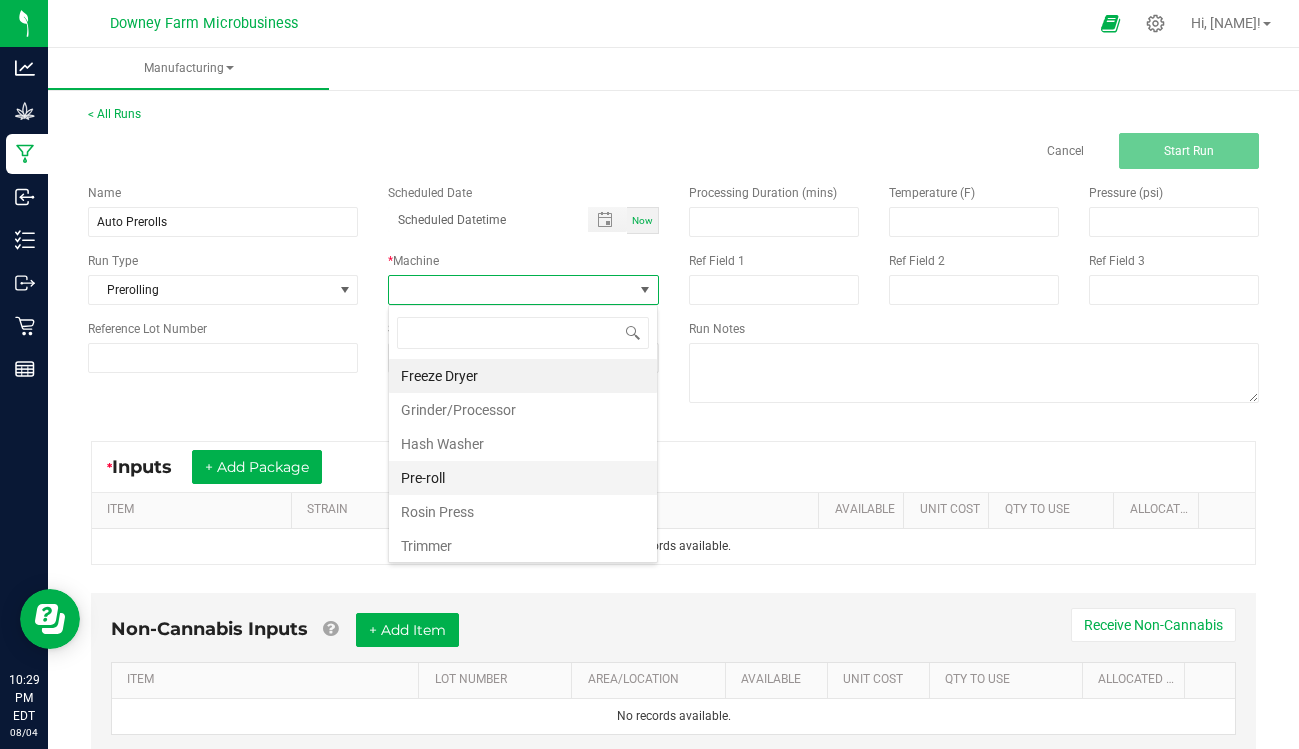 click on "Pre-roll" at bounding box center [523, 478] 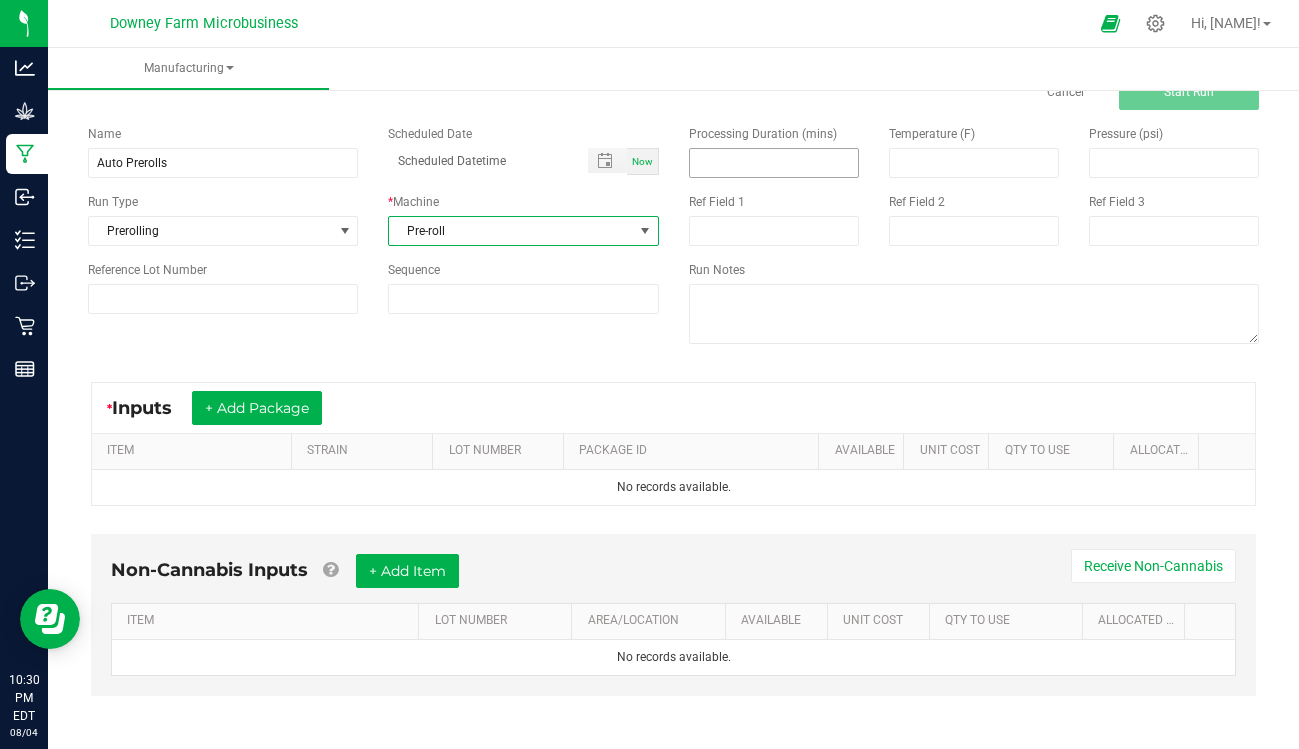 scroll, scrollTop: 62, scrollLeft: 0, axis: vertical 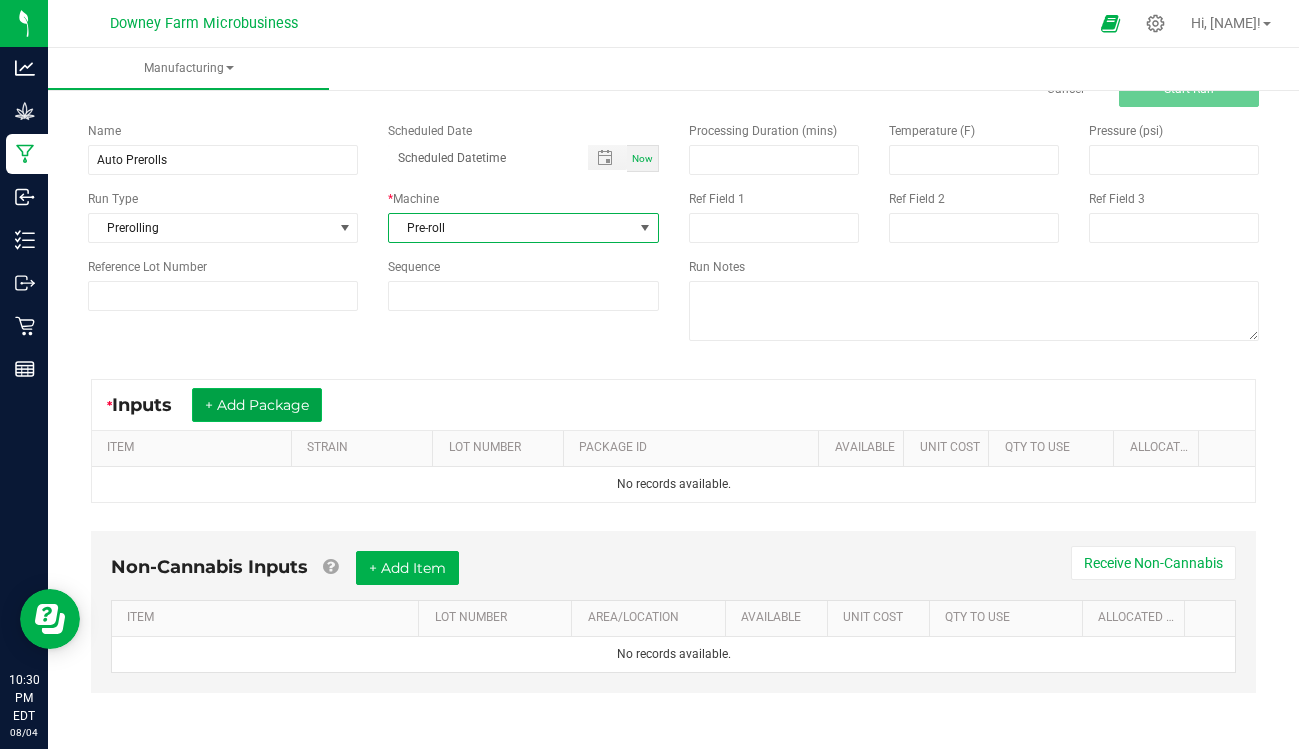 click on "+ Add Package" at bounding box center (257, 405) 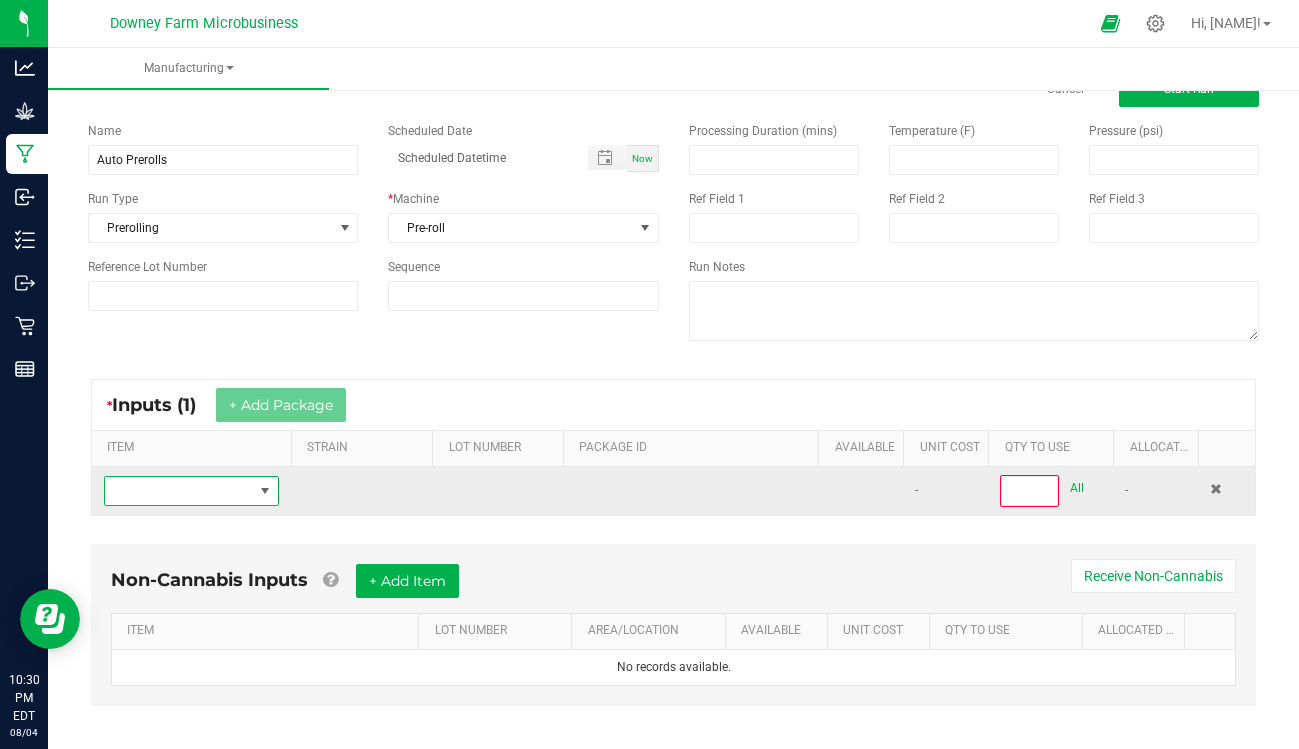 click at bounding box center [265, 491] 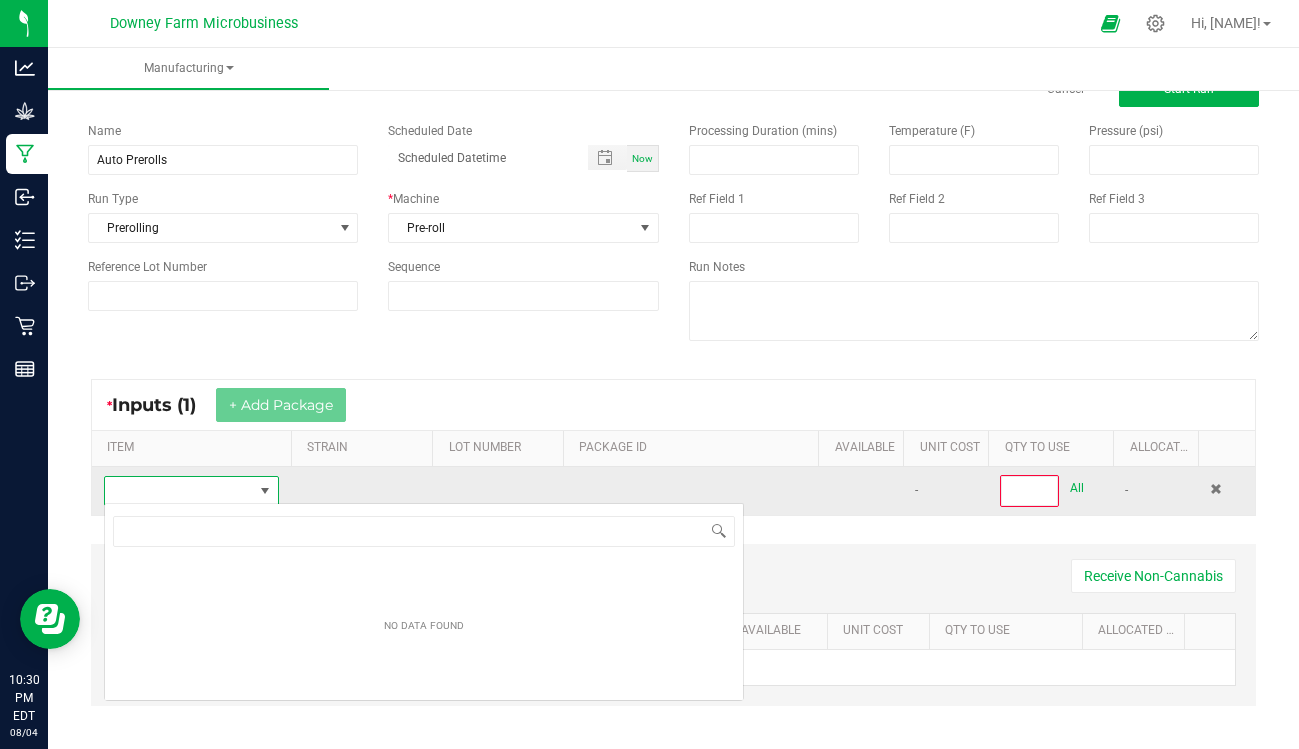 scroll, scrollTop: 99970, scrollLeft: 99826, axis: both 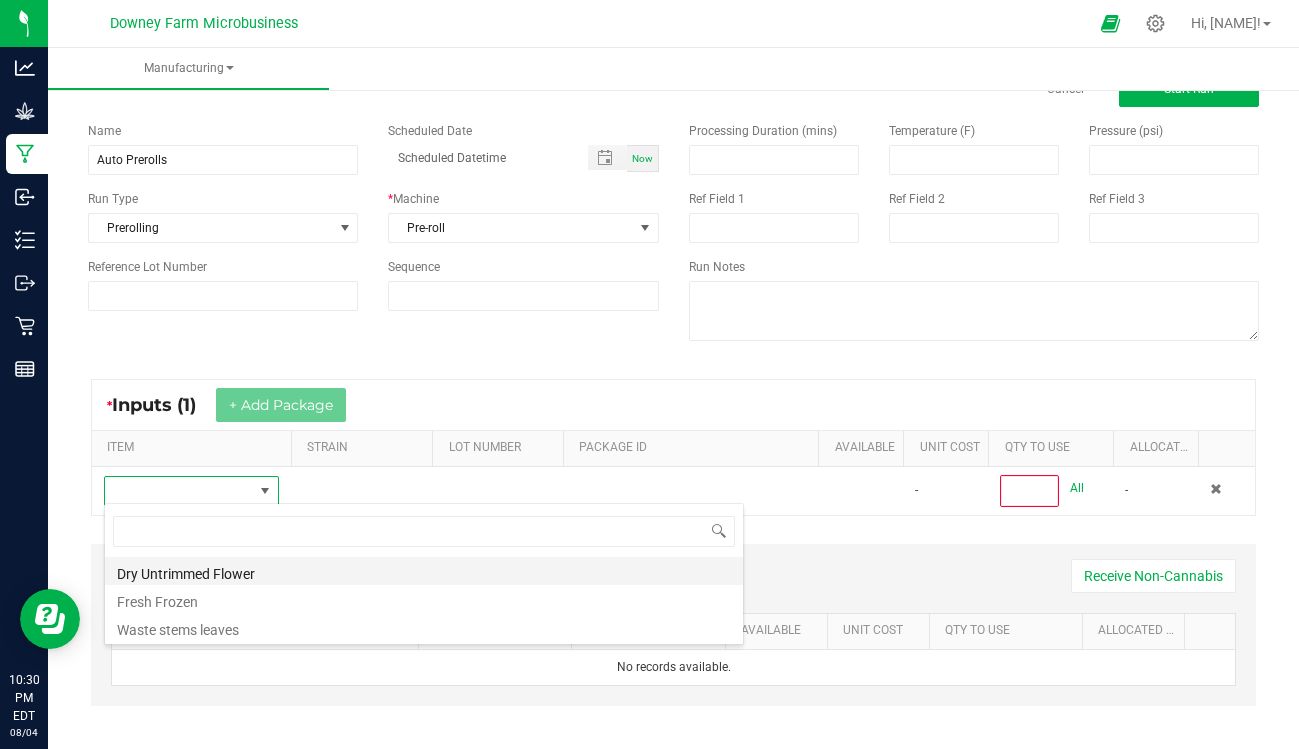 click on "Dry Untrimmed Flower" at bounding box center (424, 571) 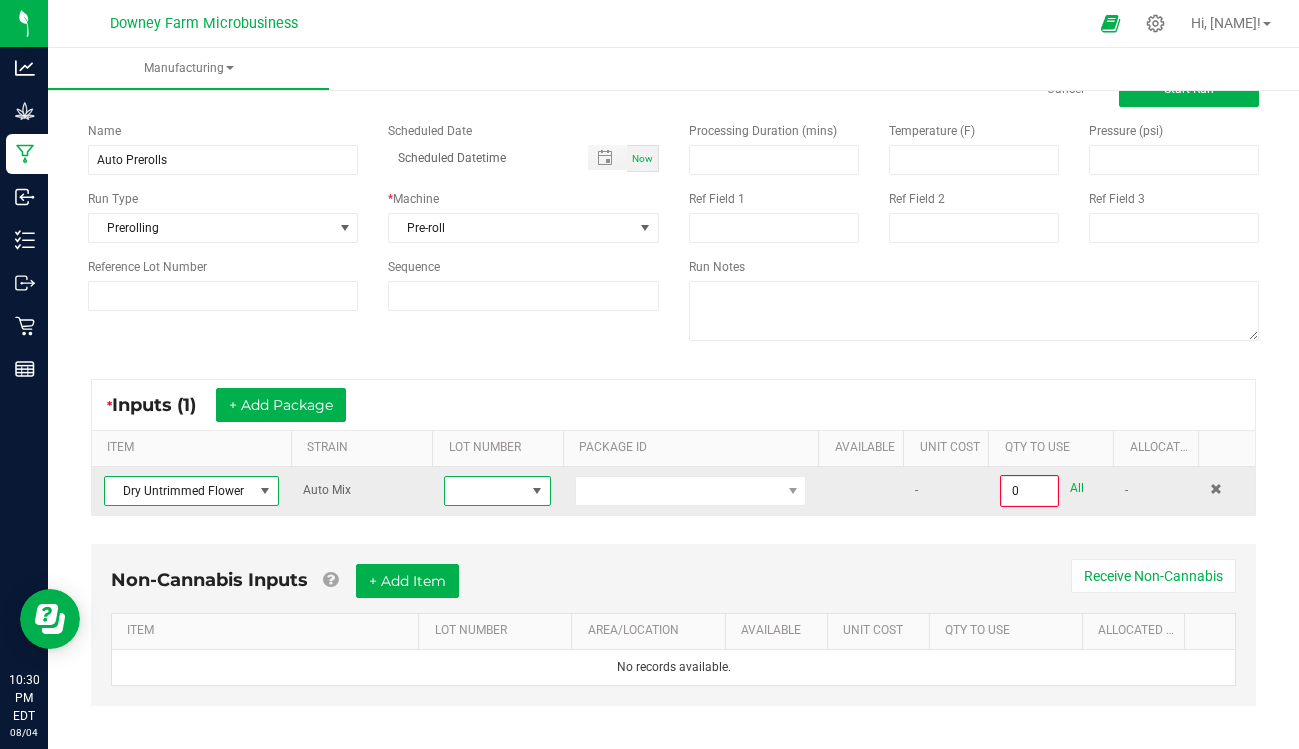 click at bounding box center (537, 491) 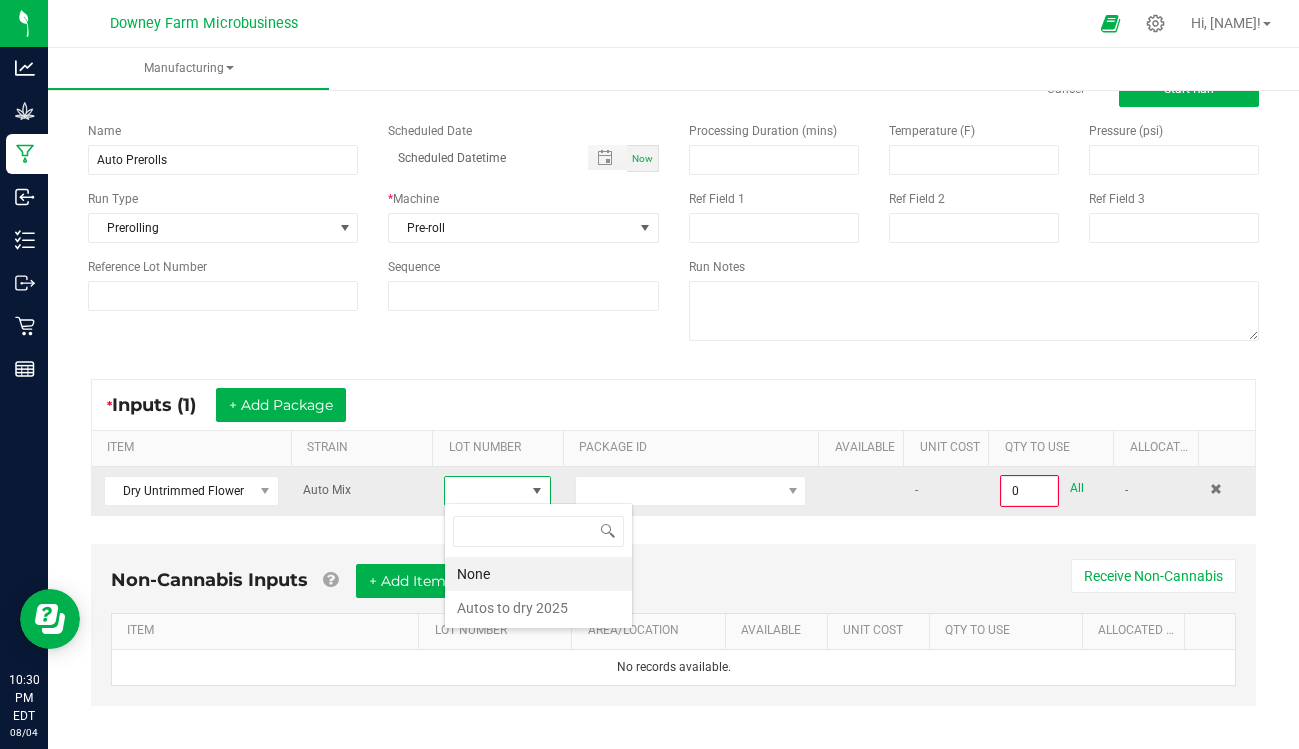 scroll, scrollTop: 99970, scrollLeft: 99894, axis: both 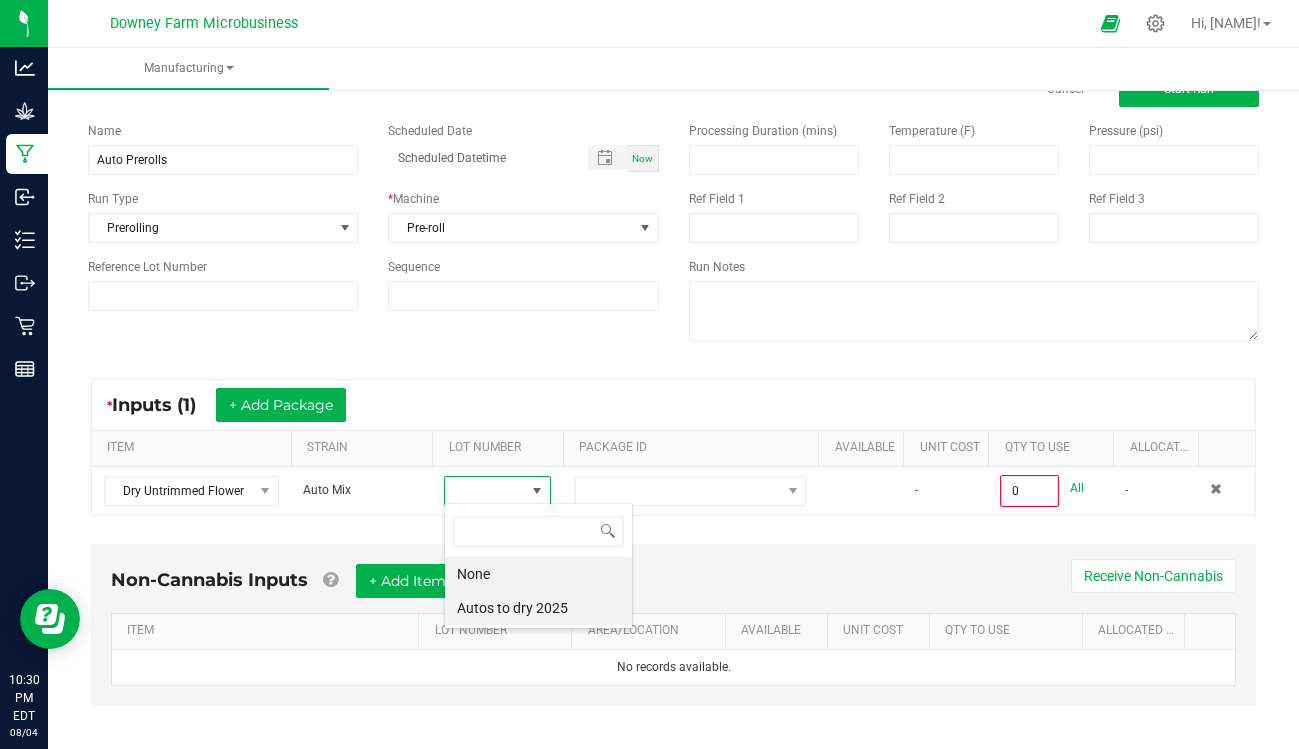click on "Autos to dry 2025" at bounding box center [538, 608] 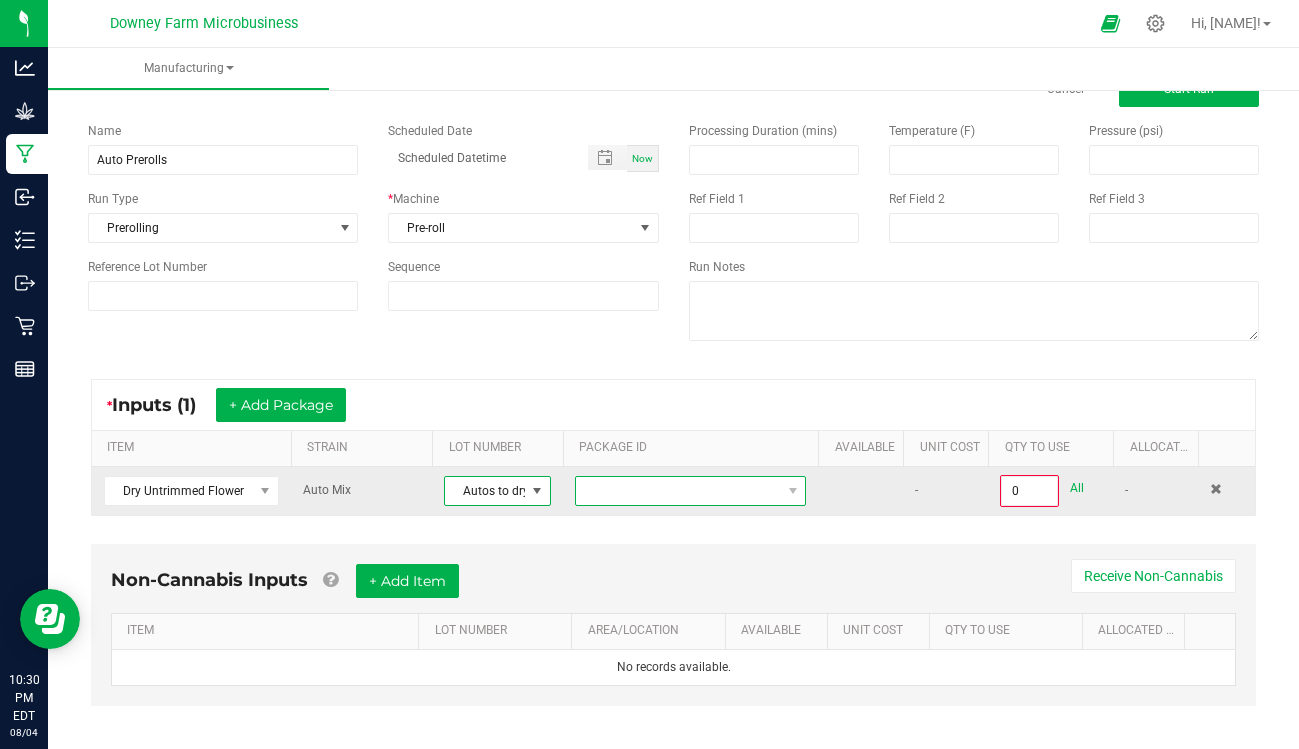click at bounding box center (678, 491) 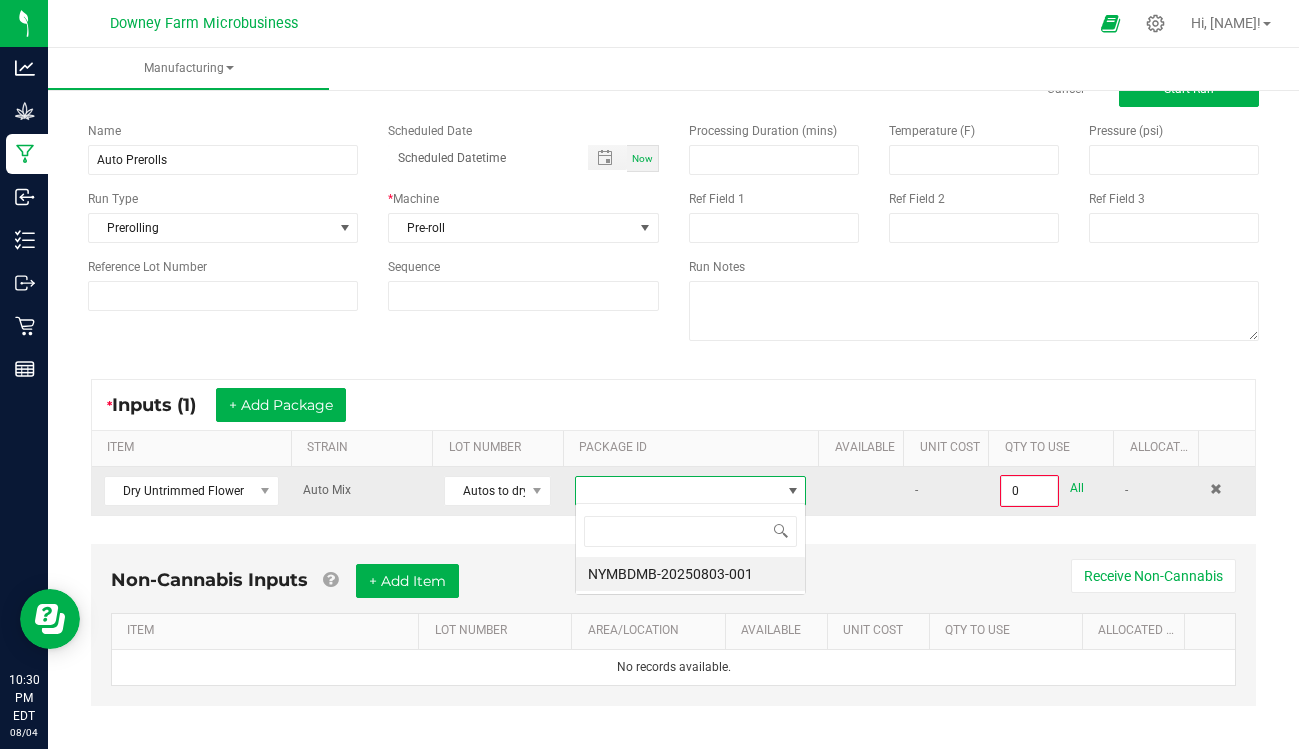 scroll, scrollTop: 99970, scrollLeft: 99769, axis: both 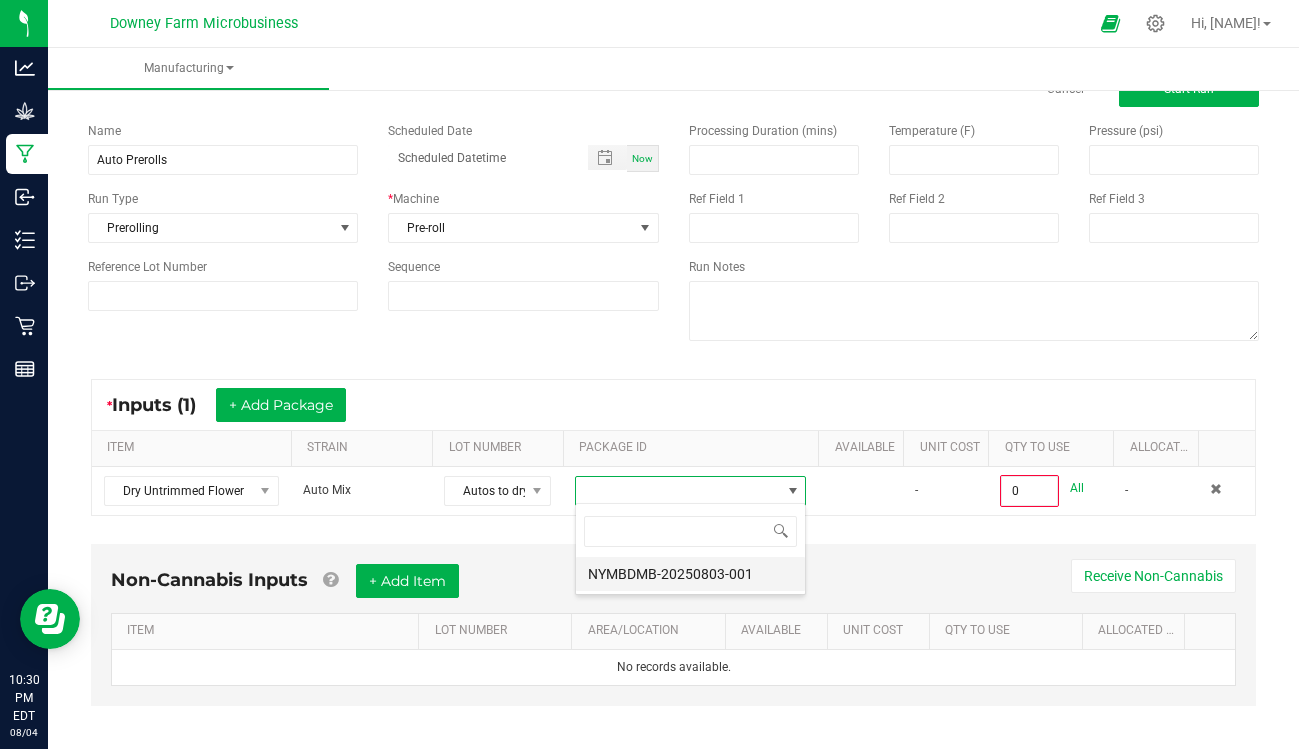 click on "NYMBDMB-20250803-001" at bounding box center [690, 574] 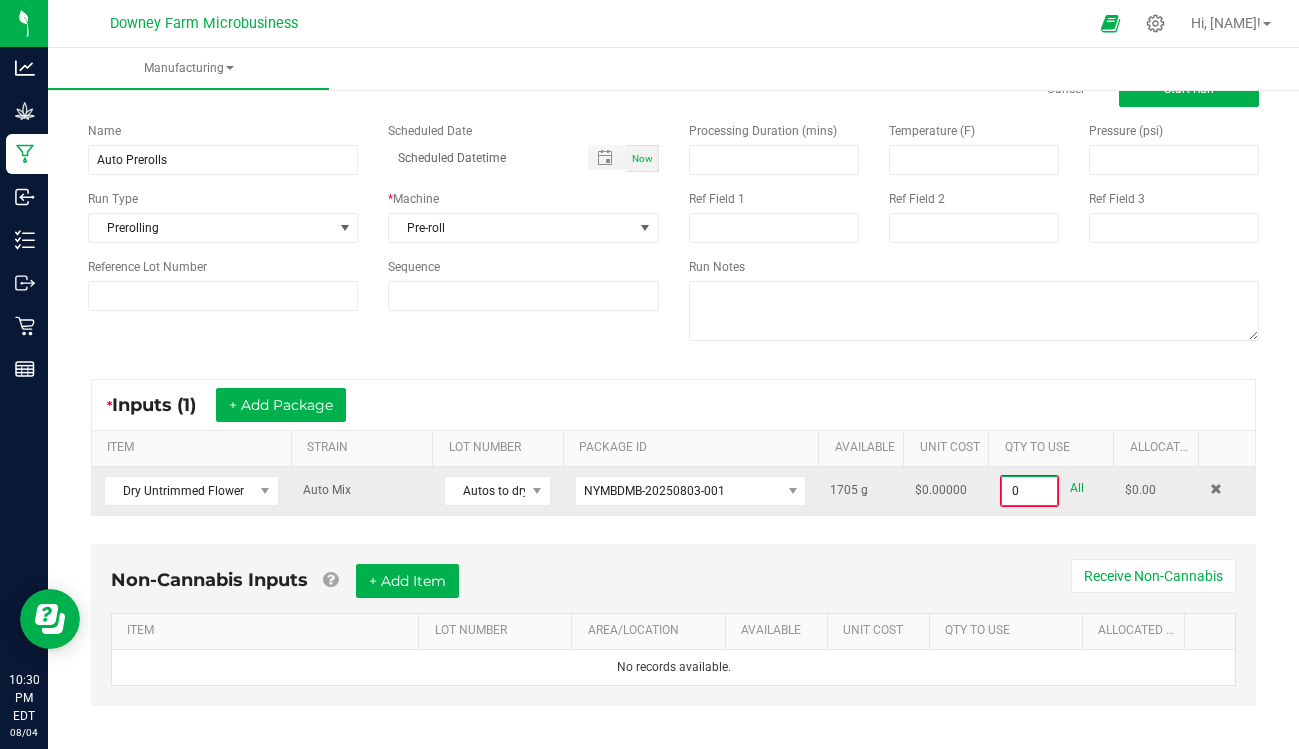 drag, startPoint x: 1042, startPoint y: 489, endPoint x: 1015, endPoint y: 488, distance: 27.018513 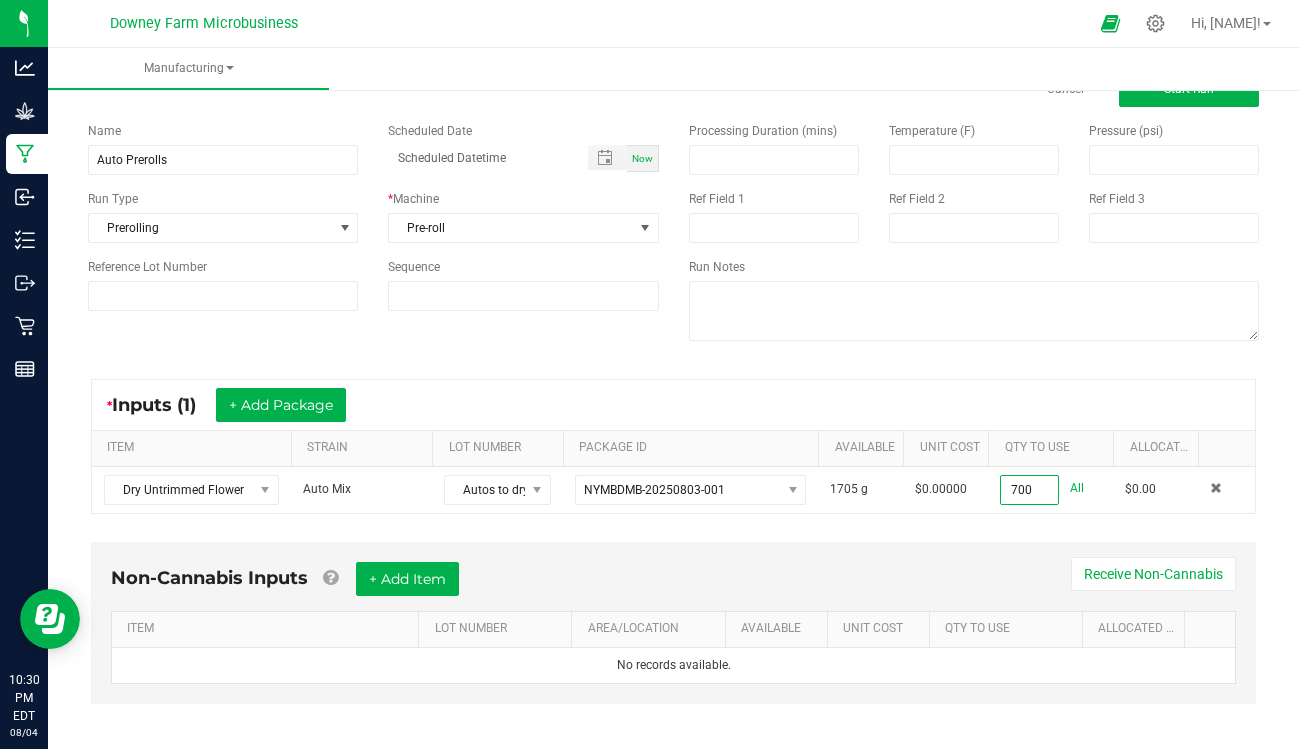 type on "700.0000 g" 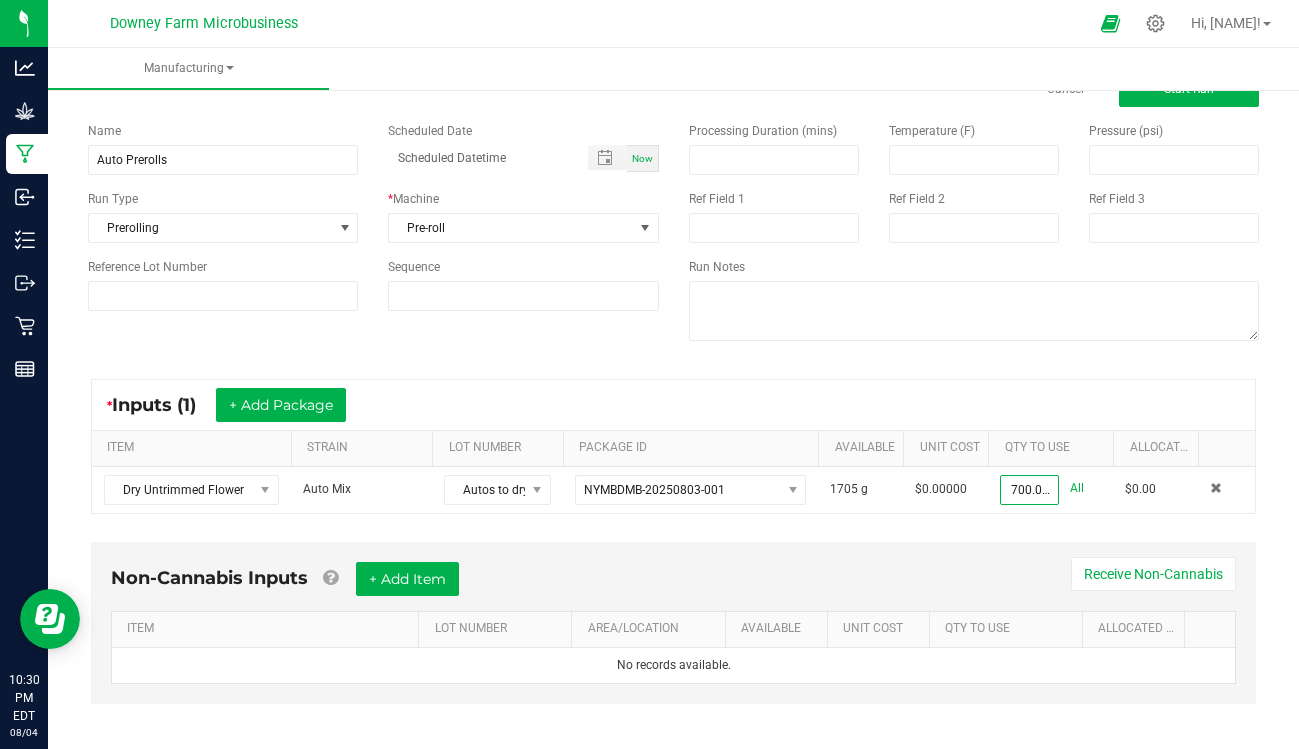 click on "Non-Cannabis Inputs   + Add Item   Receive Non-Cannabis  ITEM LOT NUMBER AREA/LOCATION AVAILABLE Unit Cost QTY TO USE Allocated Cost  No records available." at bounding box center (673, 637) 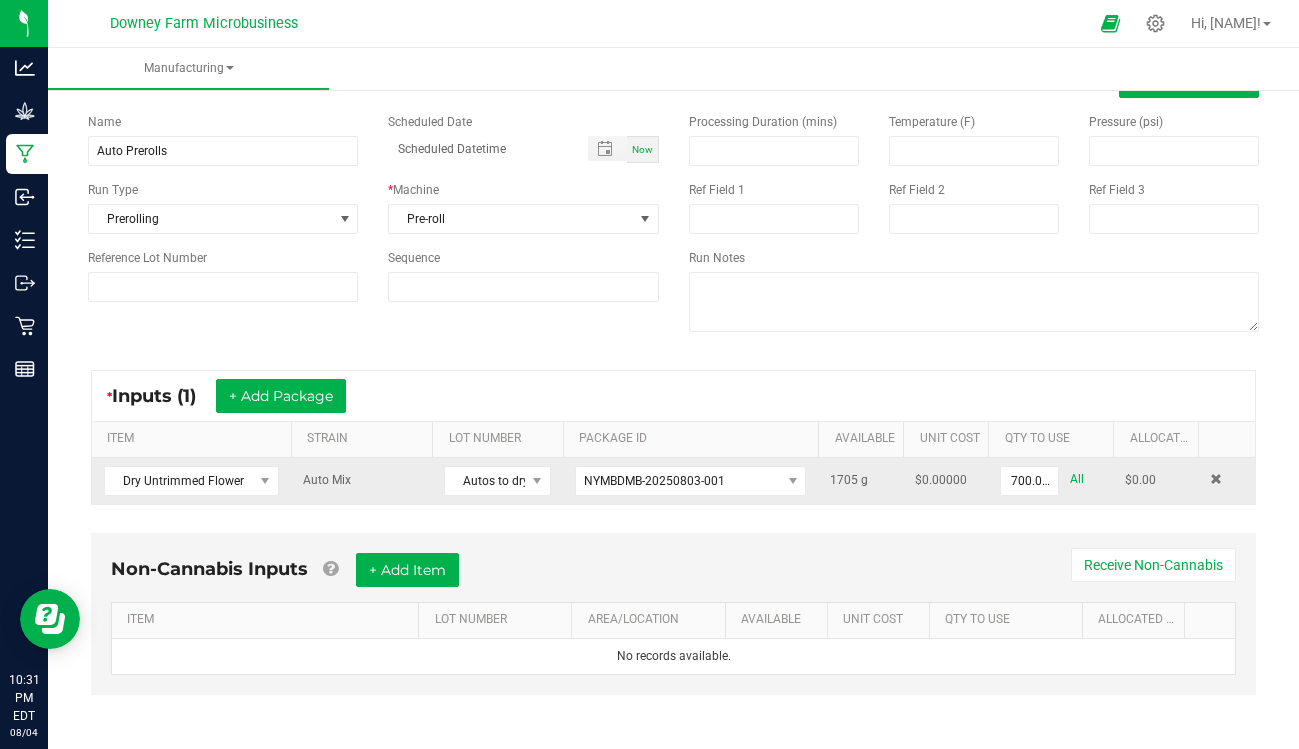 scroll, scrollTop: 72, scrollLeft: 0, axis: vertical 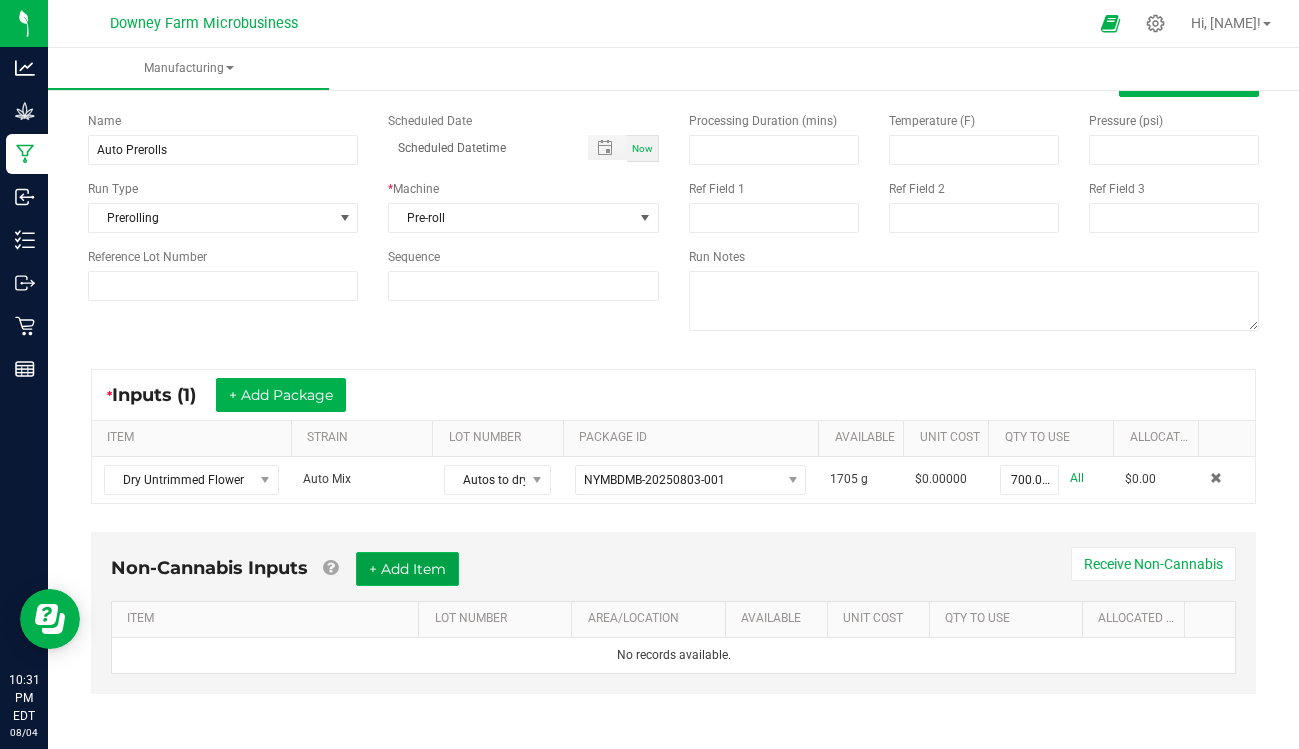 click on "+ Add Item" at bounding box center (407, 569) 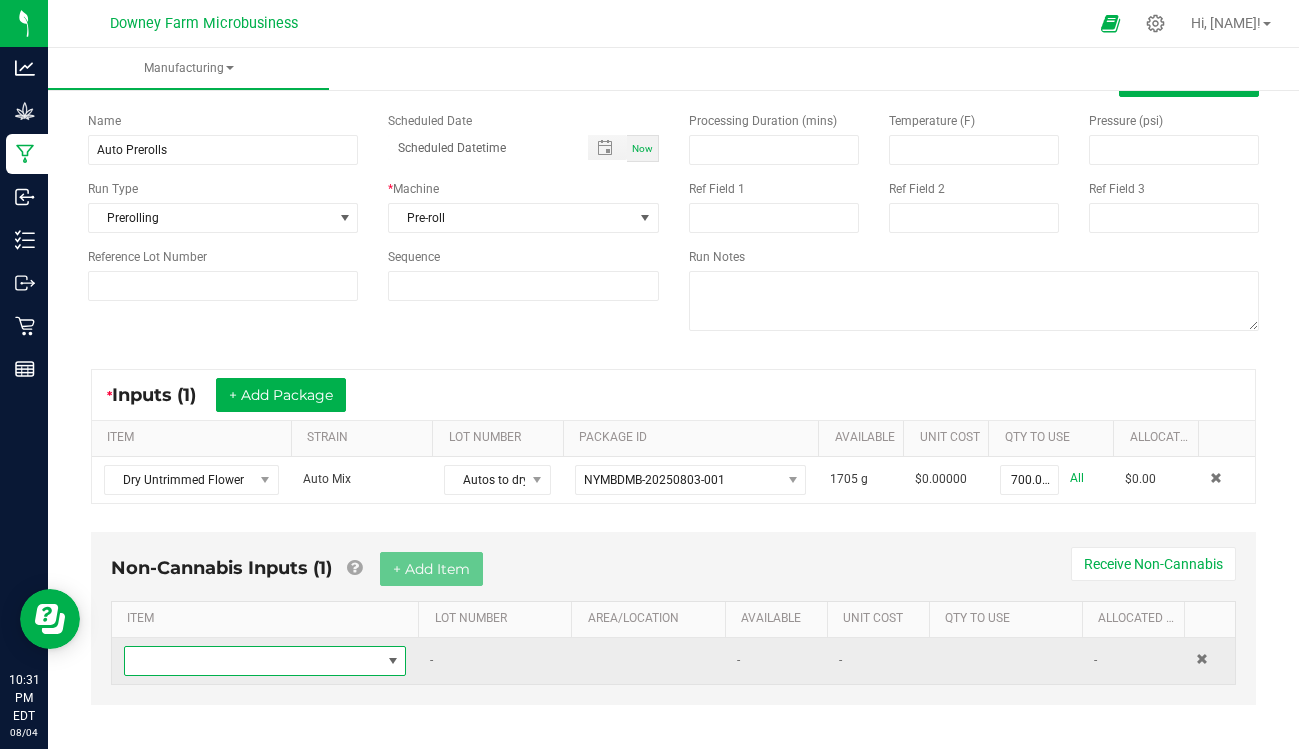 click at bounding box center (393, 661) 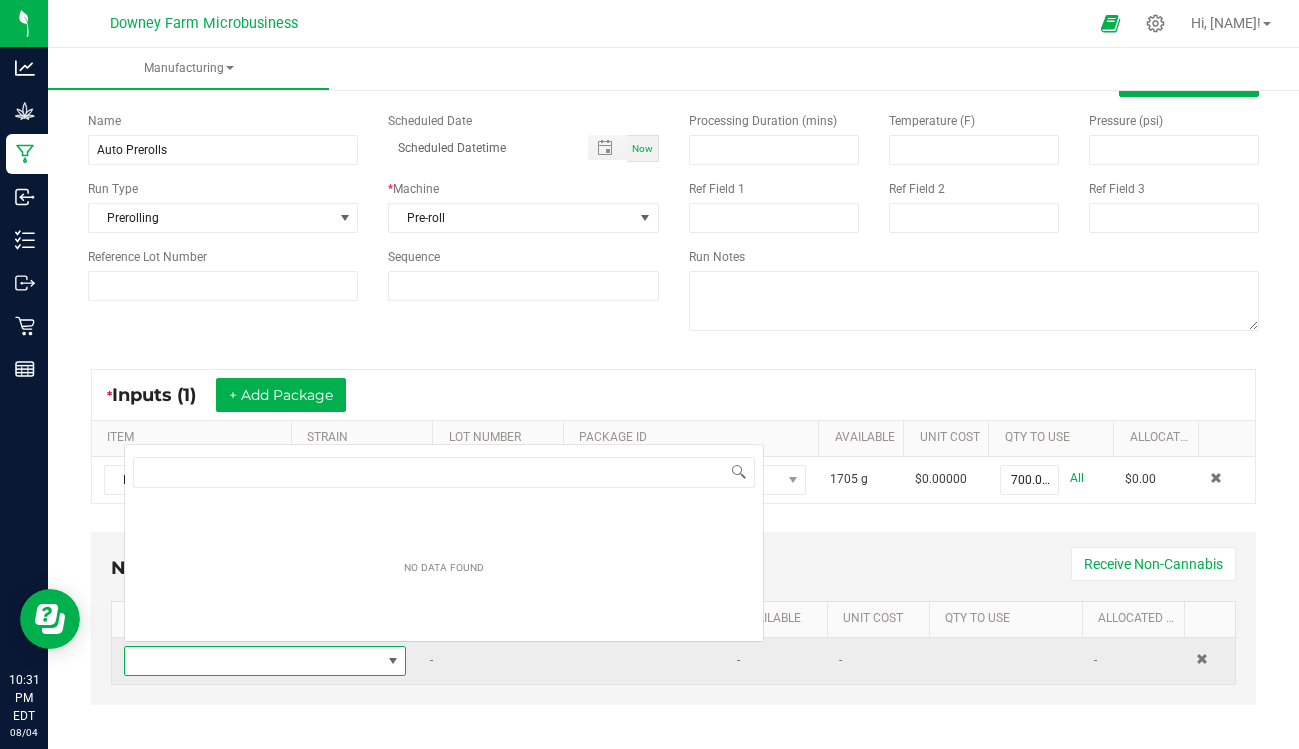 scroll, scrollTop: 0, scrollLeft: 0, axis: both 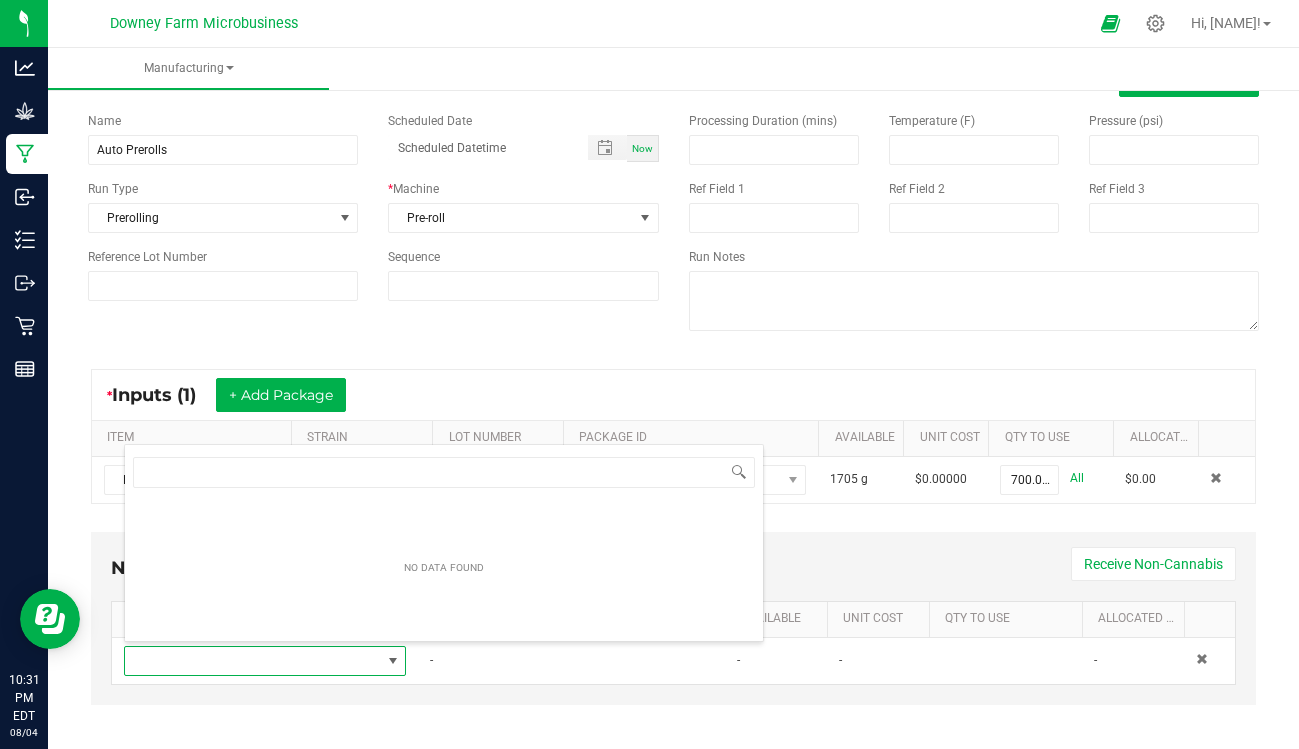 click on "NO DATA FOUND" at bounding box center [444, 568] 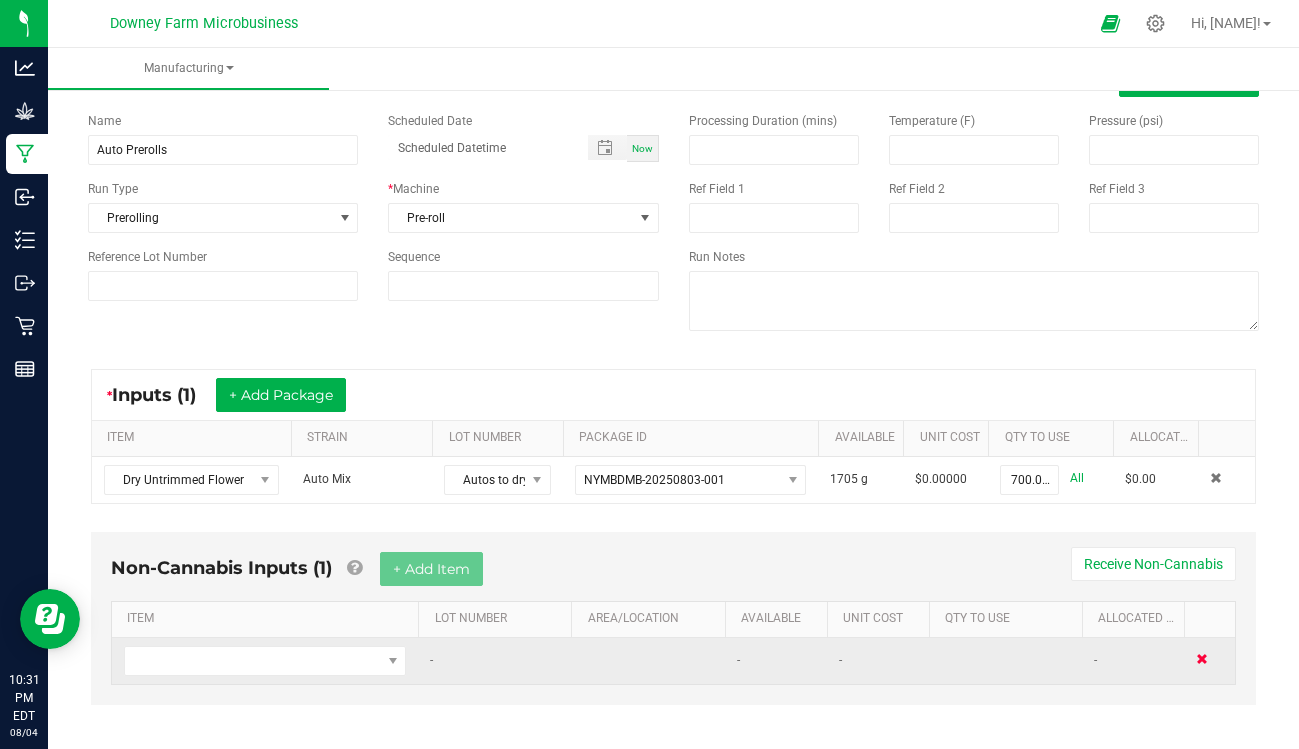 click at bounding box center [1202, 659] 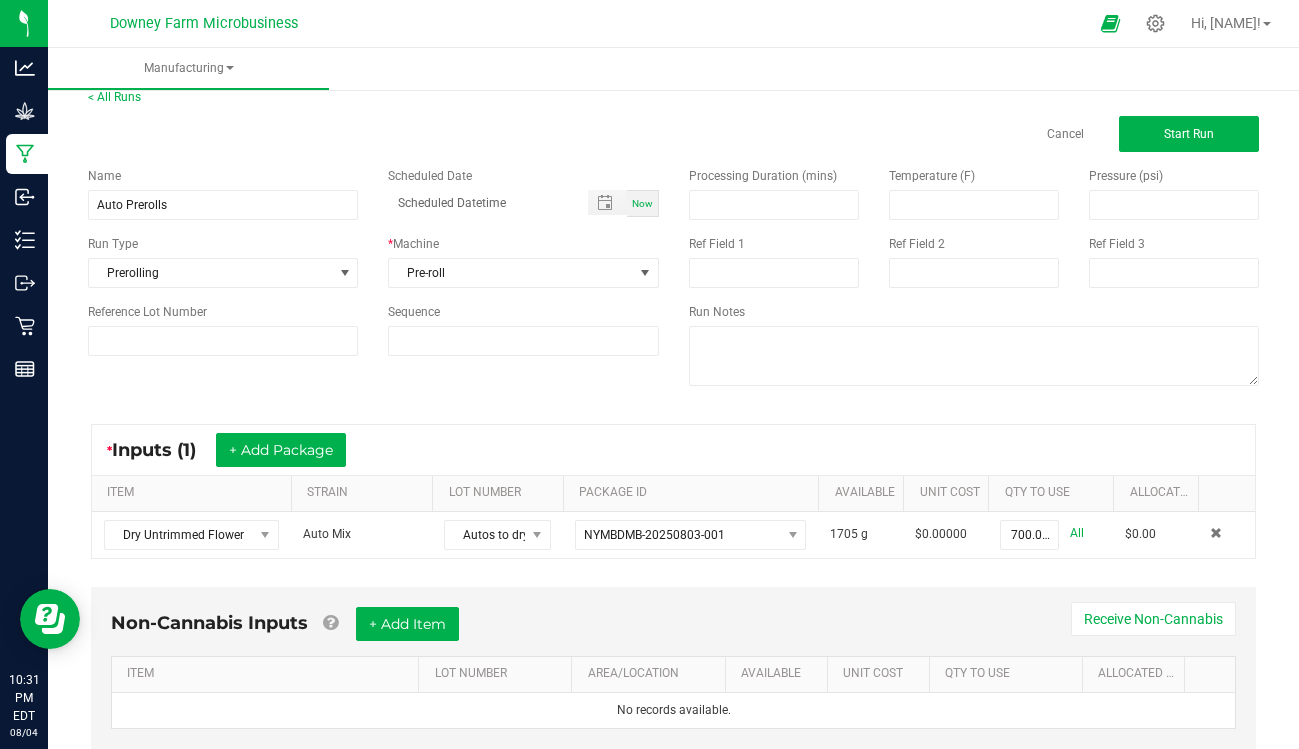 scroll, scrollTop: 0, scrollLeft: 0, axis: both 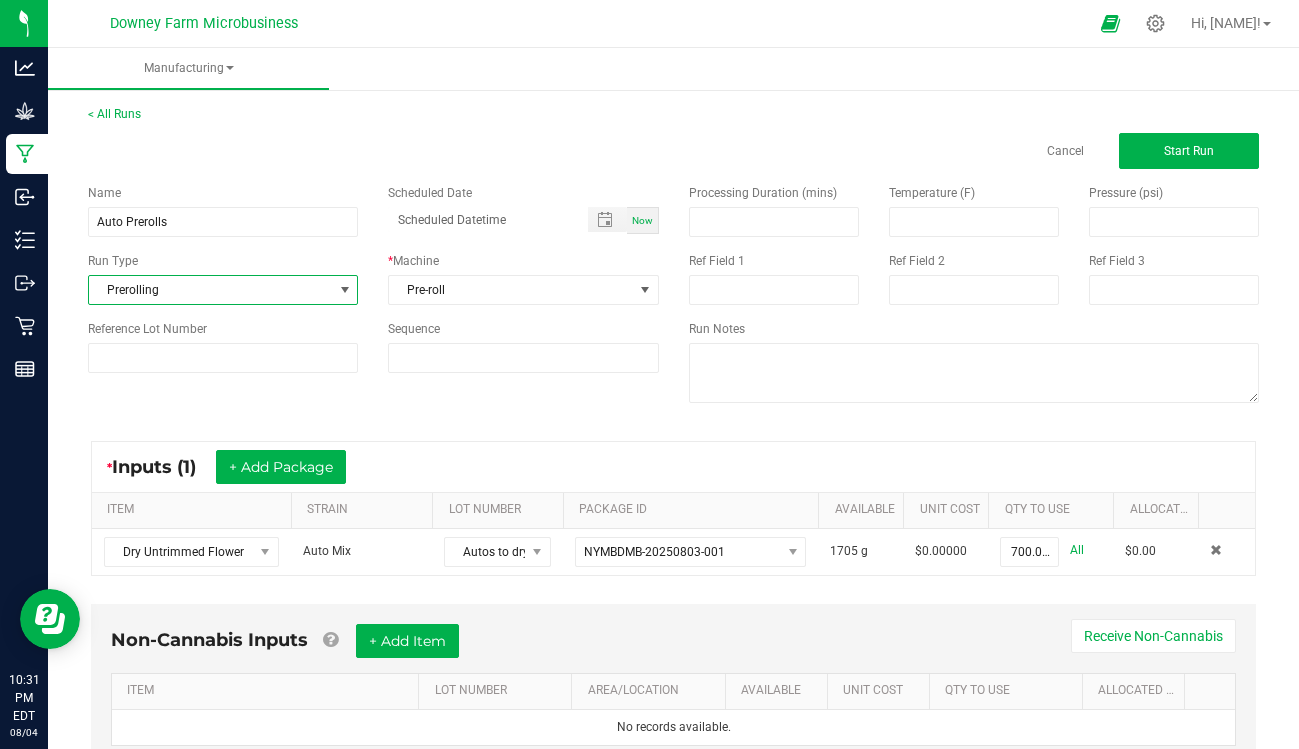 click at bounding box center (345, 290) 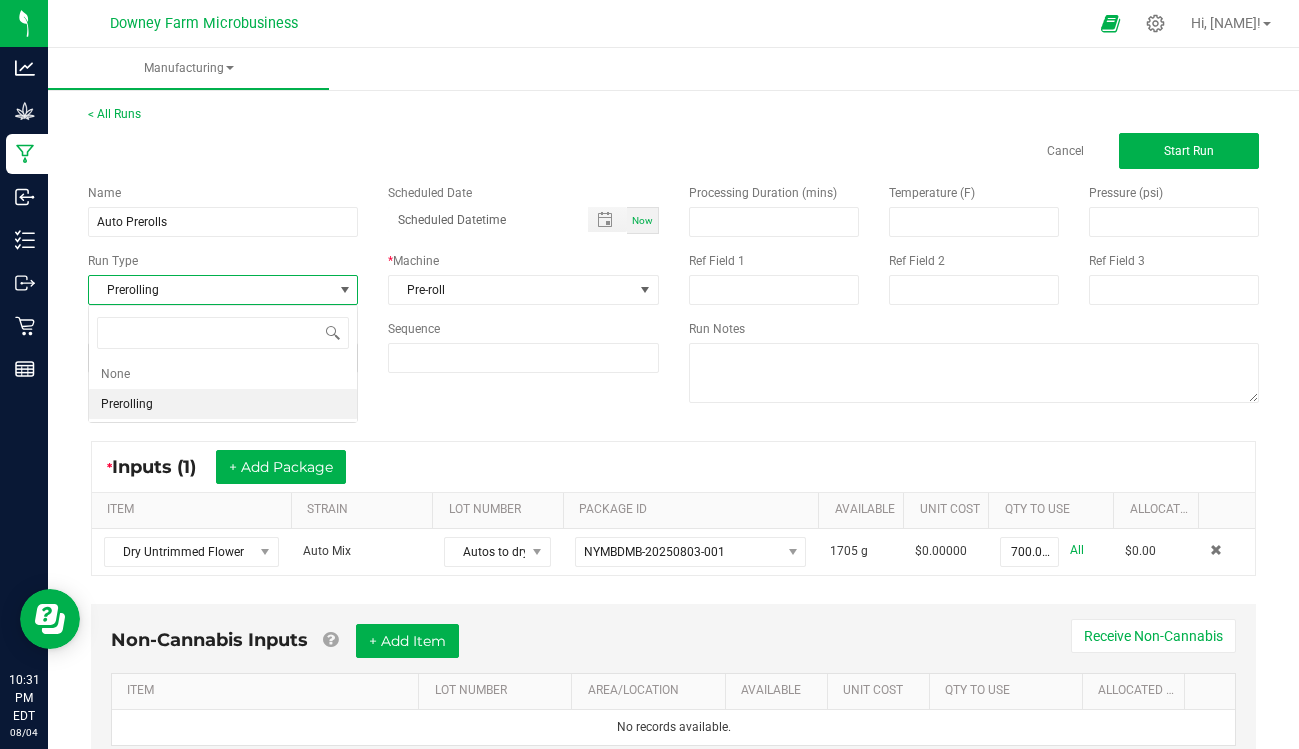 scroll, scrollTop: 99970, scrollLeft: 99730, axis: both 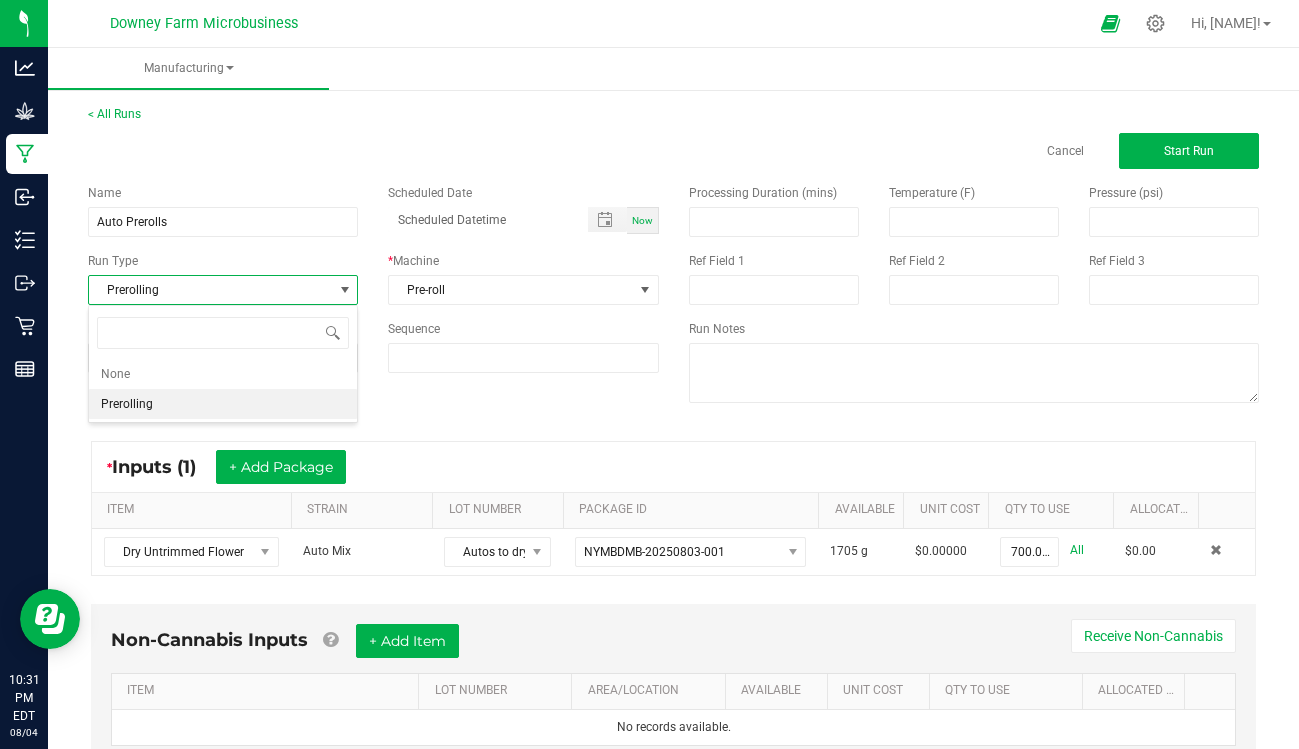 click at bounding box center [345, 290] 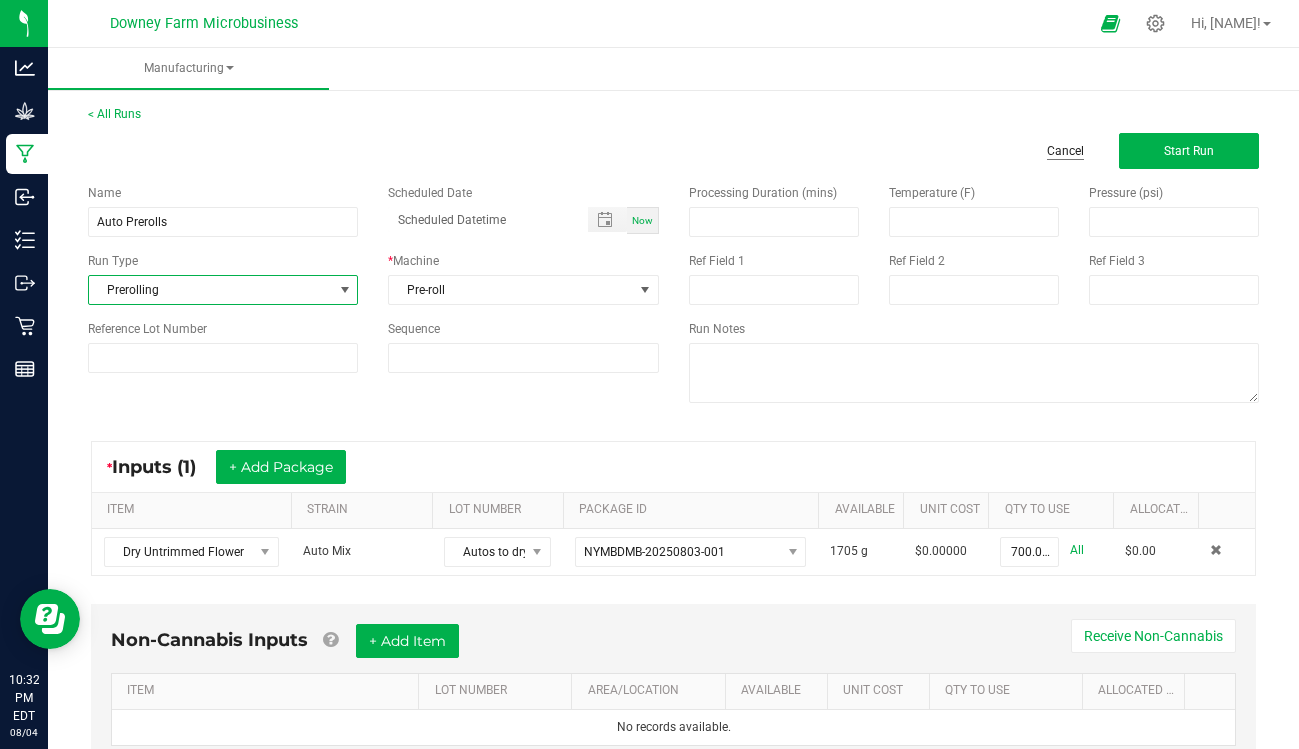 click on "Cancel" at bounding box center [1065, 151] 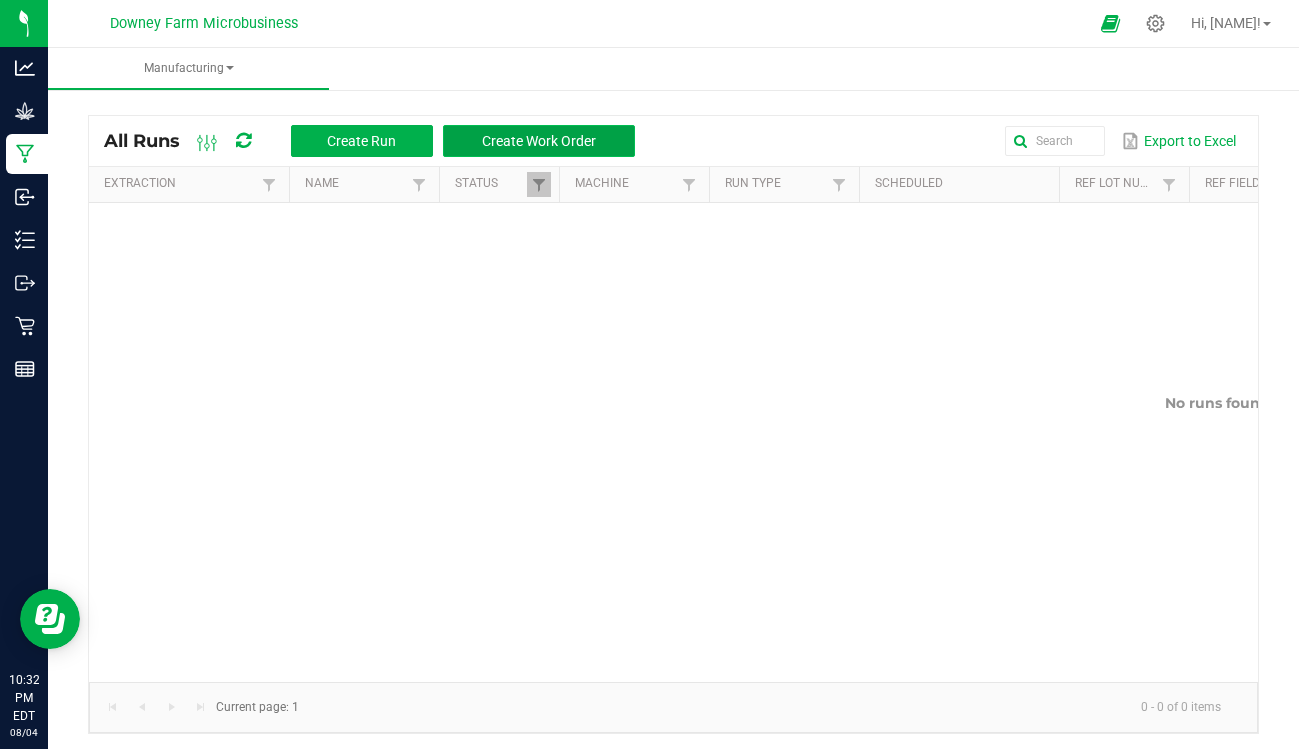 click on "Create Work Order" at bounding box center (539, 141) 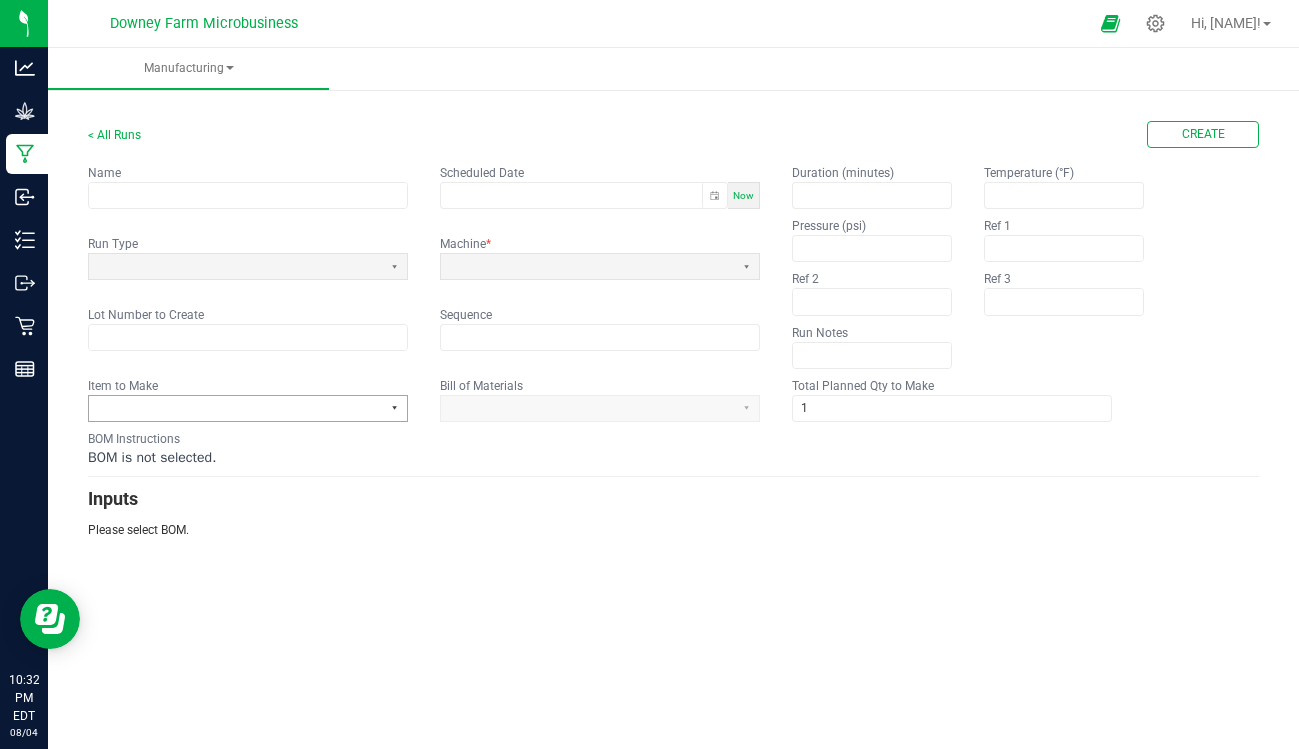 click at bounding box center (394, 408) 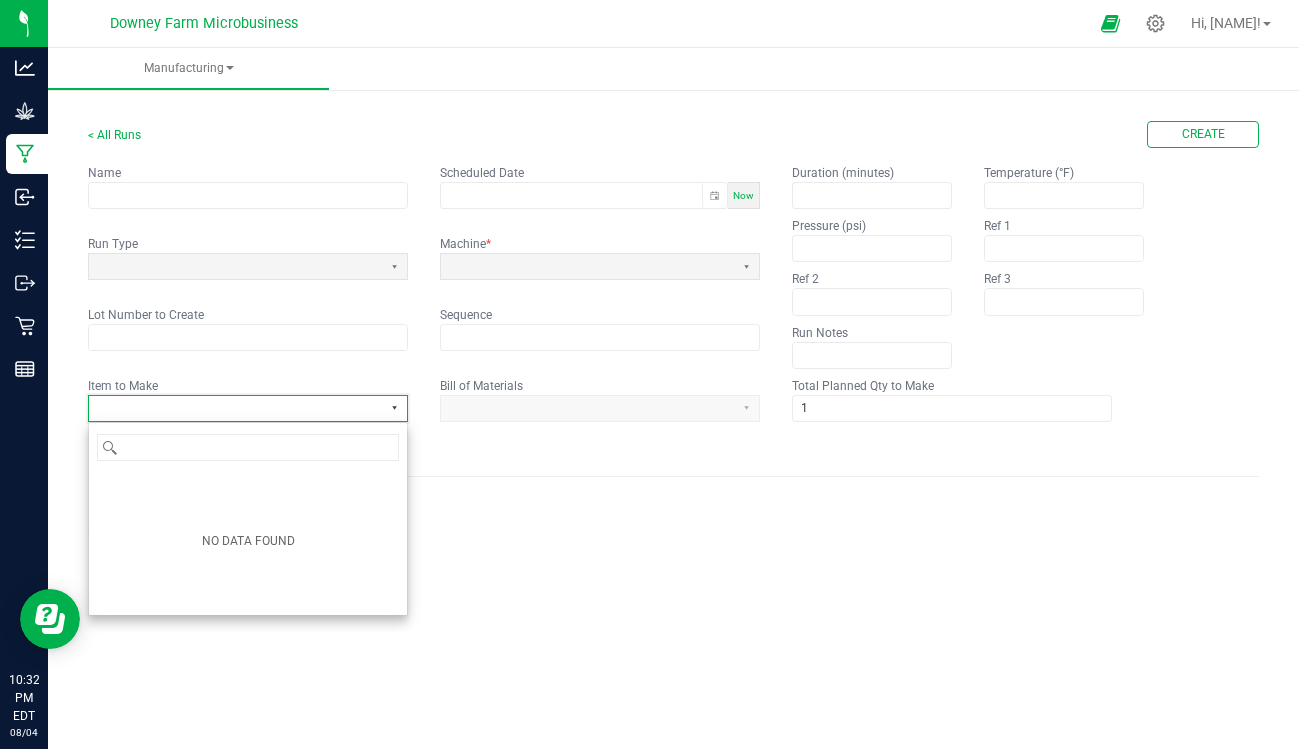 click at bounding box center [394, 408] 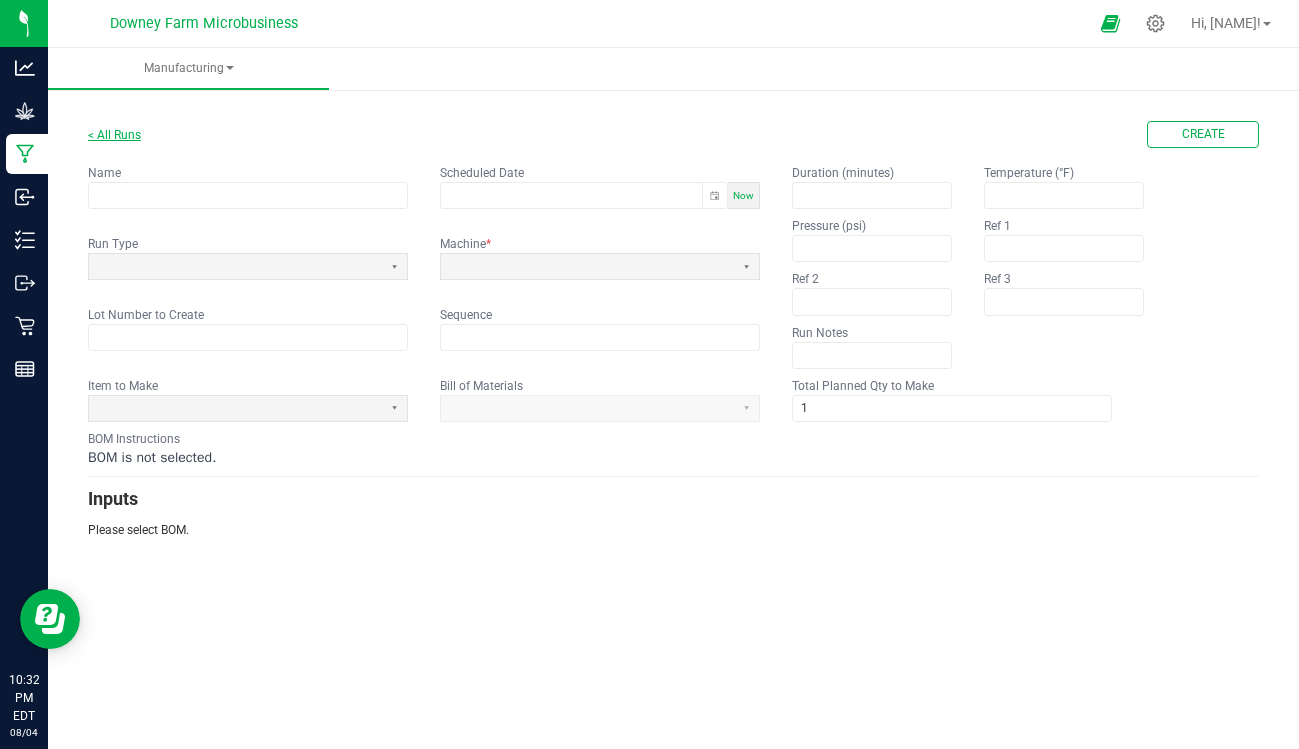 click on "< All Runs" at bounding box center (114, 135) 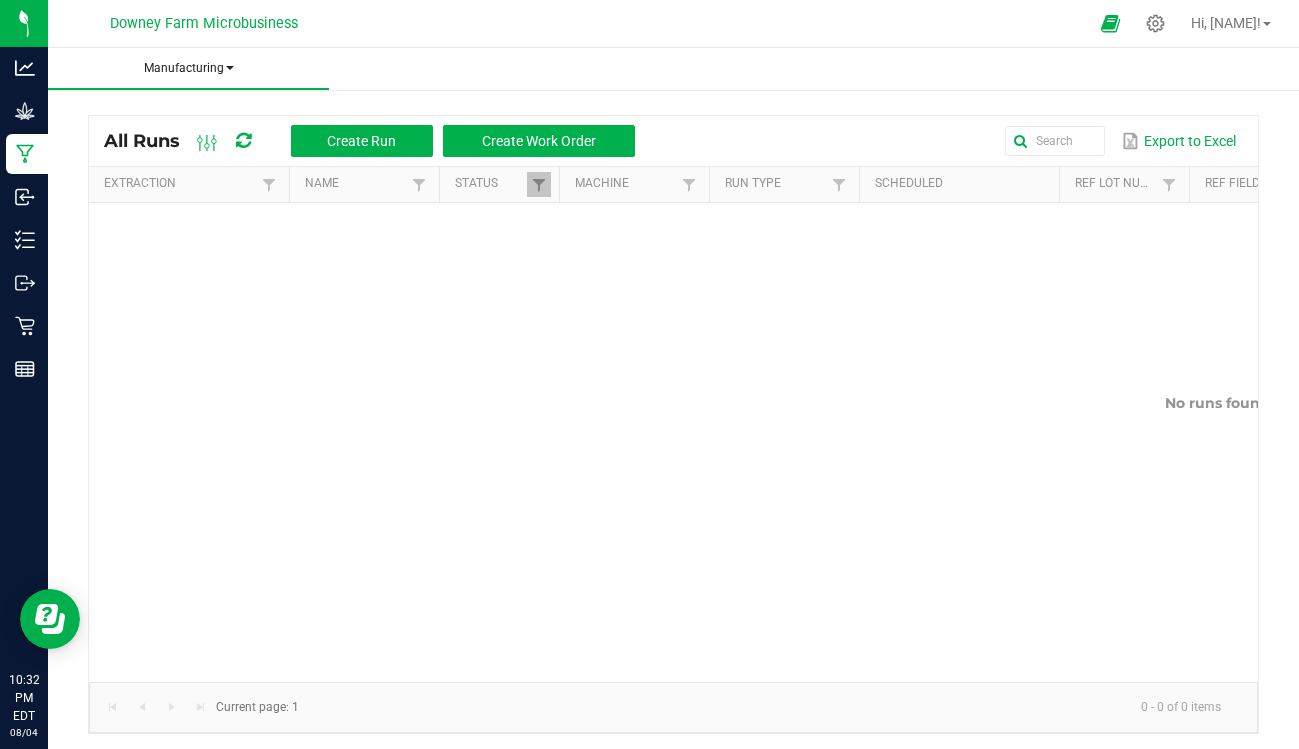 click on "Manufacturing" at bounding box center (188, 68) 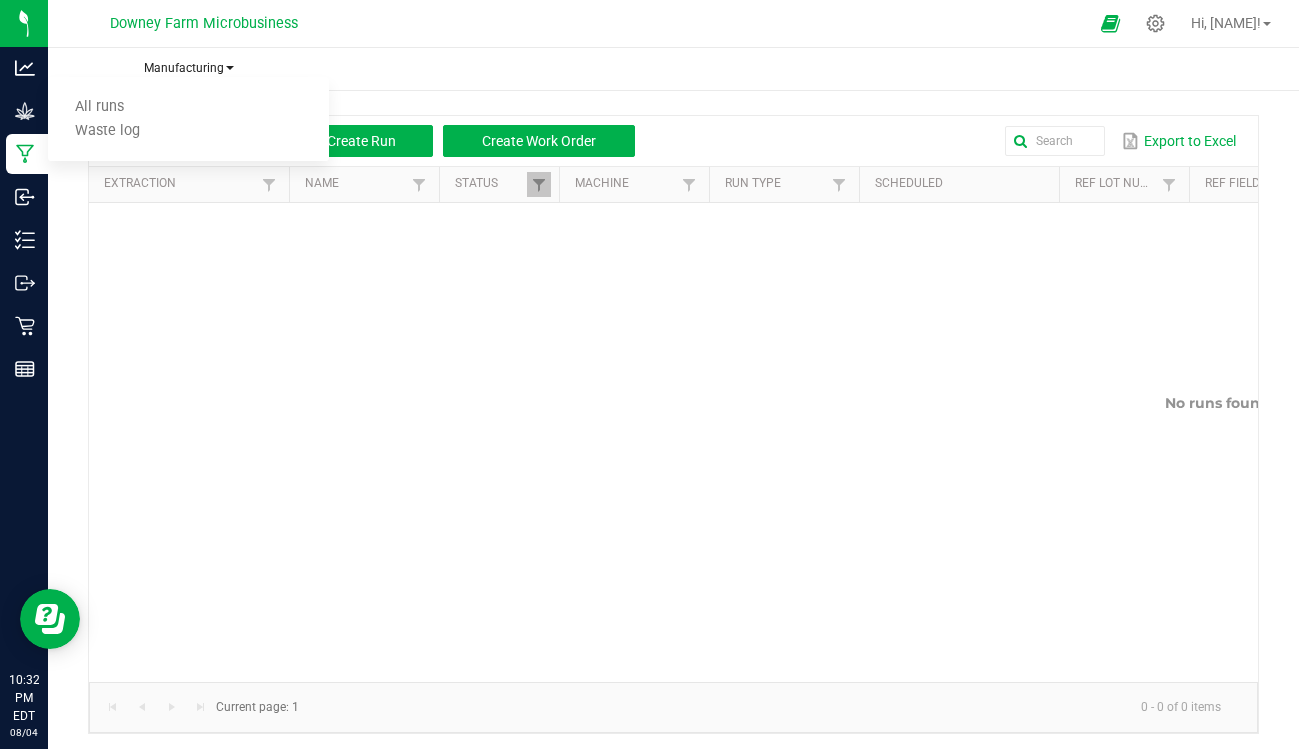 click on "Manufacturing" at bounding box center [188, 68] 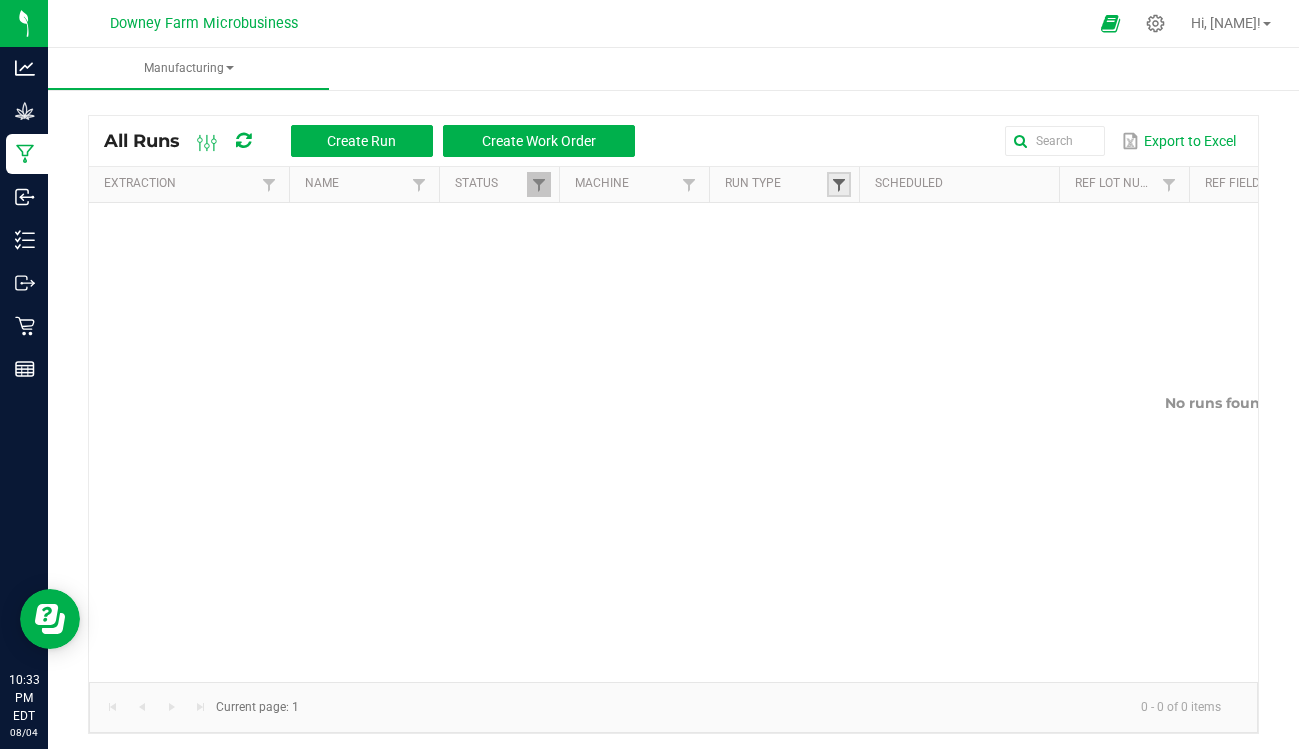 click at bounding box center [839, 185] 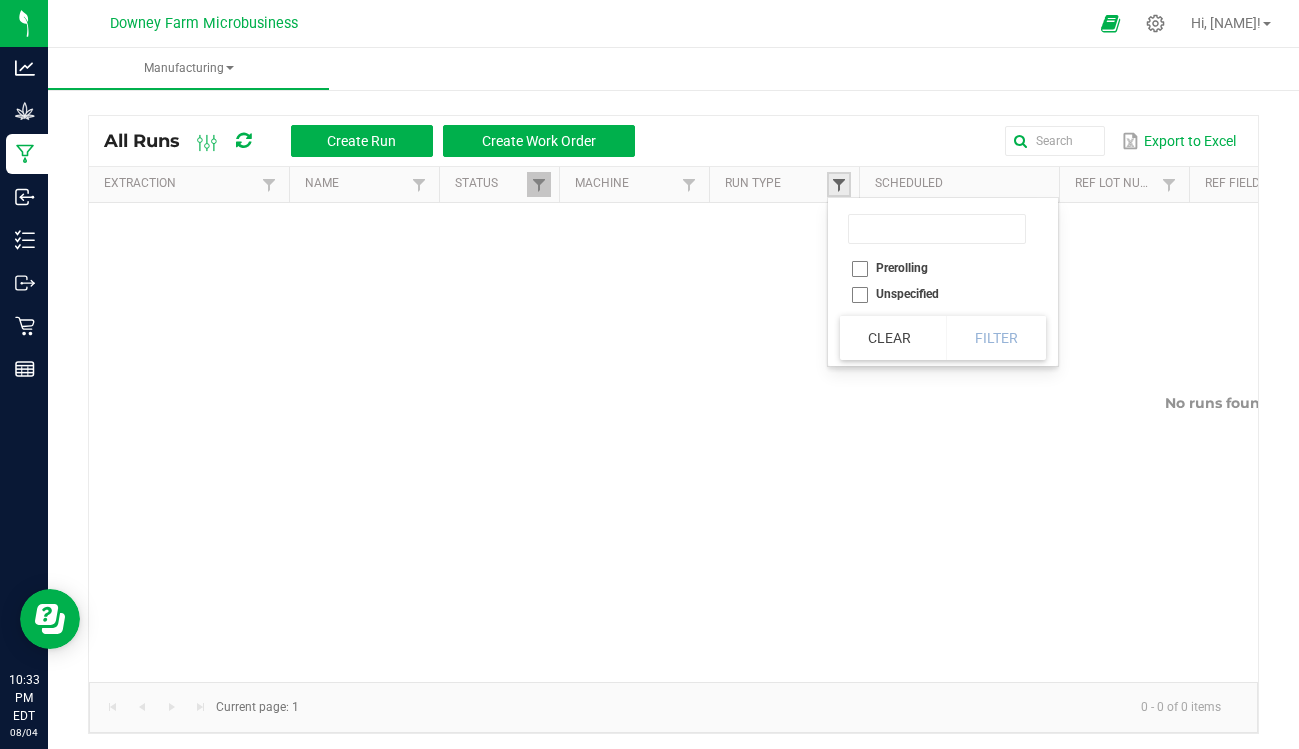 click at bounding box center (839, 185) 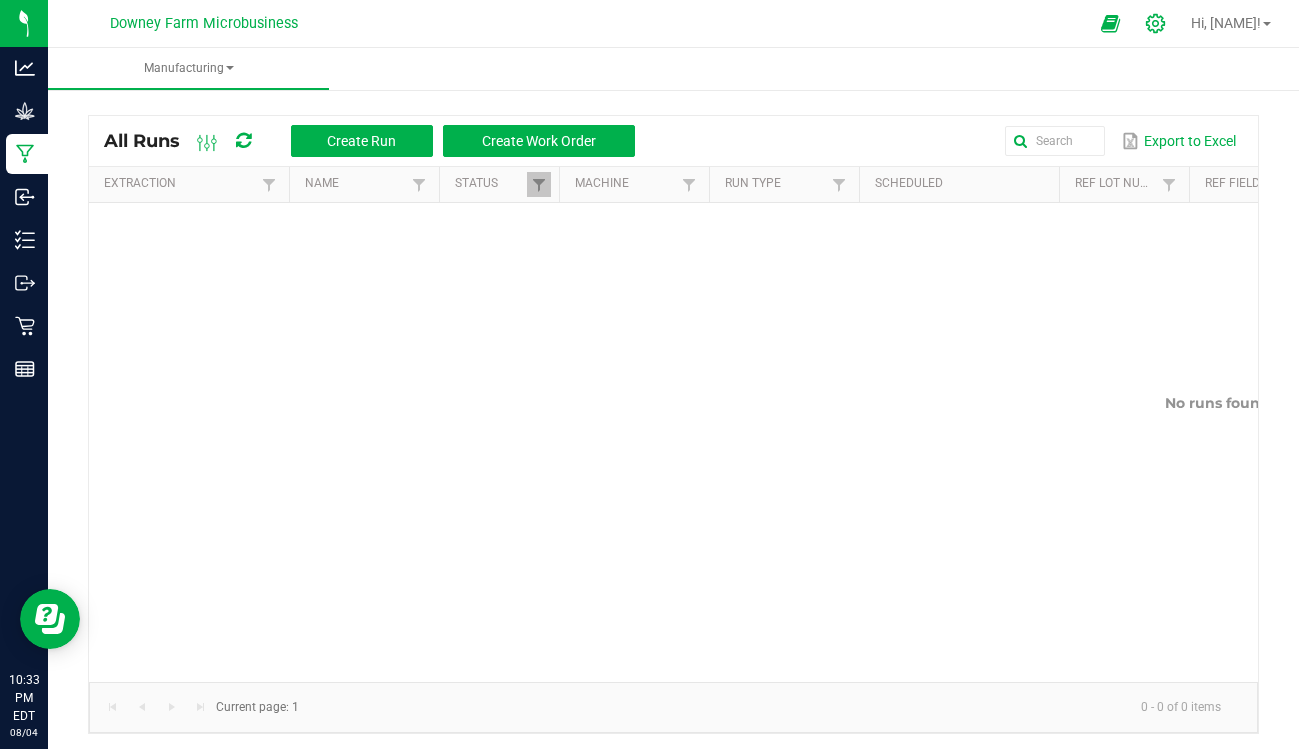 click 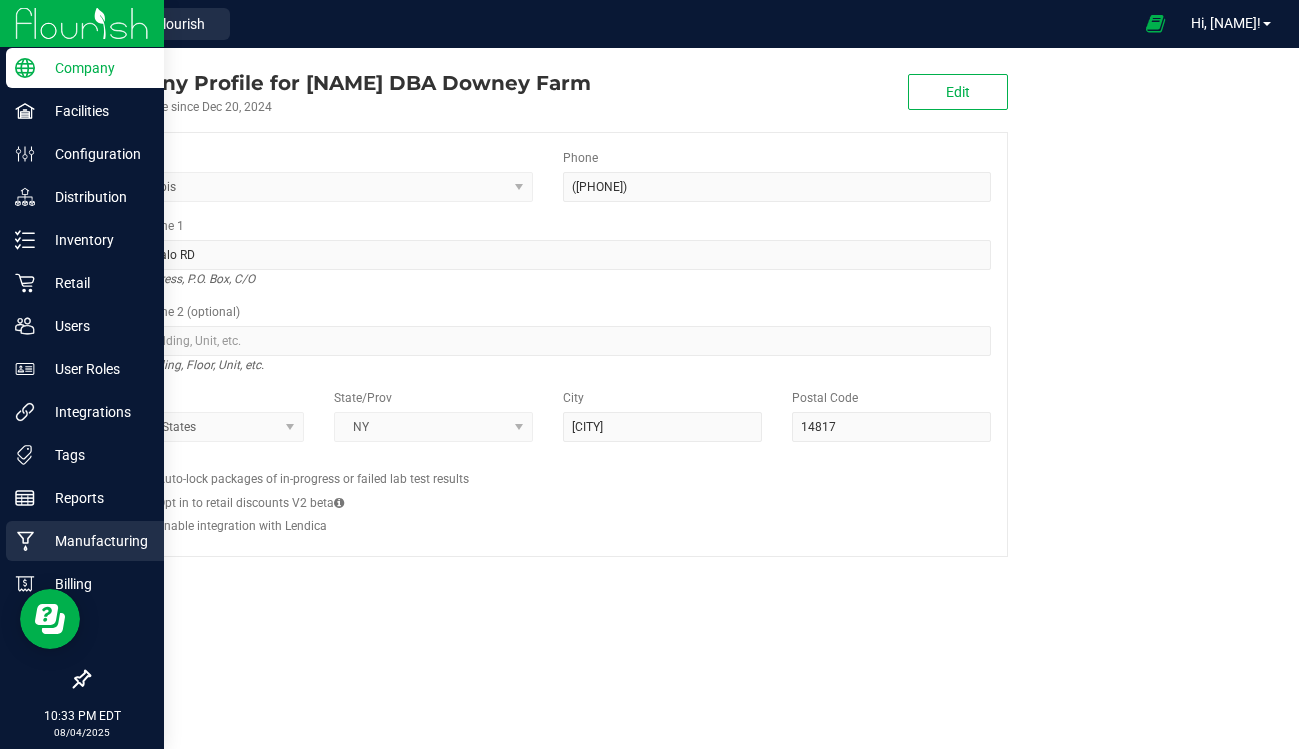 click on "Manufacturing" at bounding box center (95, 541) 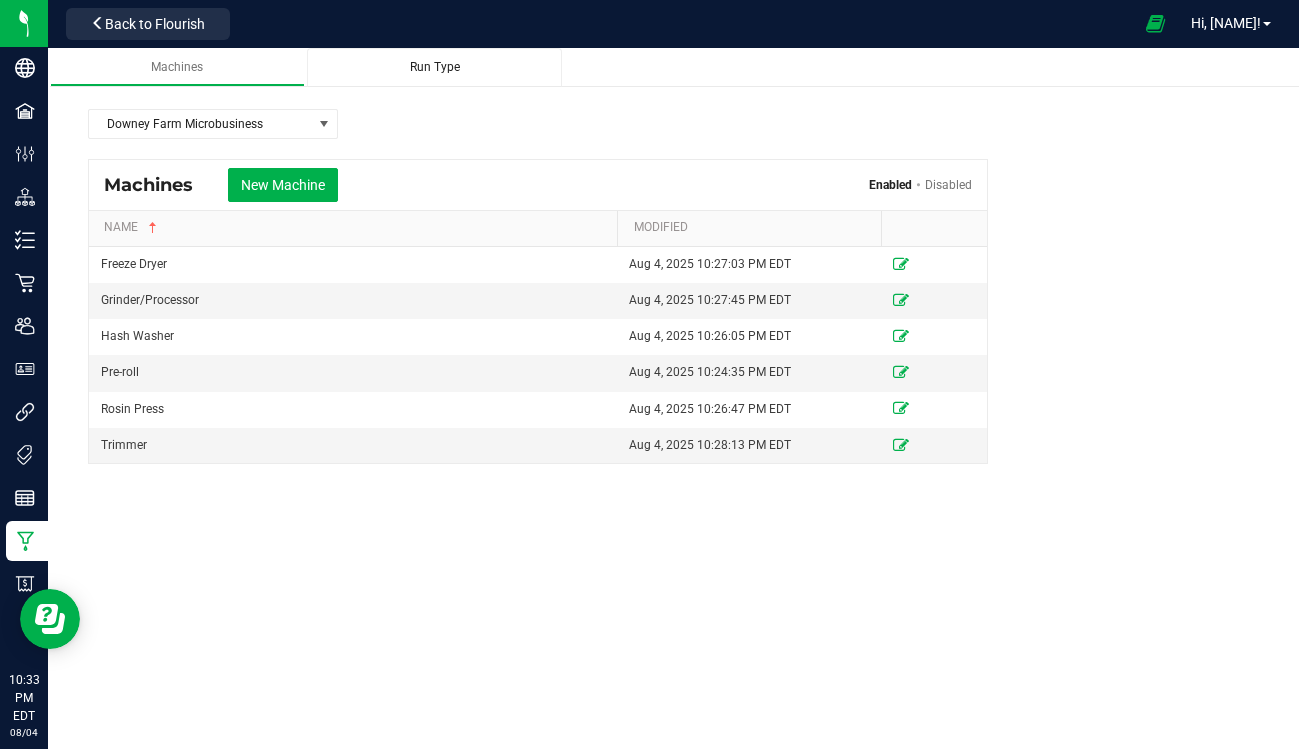 click on "Run Type" at bounding box center (435, 67) 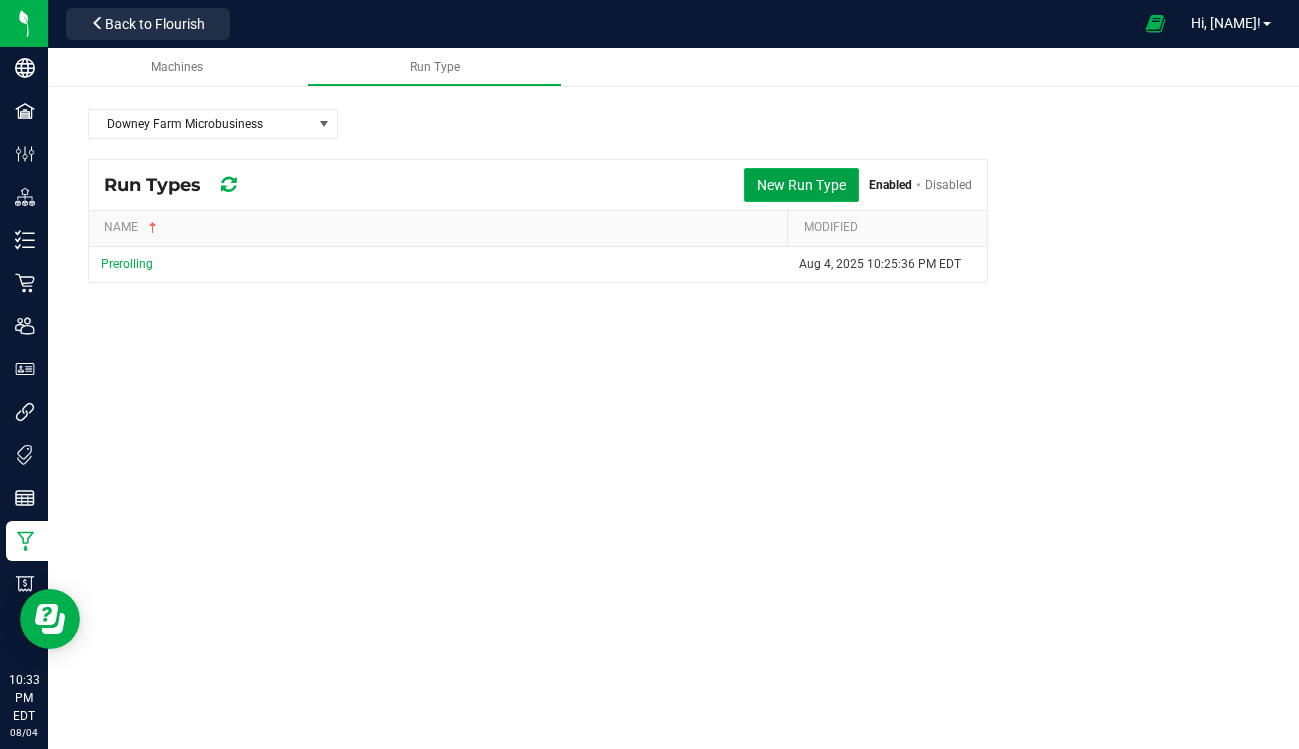 click on "New Run Type" at bounding box center (801, 185) 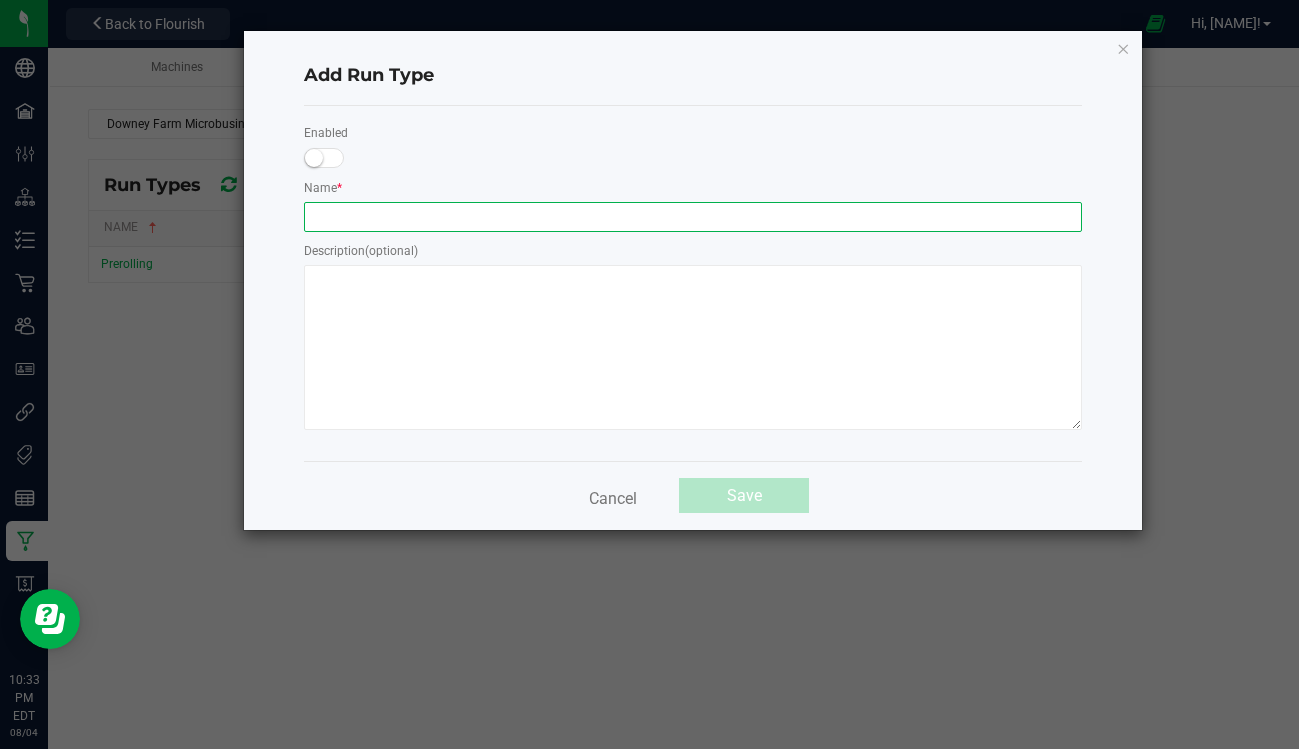 click 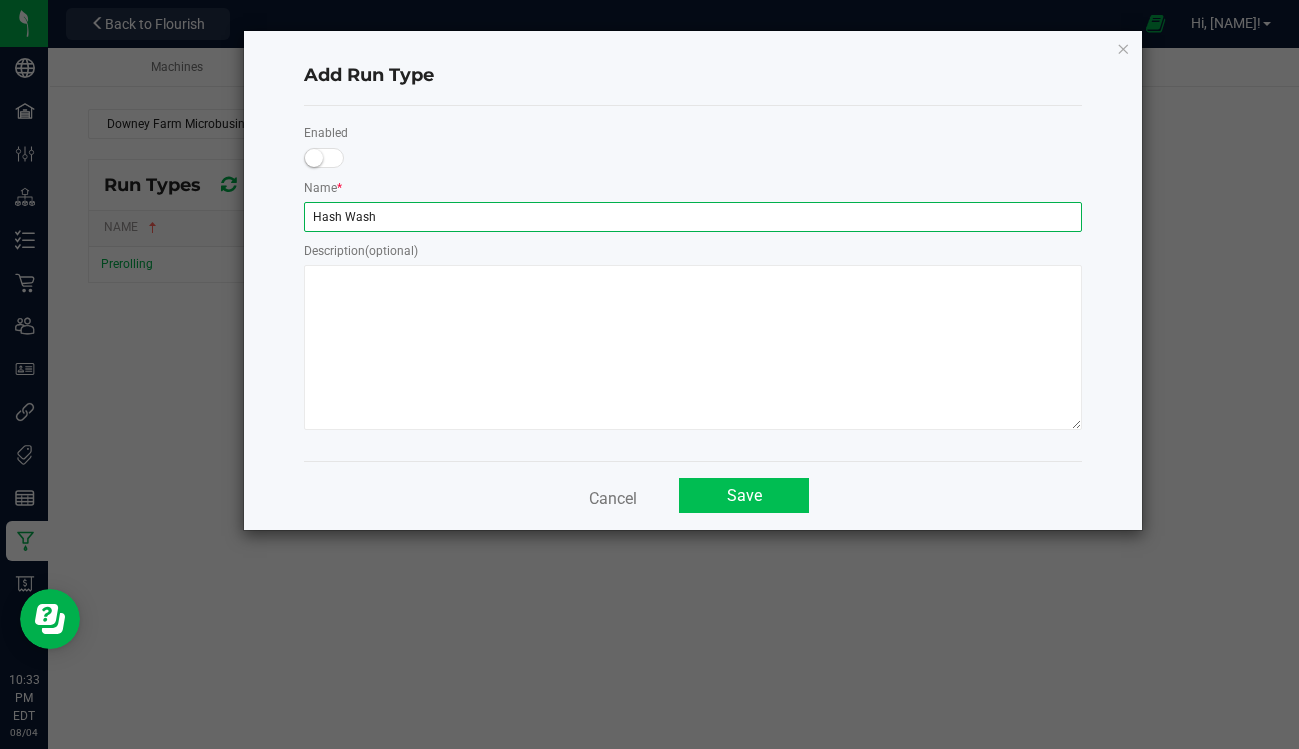 type on "Hash Wash" 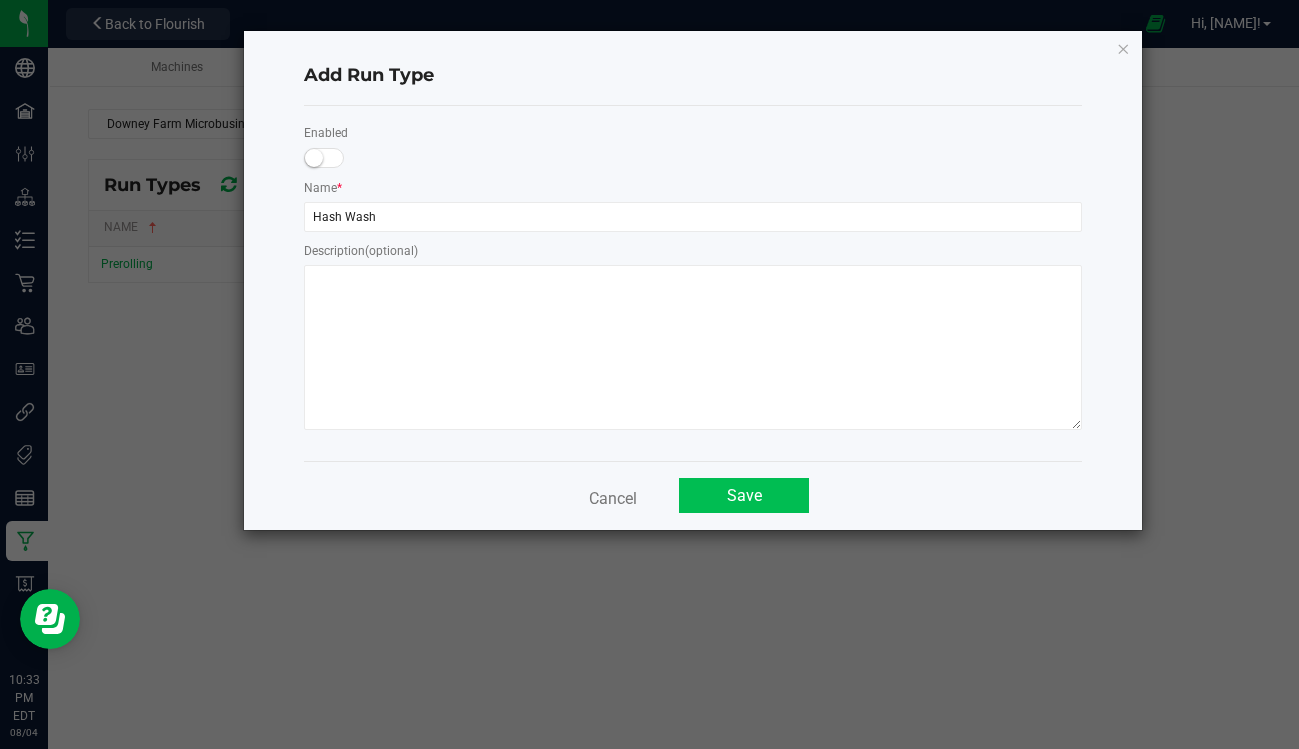 click on "Save" 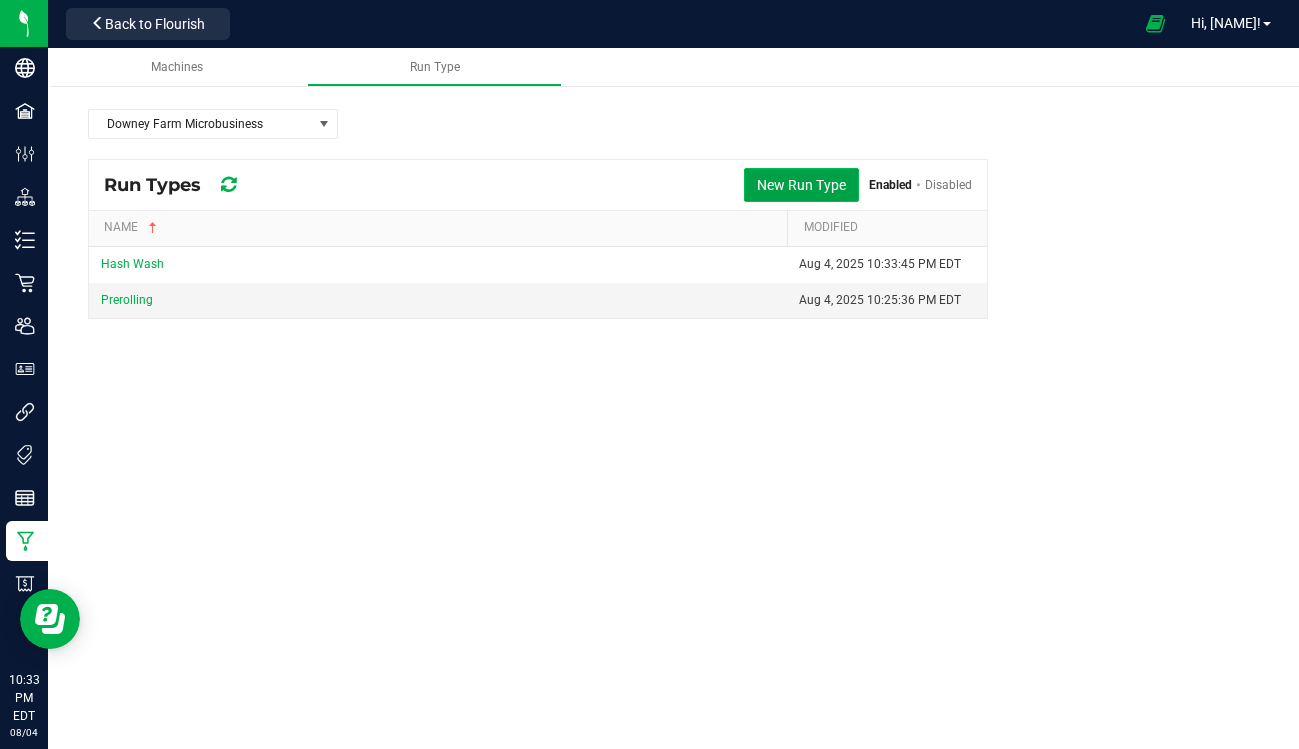 click on "New Run Type" at bounding box center (801, 185) 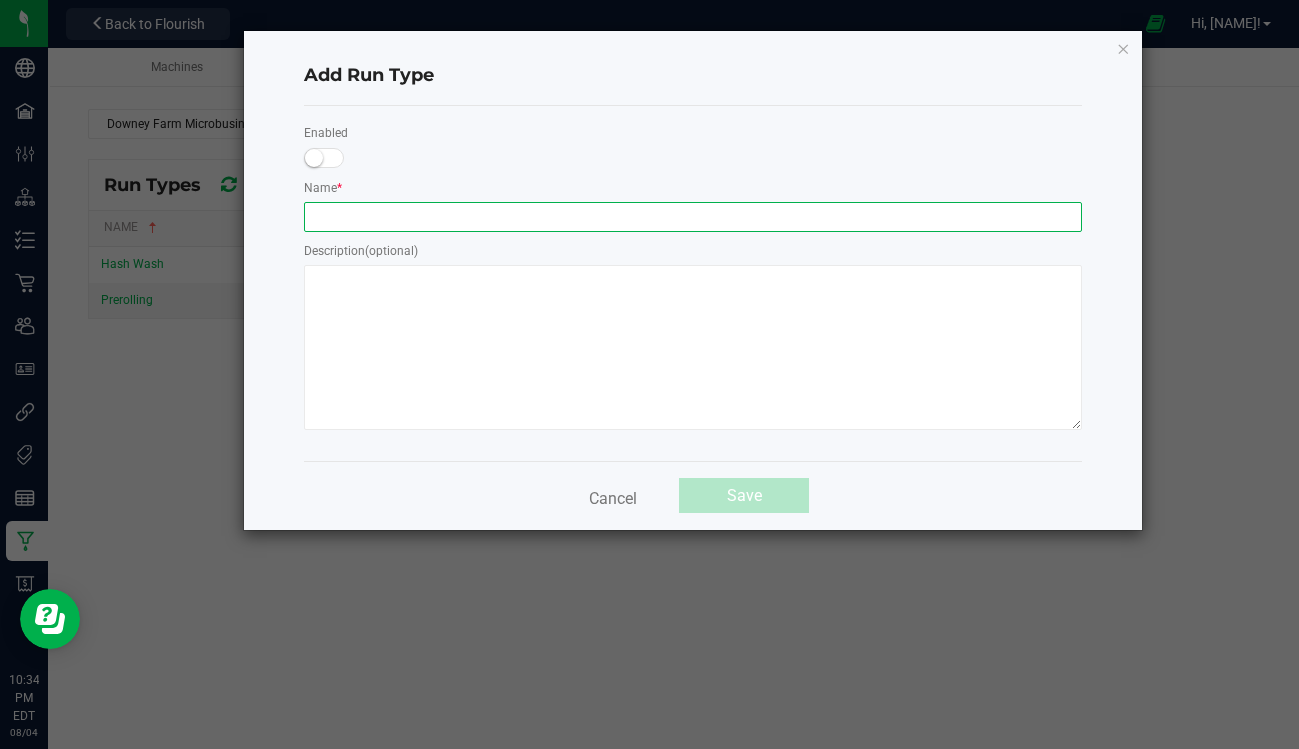 click 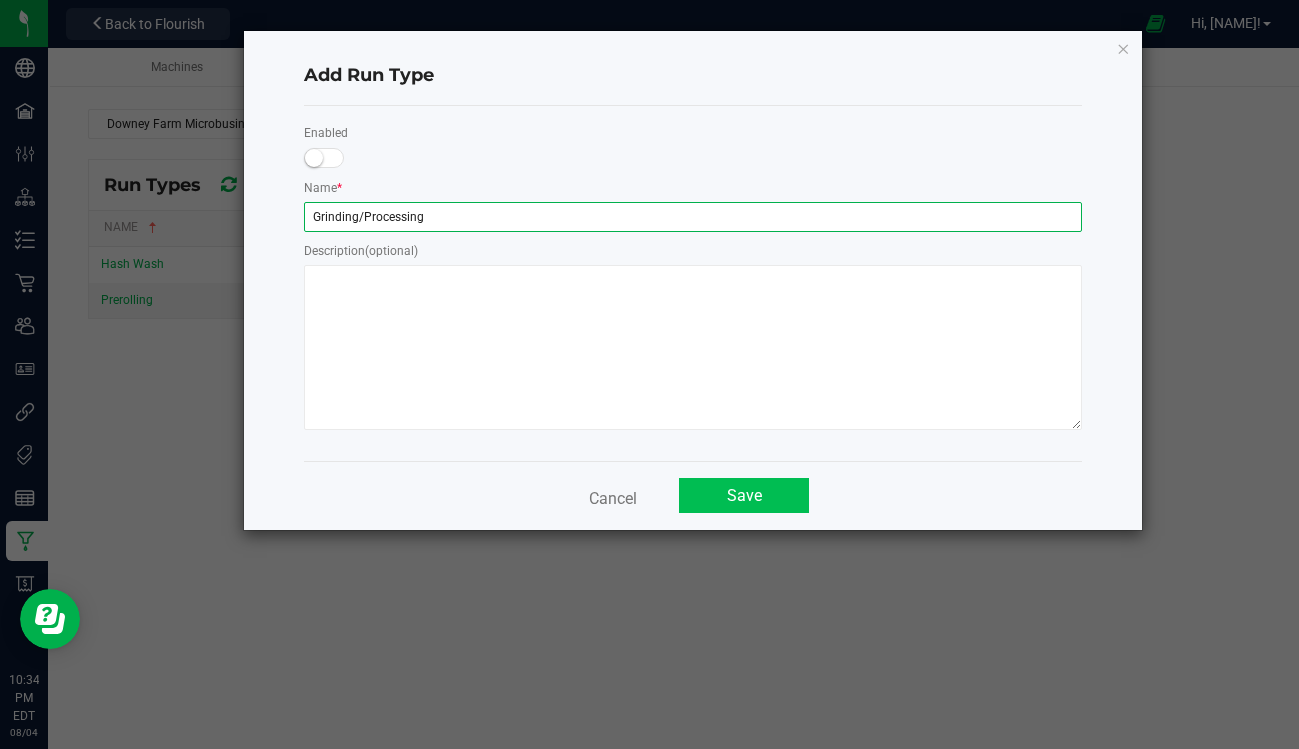 type on "Grinding/Processing" 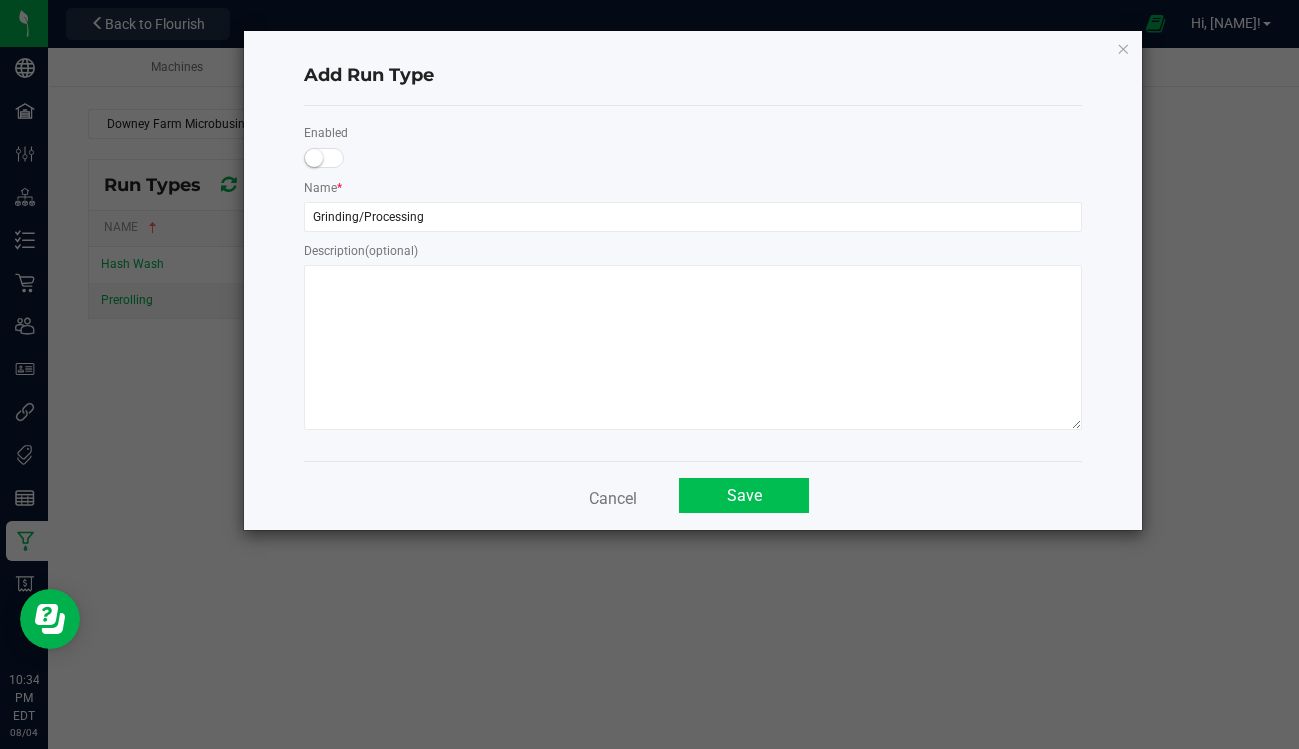 click on "Save" 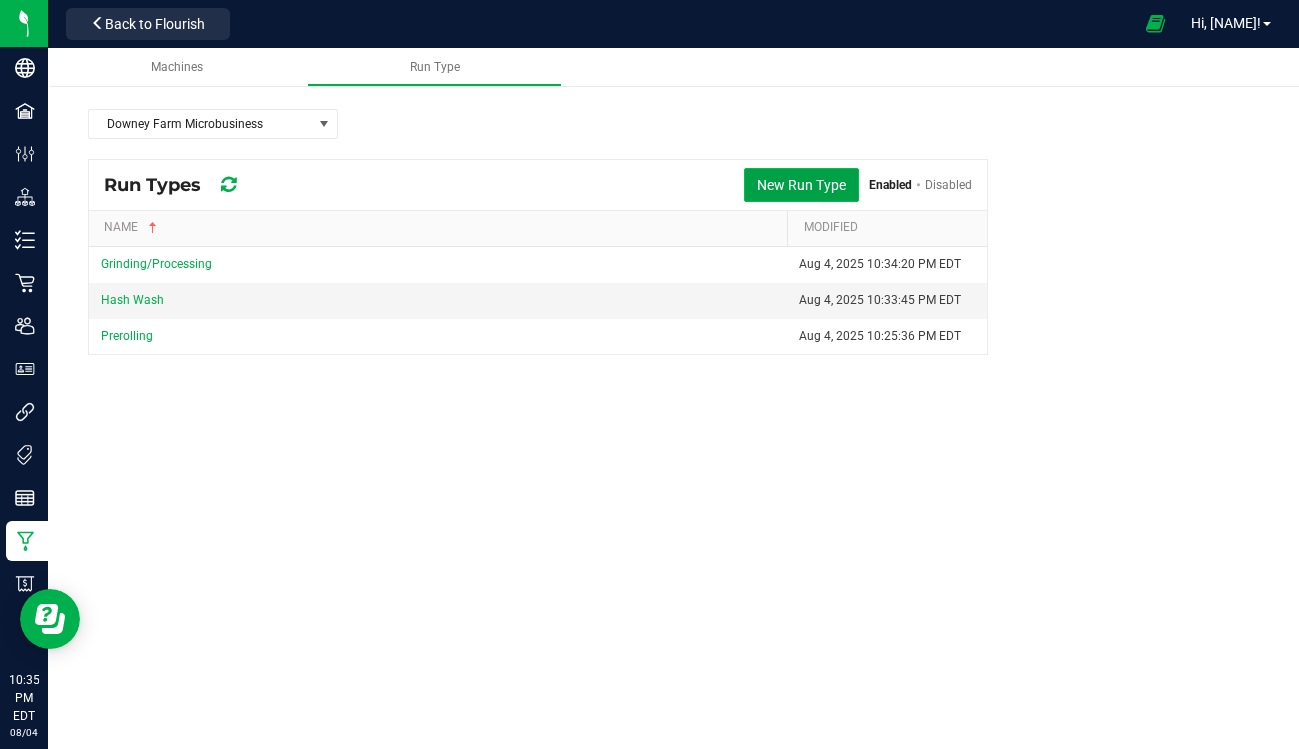 click on "New Run Type" at bounding box center [801, 185] 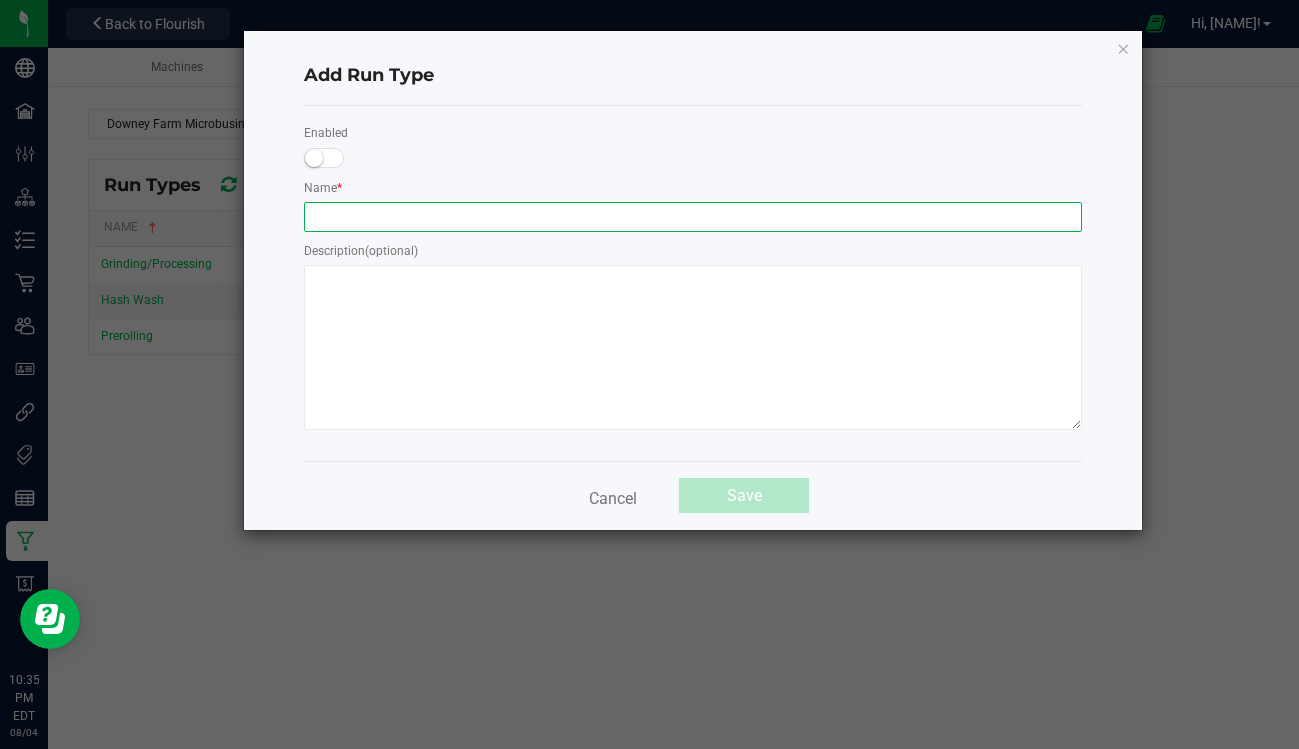click 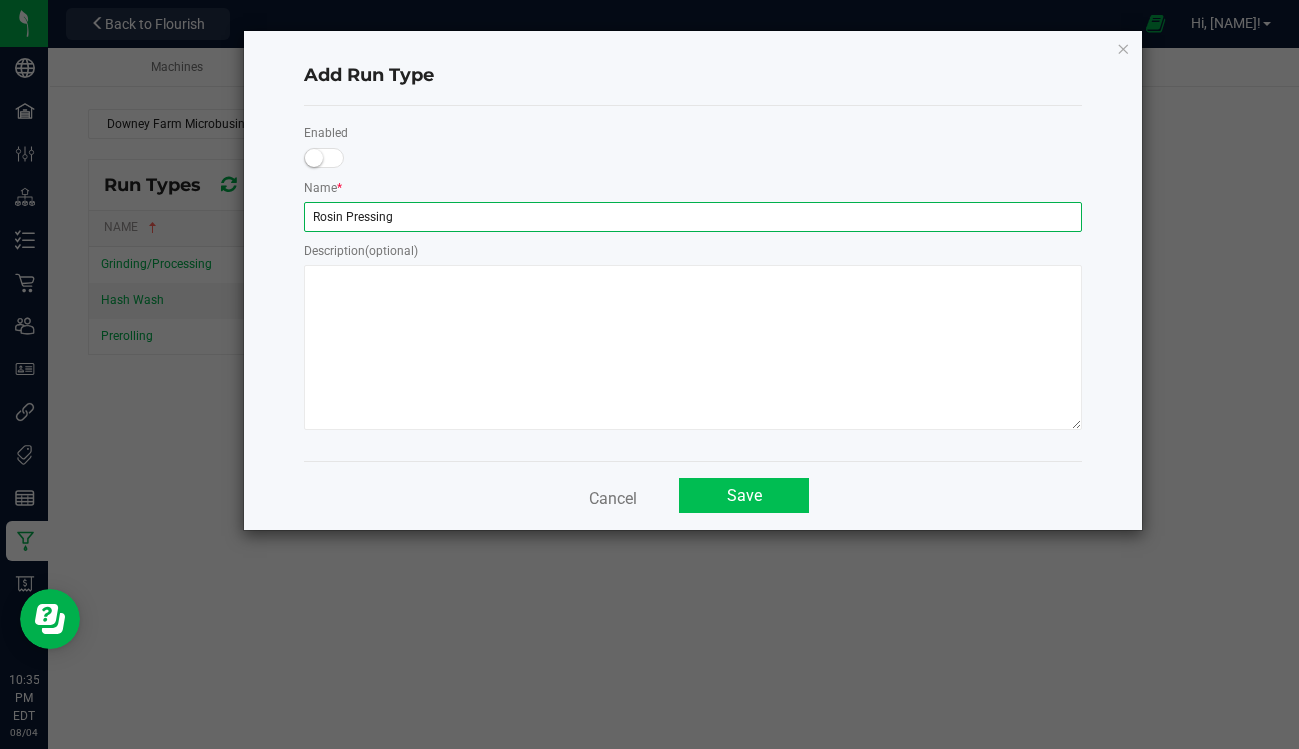 type on "Rosin Pressing" 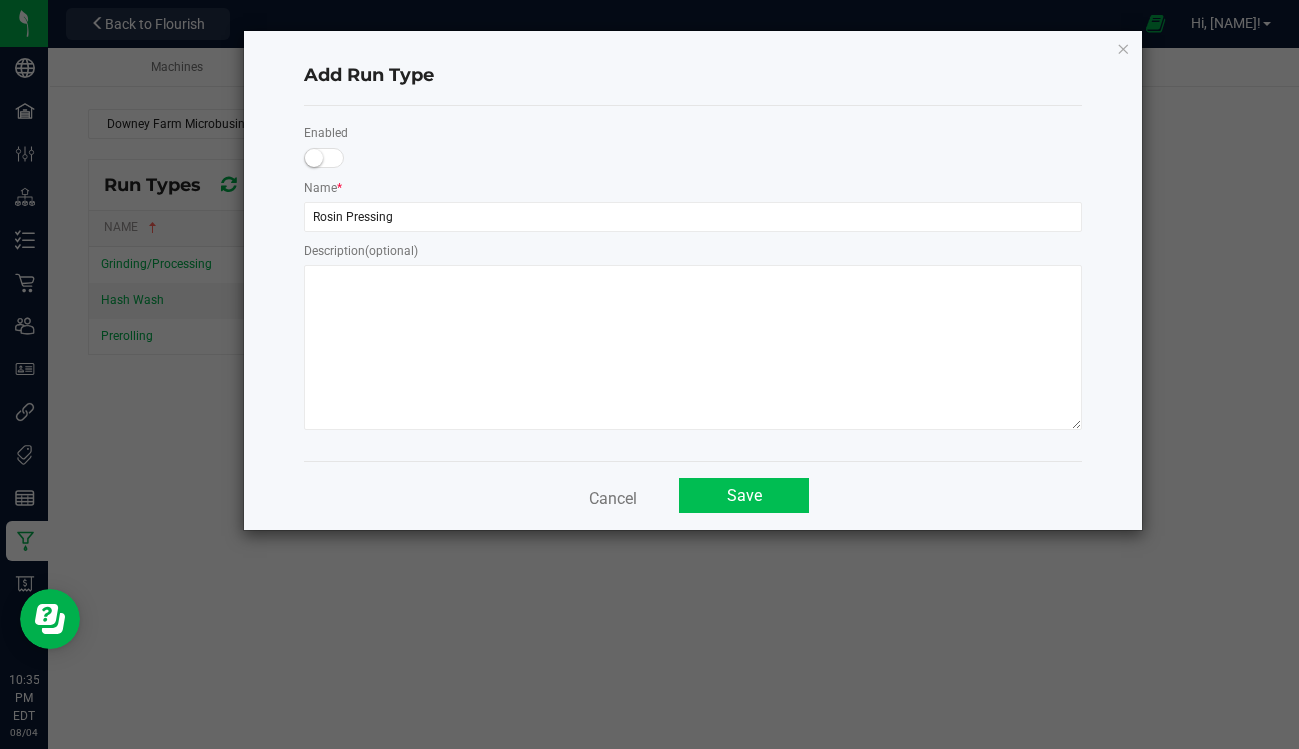 click on "Save" 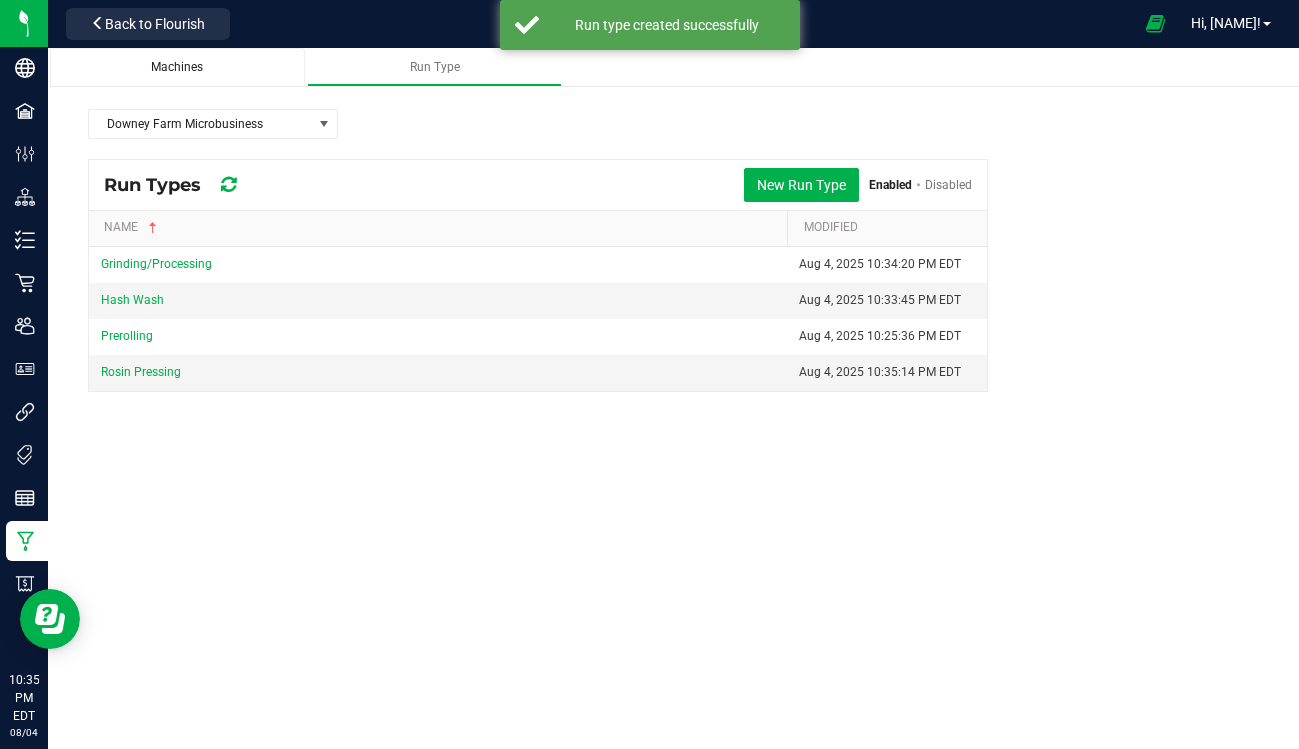 click on "Machines" at bounding box center [177, 67] 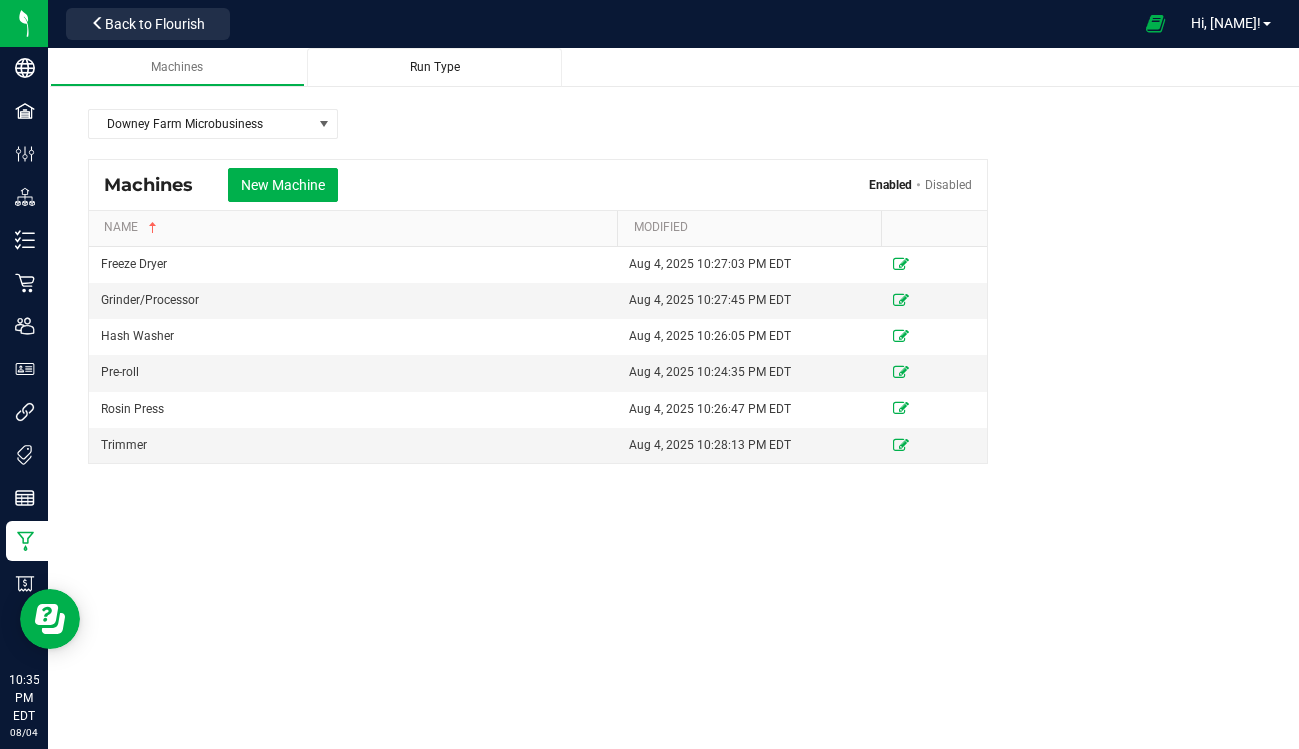 click on "Run Type" at bounding box center [434, 67] 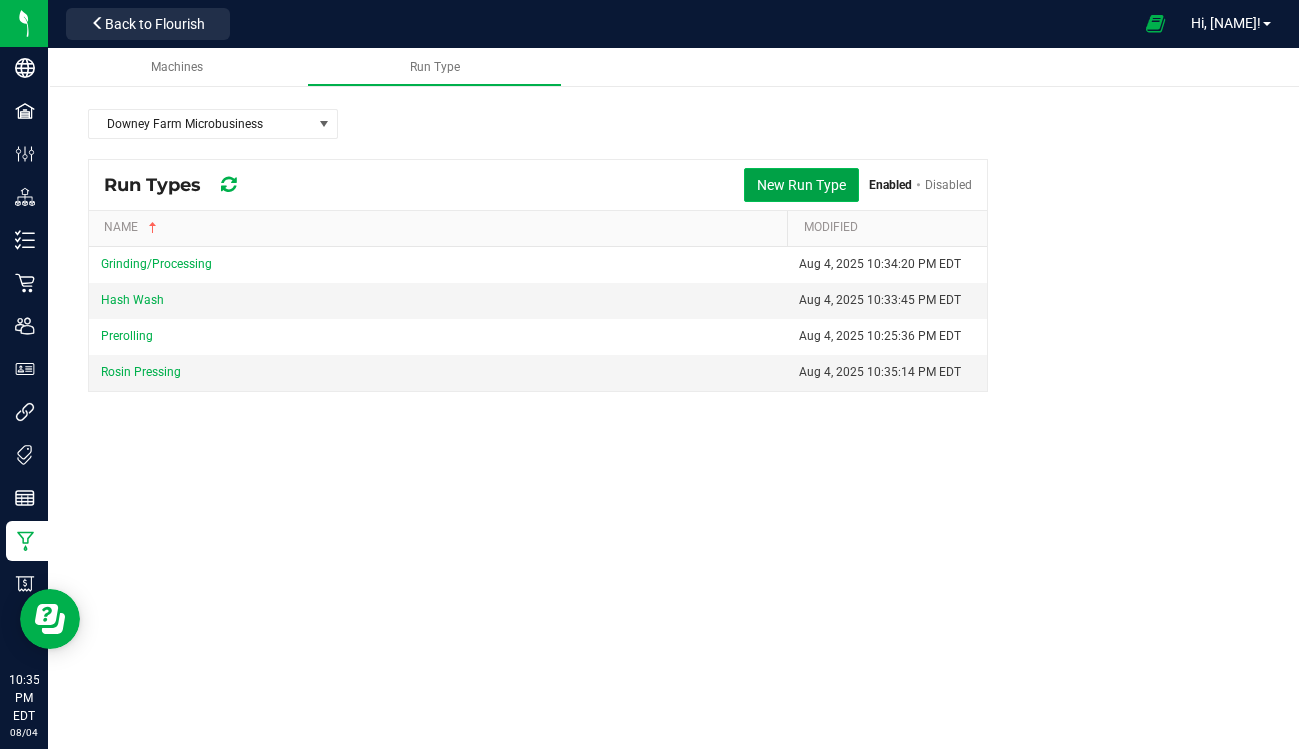 click on "New Run Type" at bounding box center (801, 185) 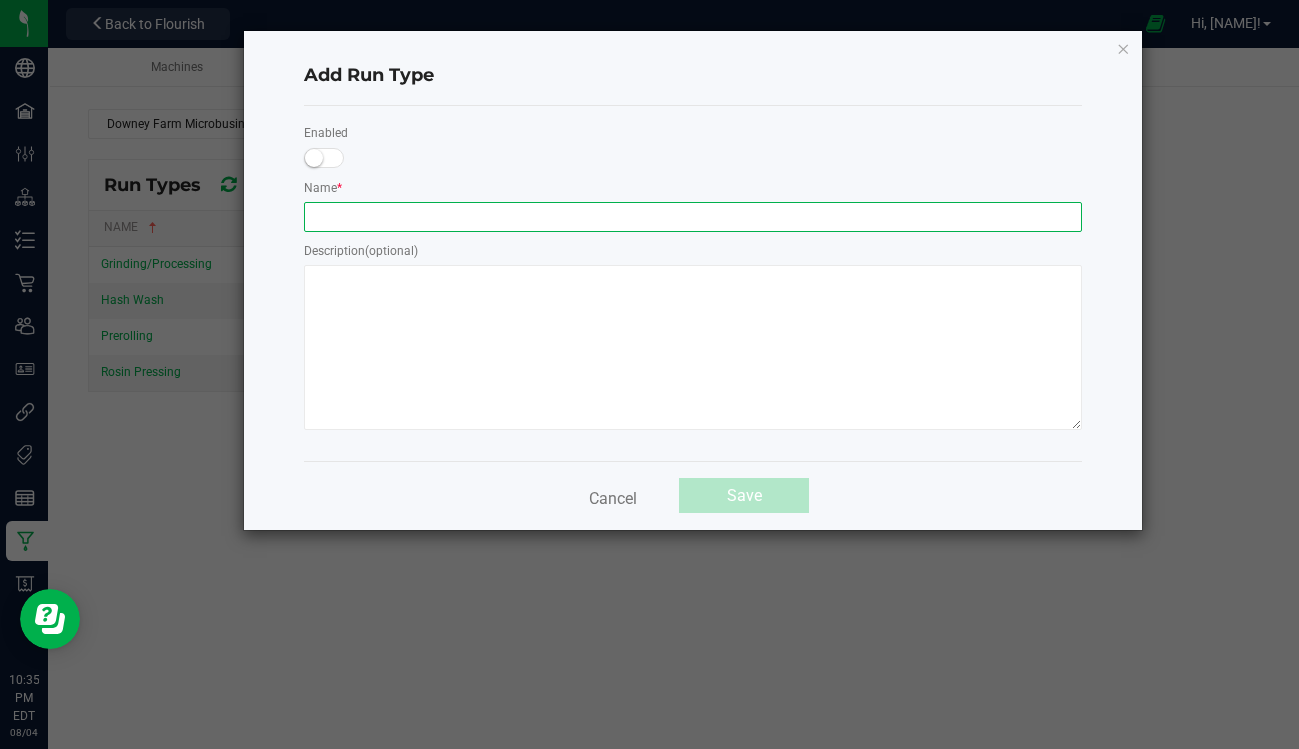 click 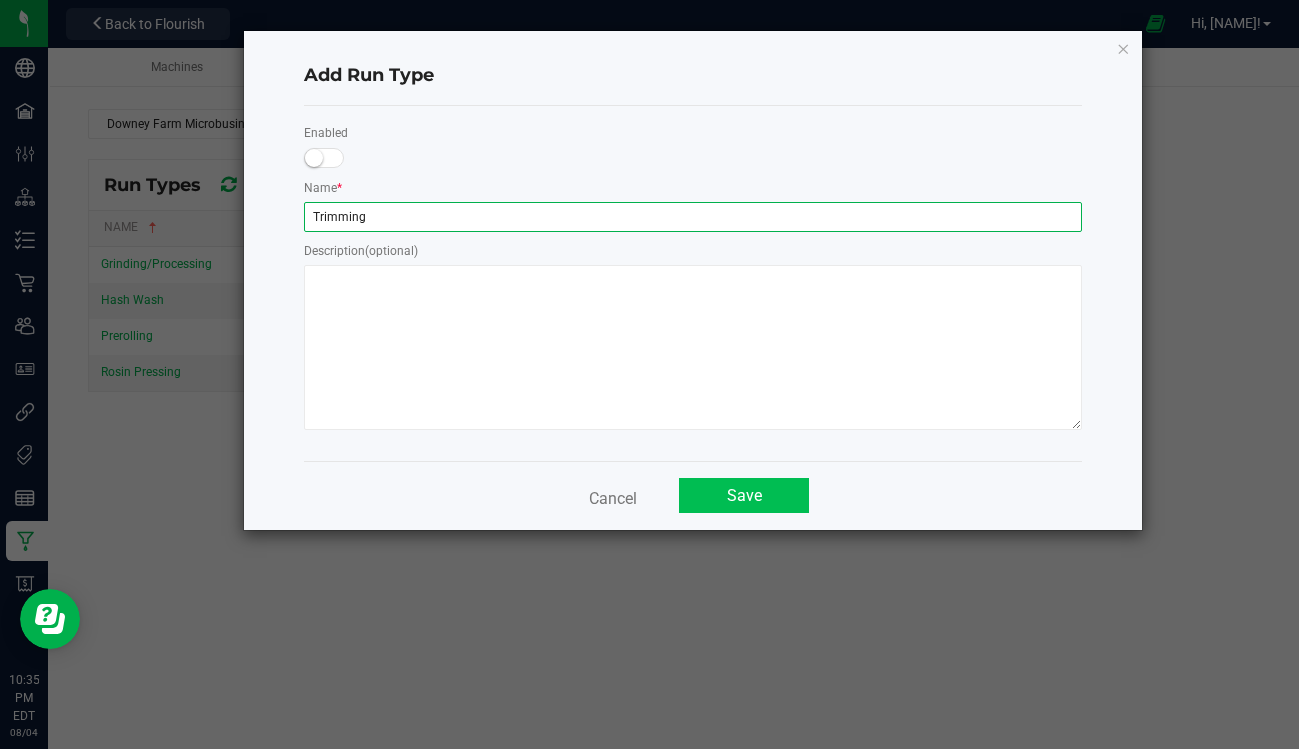 type on "Trimming" 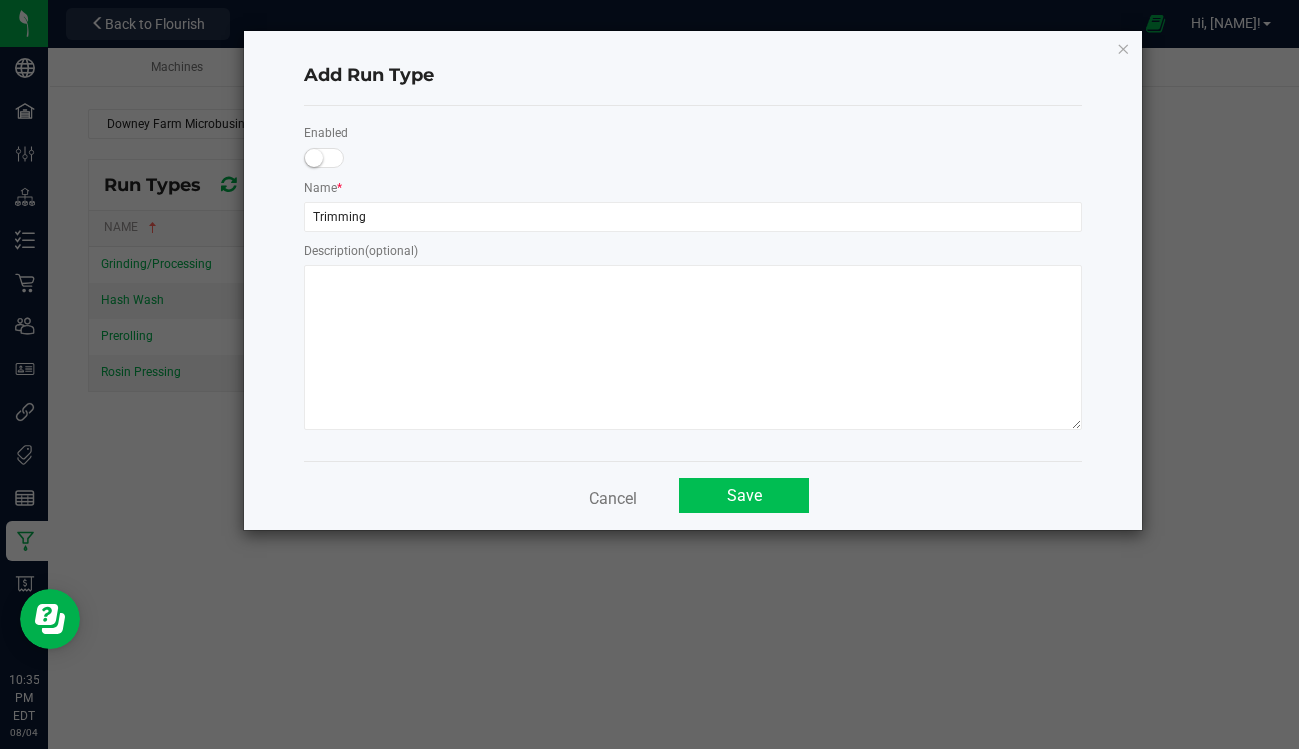click on "Save" 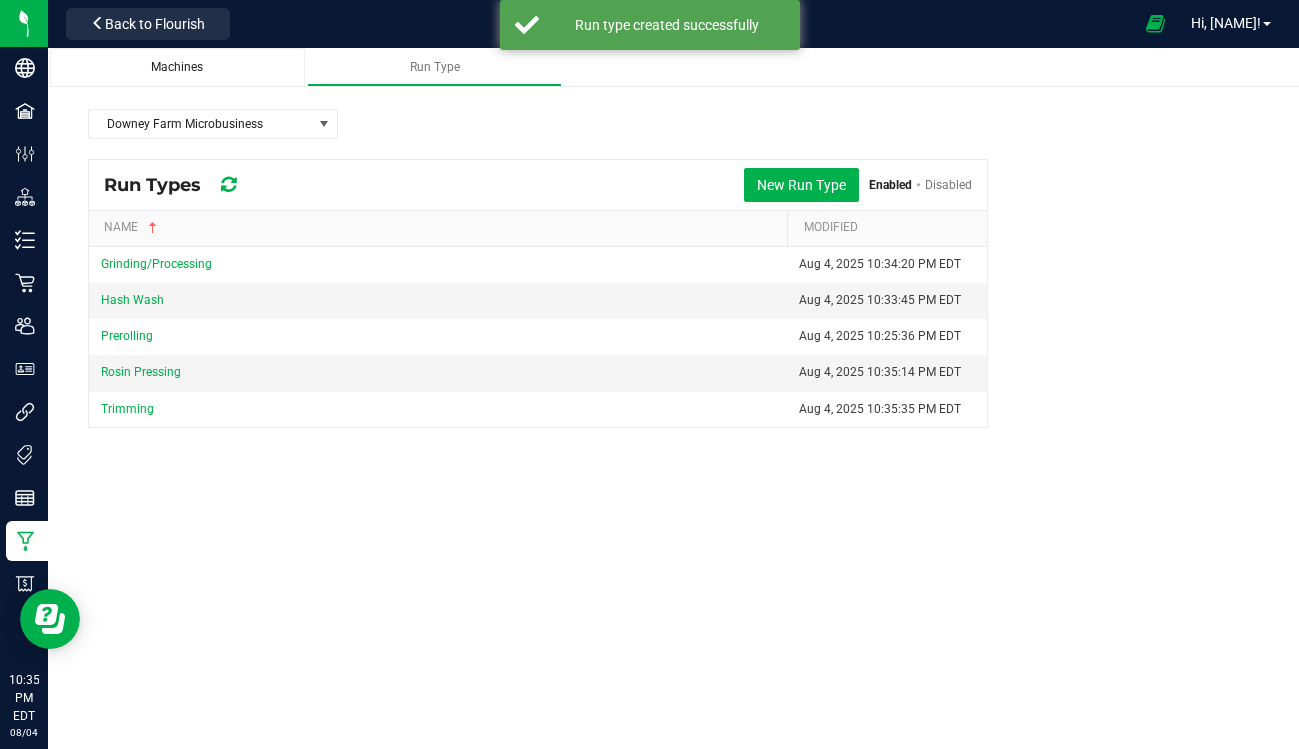 click on "Machines" at bounding box center [177, 67] 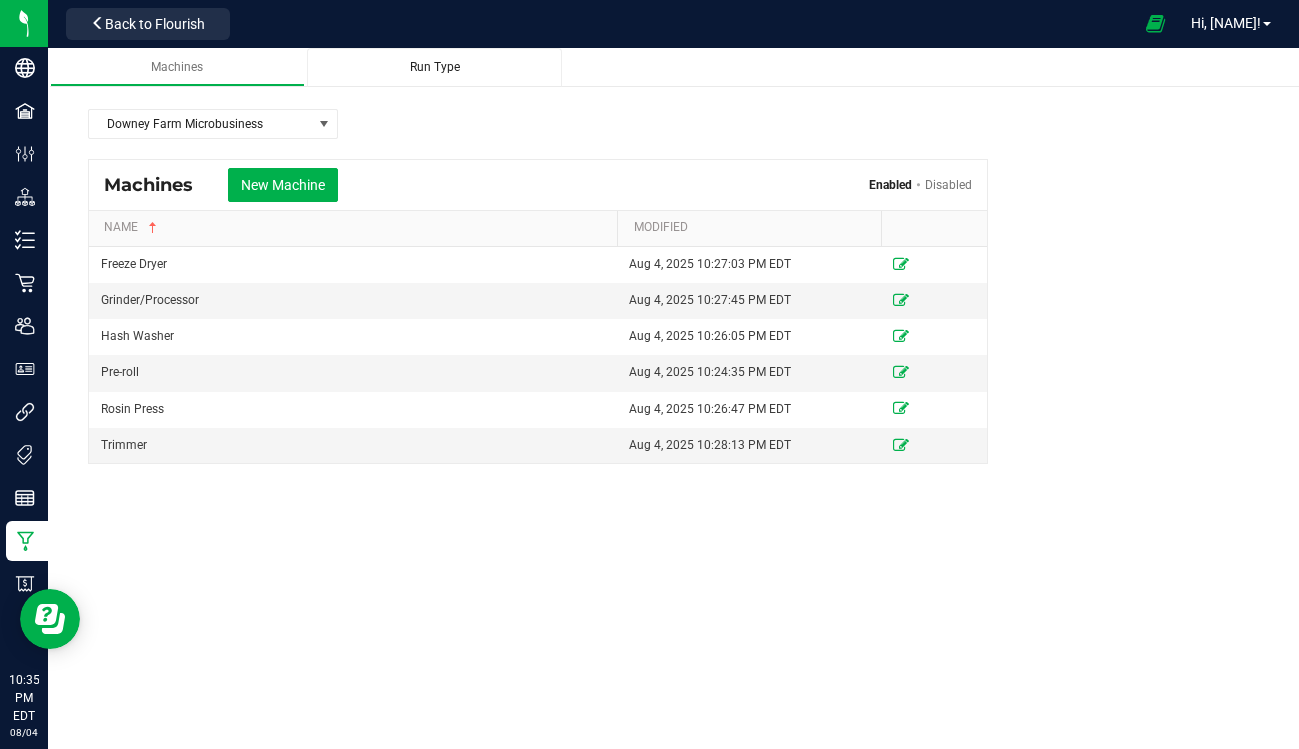click on "Run Type" at bounding box center (435, 67) 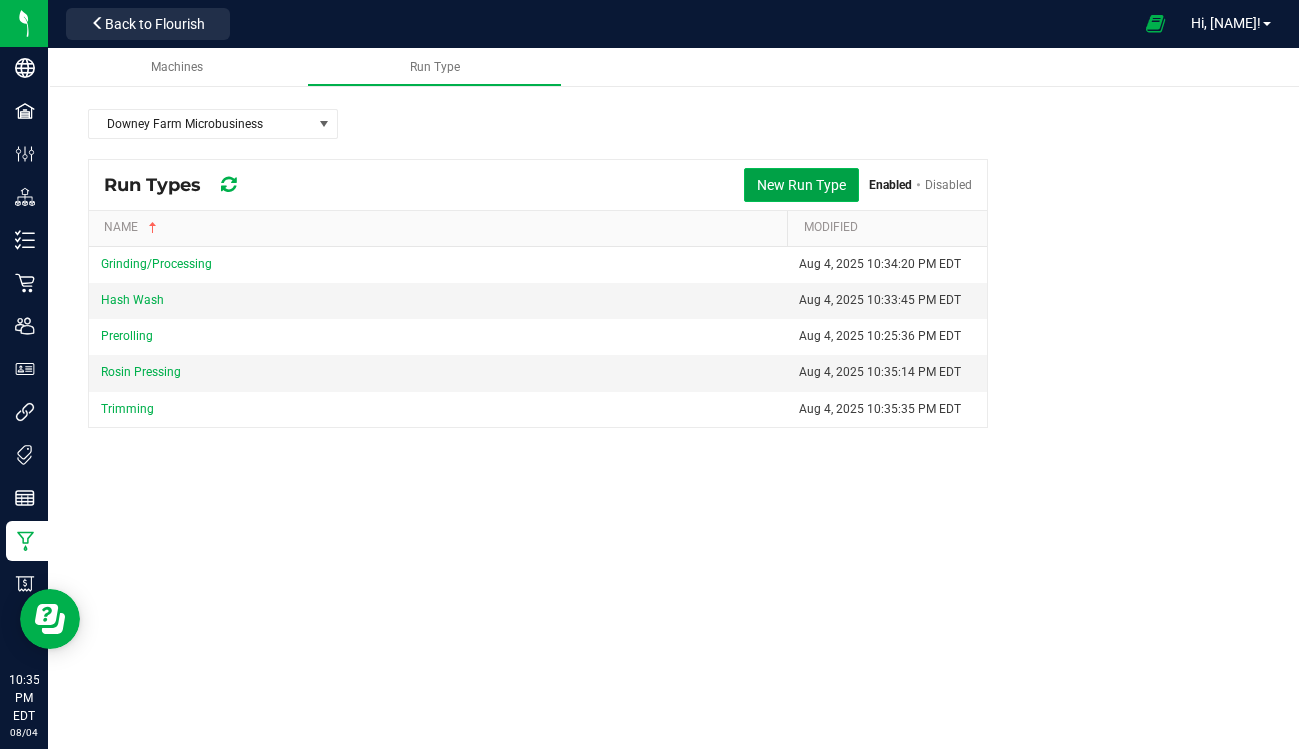 click on "New Run Type" at bounding box center [801, 185] 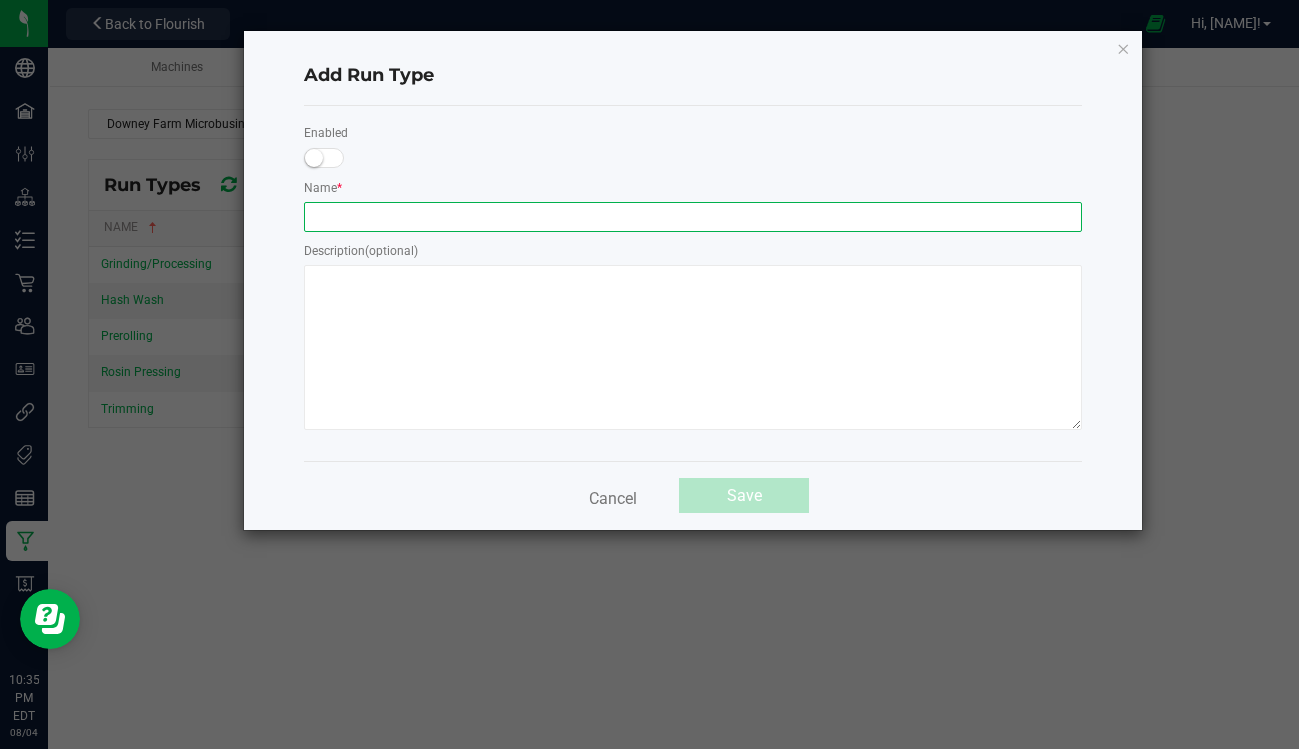 click 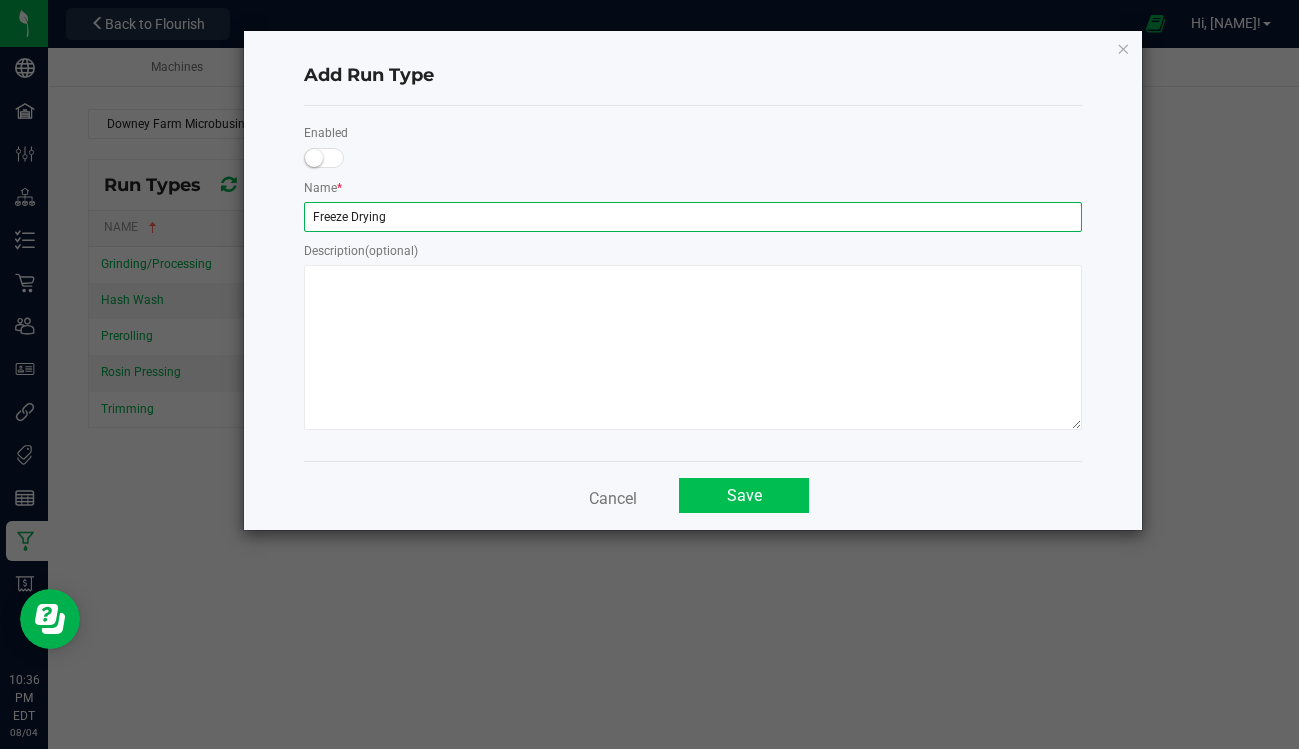 type on "Freeze Drying" 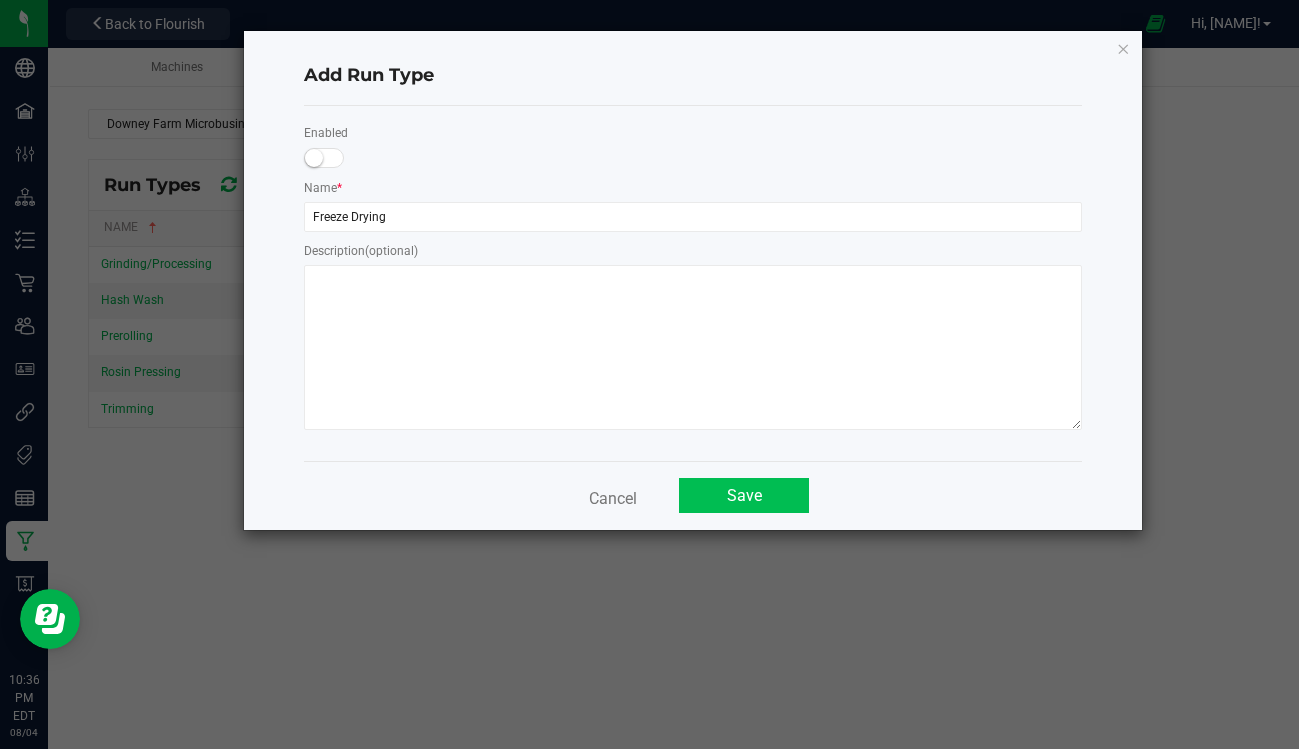click on "Save" 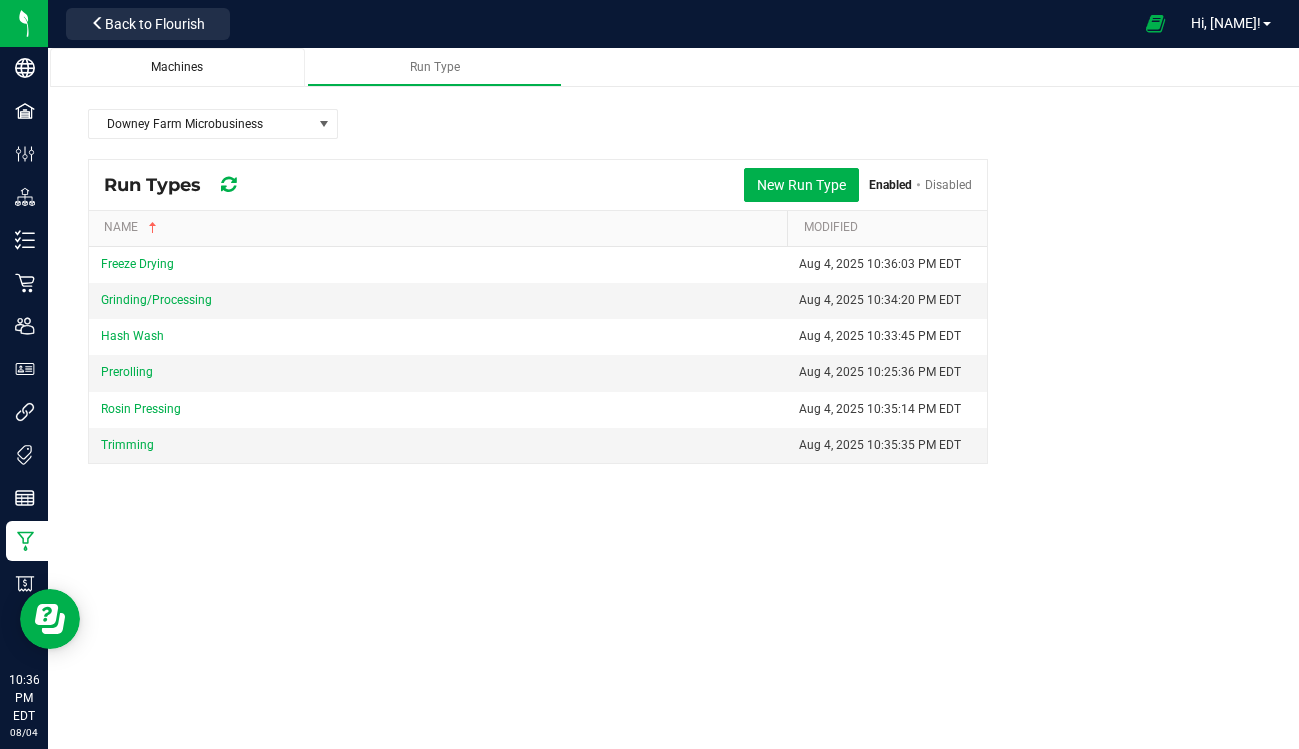 click on "Machines" at bounding box center [177, 67] 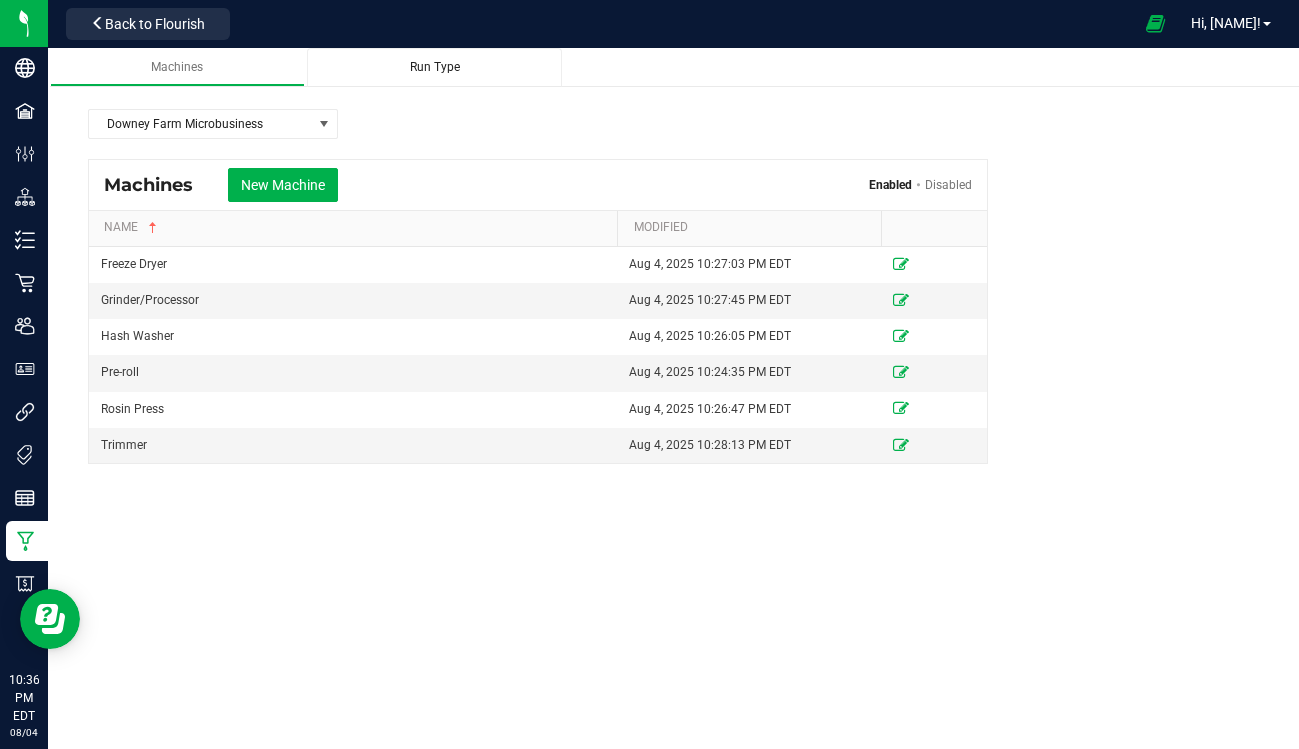 click on "Run Type" at bounding box center [435, 67] 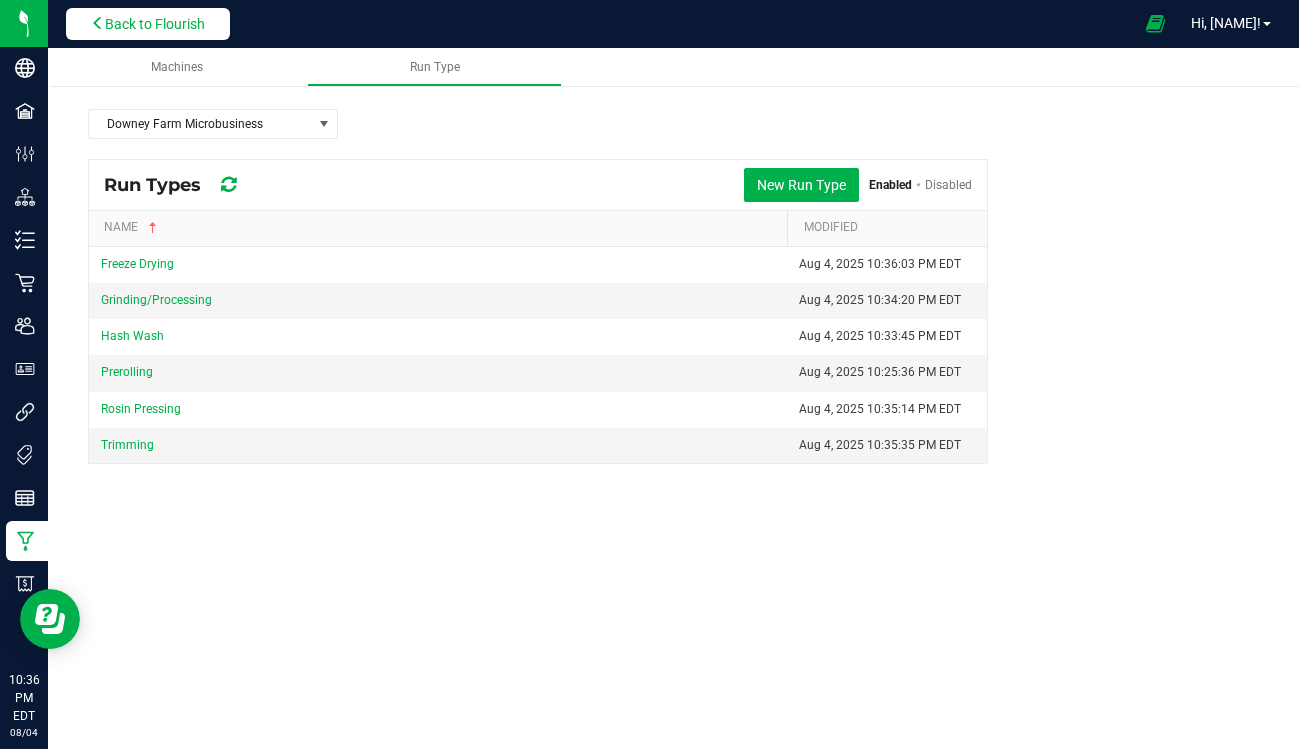 click on "Back to Flourish" at bounding box center [155, 24] 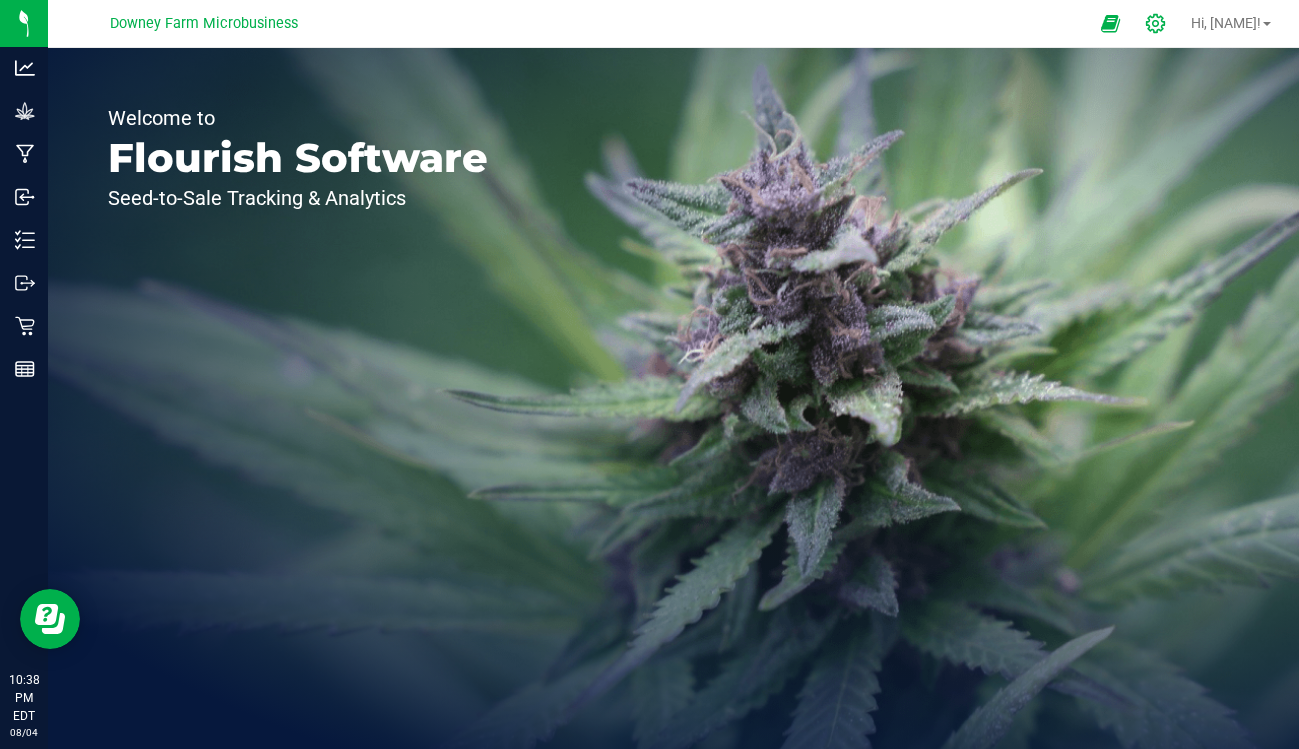 click on "Downey Farm Microbusiness   Hi, [NAME]!" at bounding box center [673, 24] 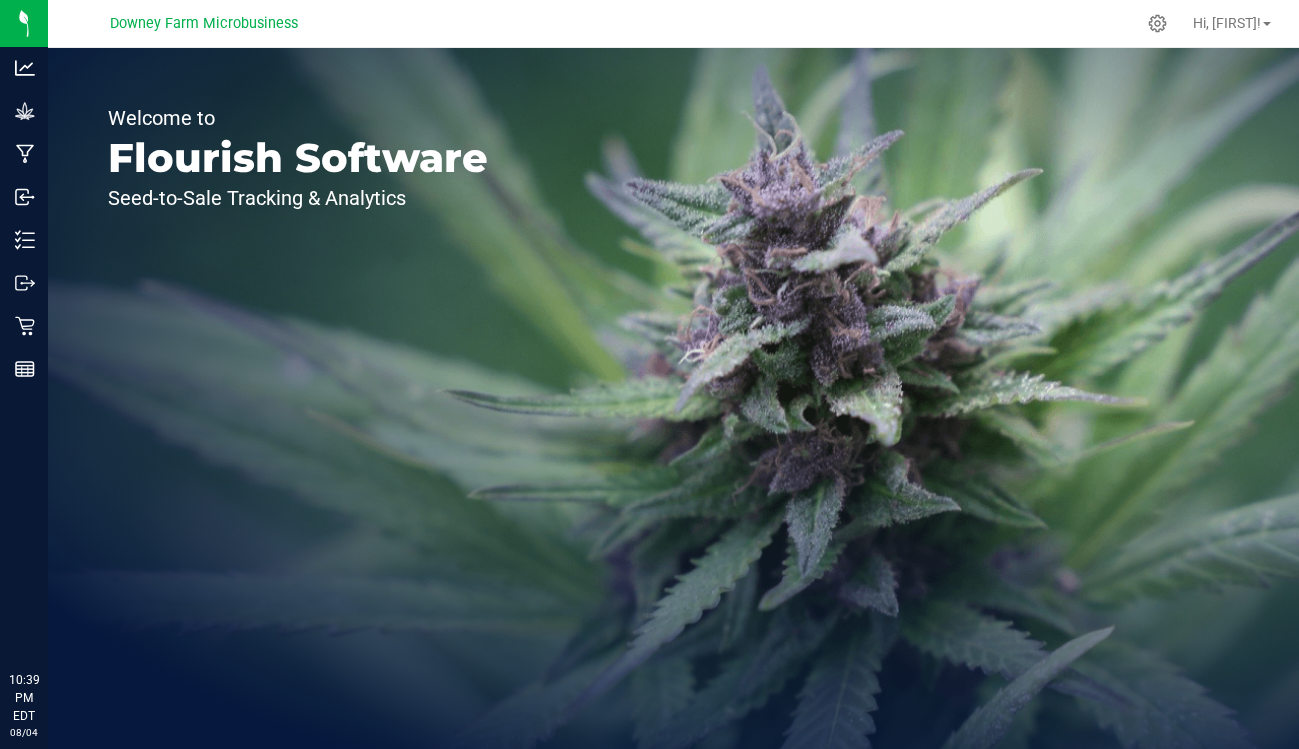 scroll, scrollTop: 0, scrollLeft: 0, axis: both 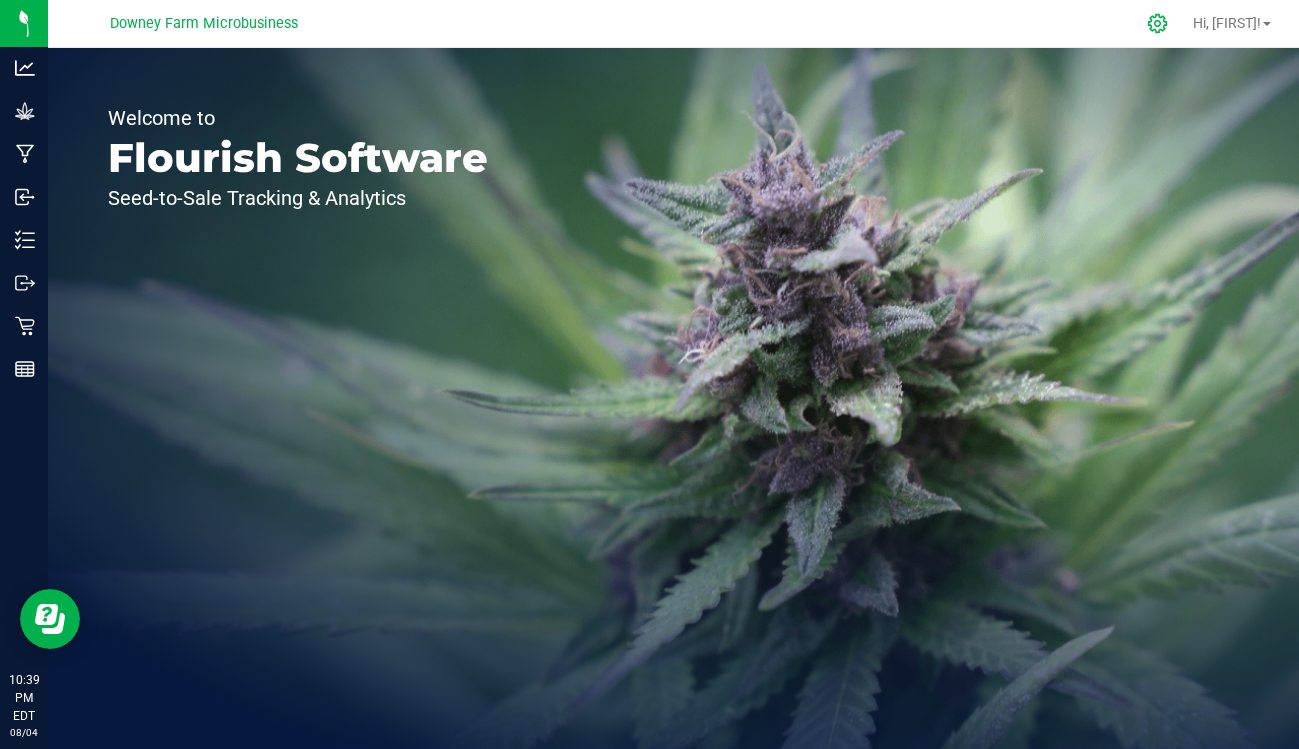 click 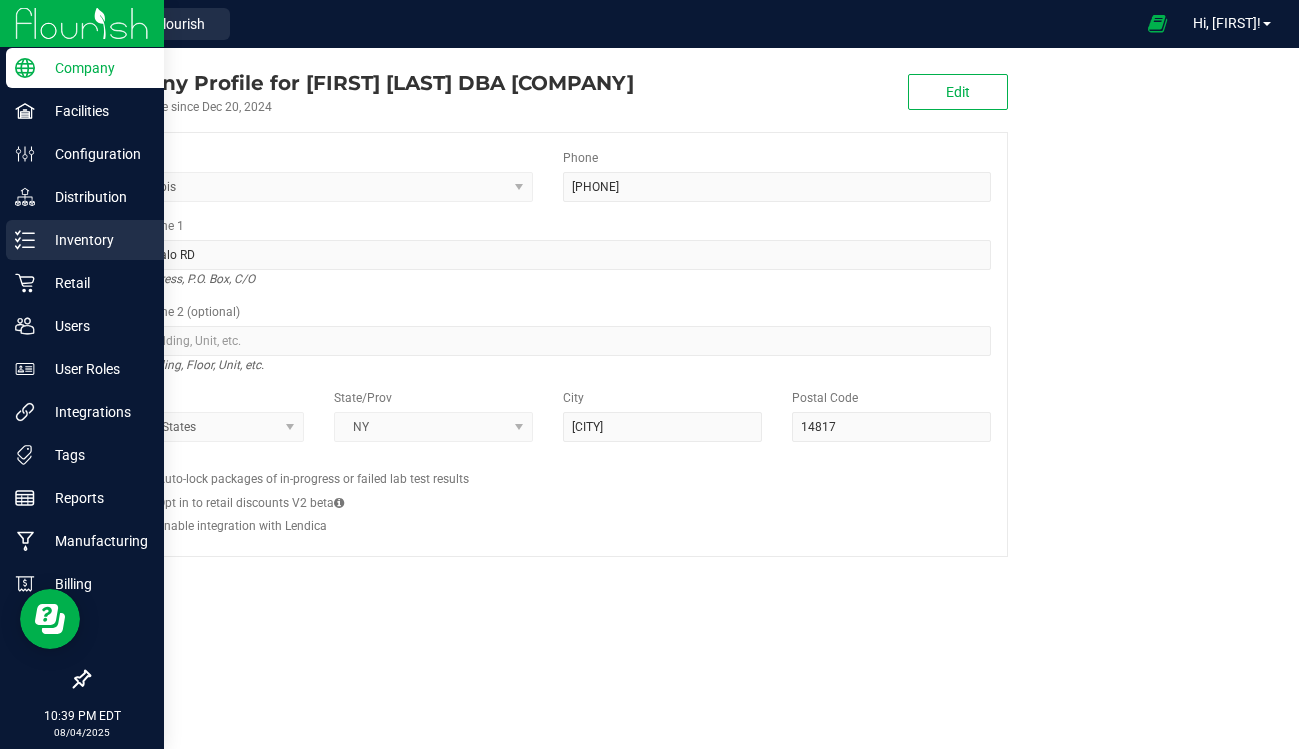 click on "Inventory" at bounding box center [95, 240] 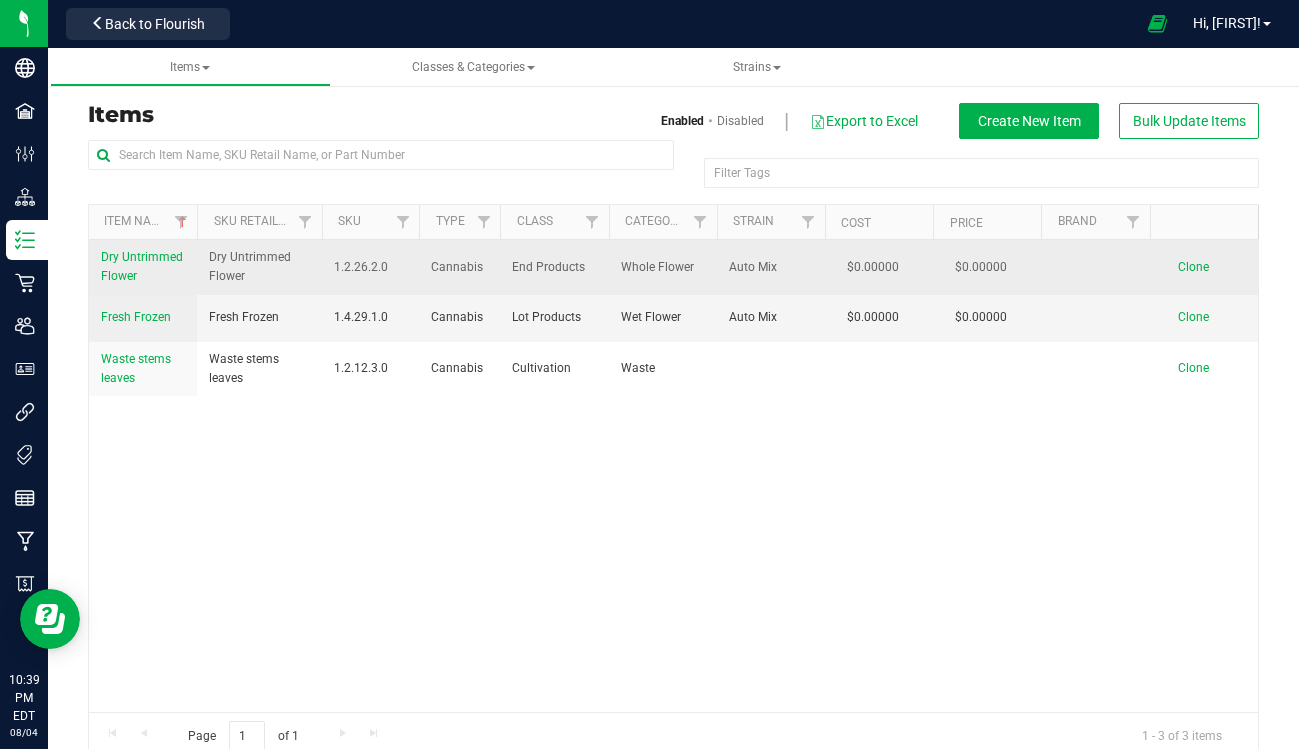 click on "Dry Untrimmed Flower" at bounding box center [143, 267] 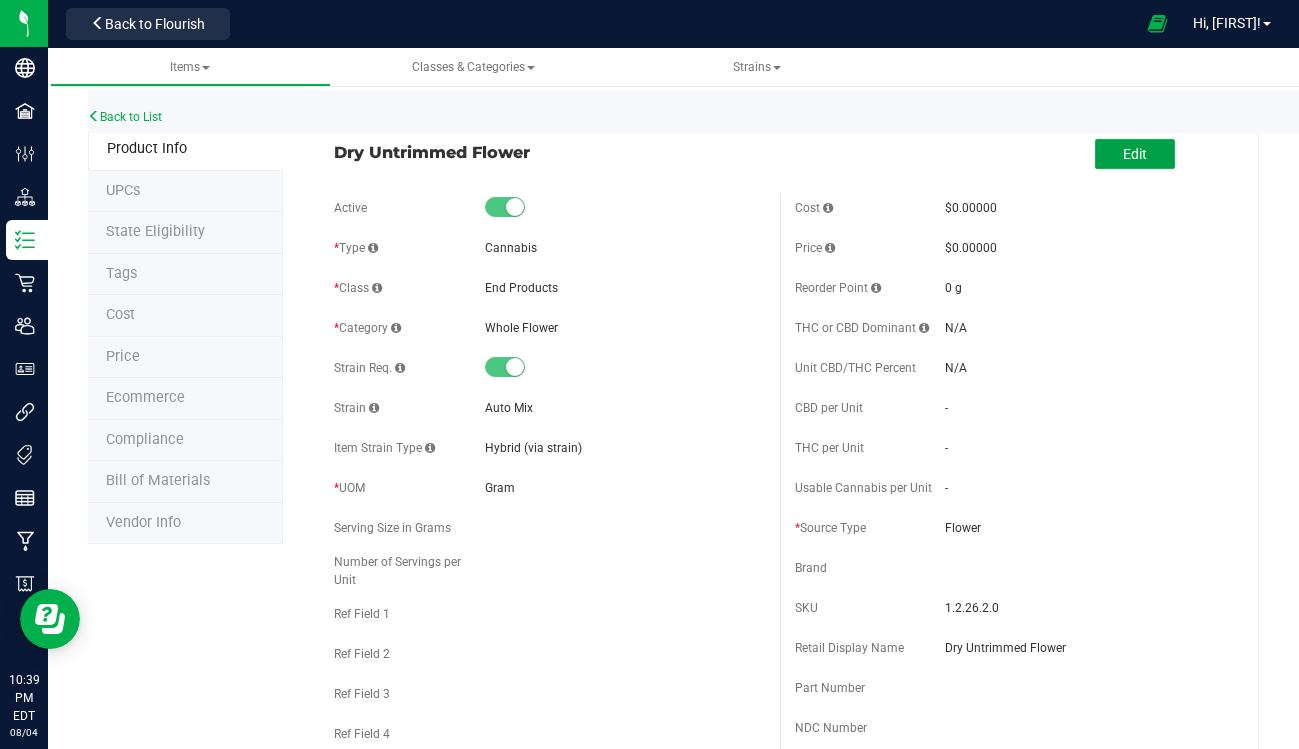 click on "Edit" at bounding box center (1135, 154) 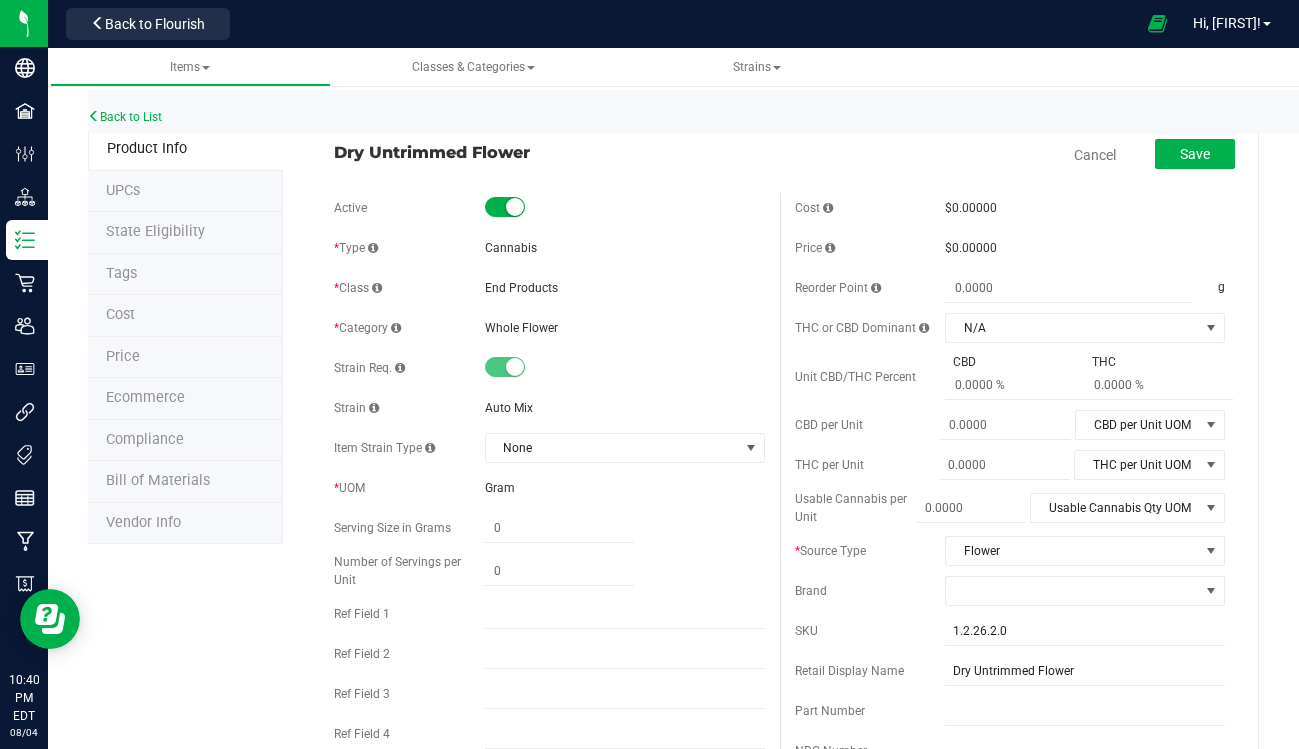 click on "Dry Untrimmed Flower" at bounding box center [549, 152] 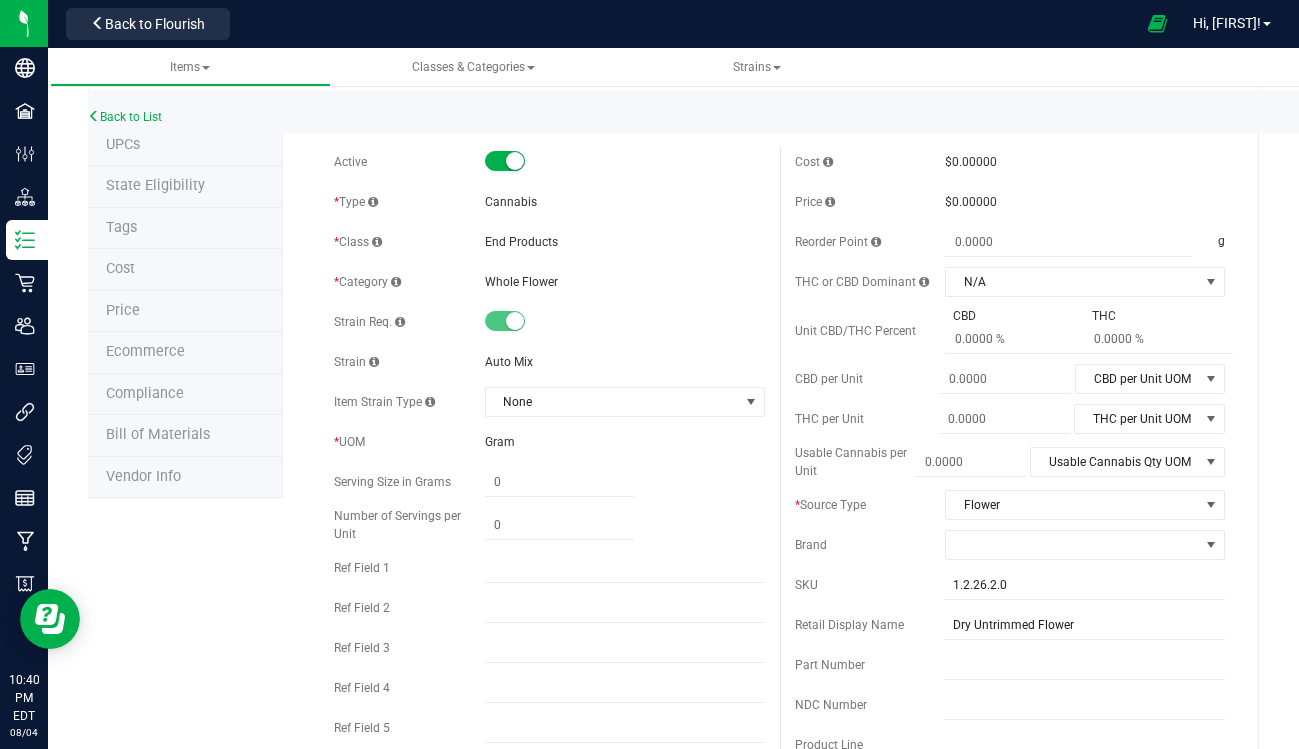 scroll, scrollTop: 0, scrollLeft: 0, axis: both 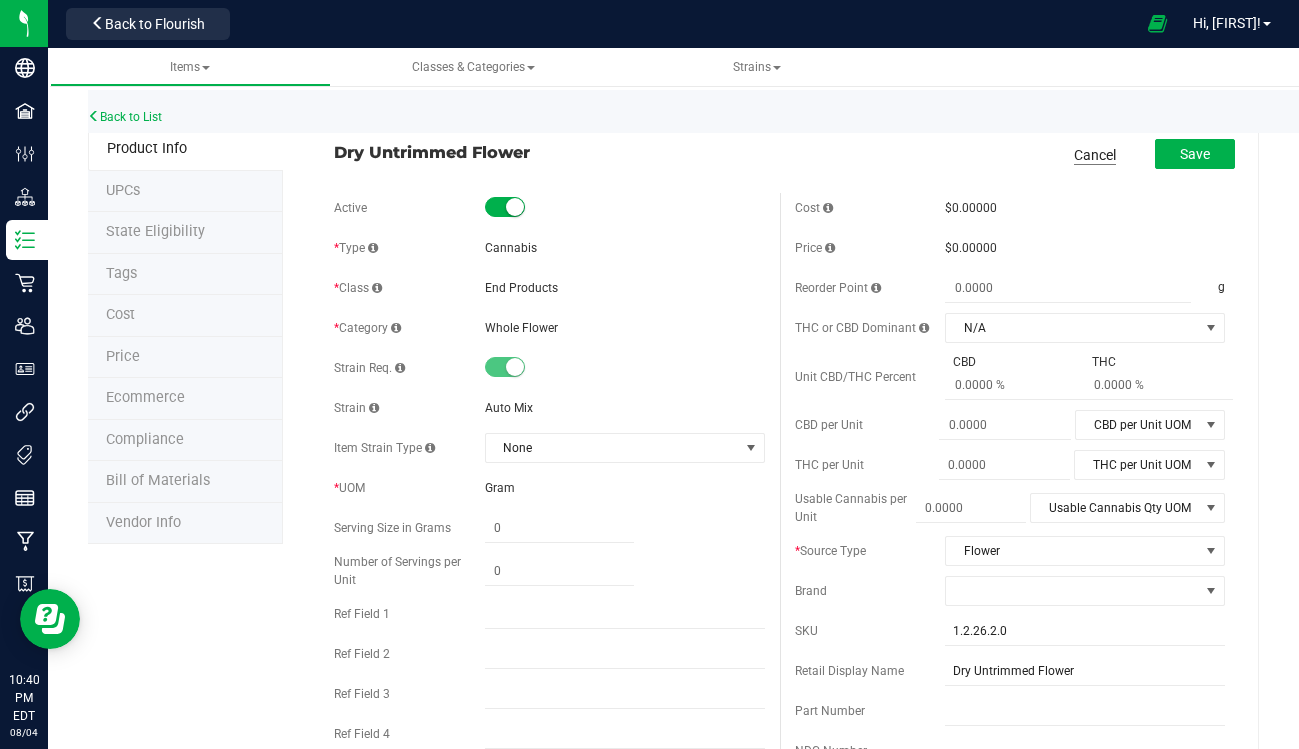 click on "Cancel" at bounding box center [1095, 155] 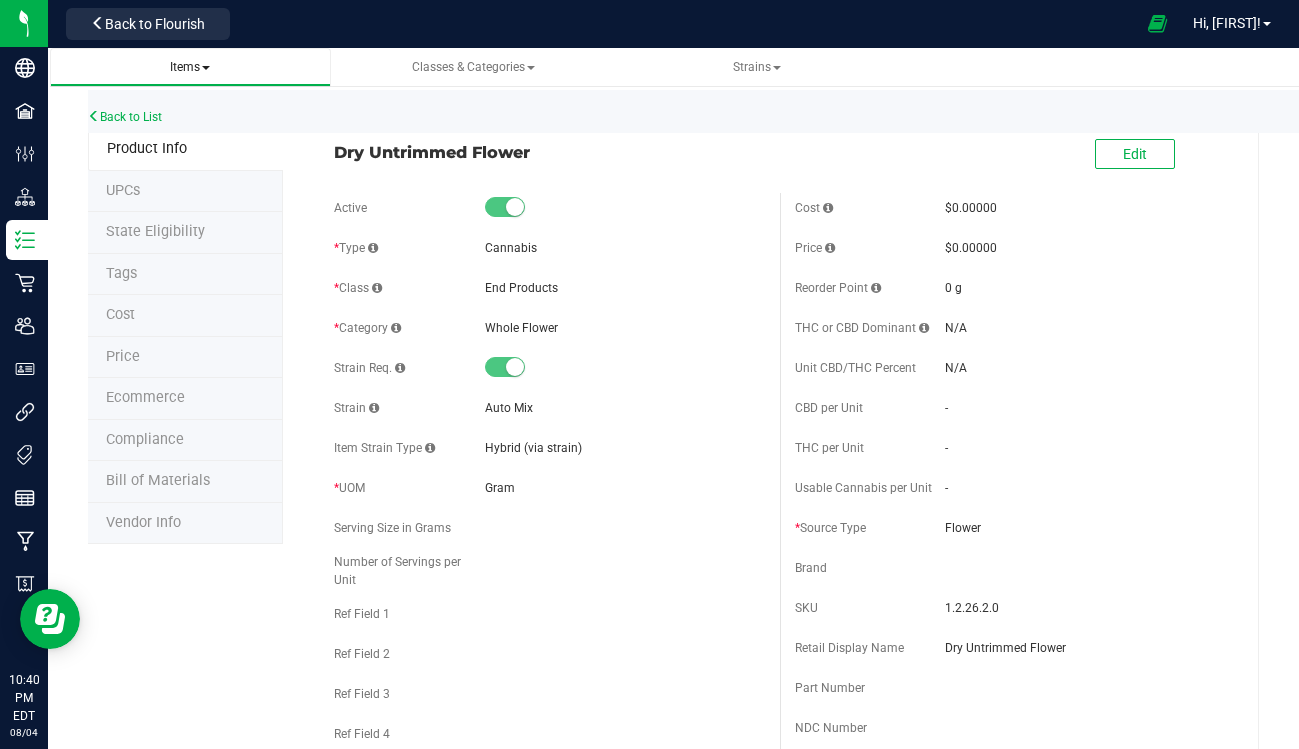 click on "Items" at bounding box center (190, 67) 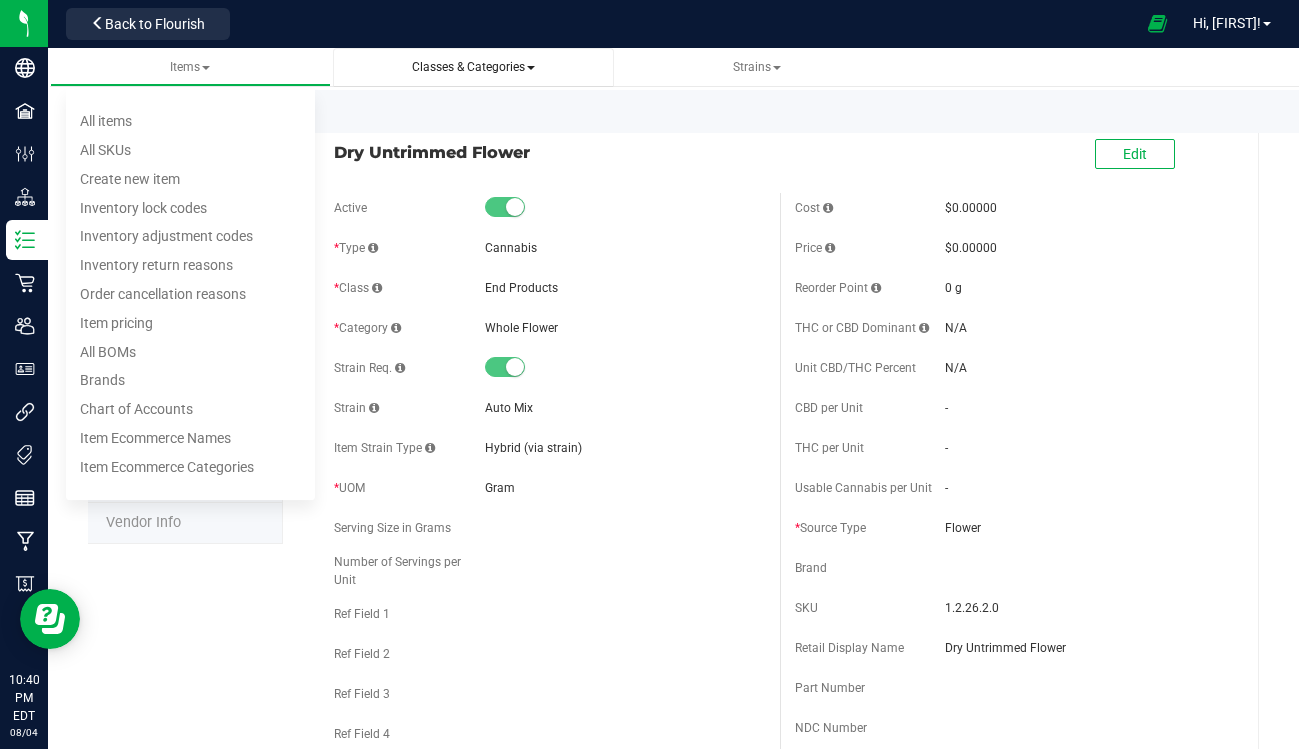 click on "Classes & Categories" at bounding box center [473, 67] 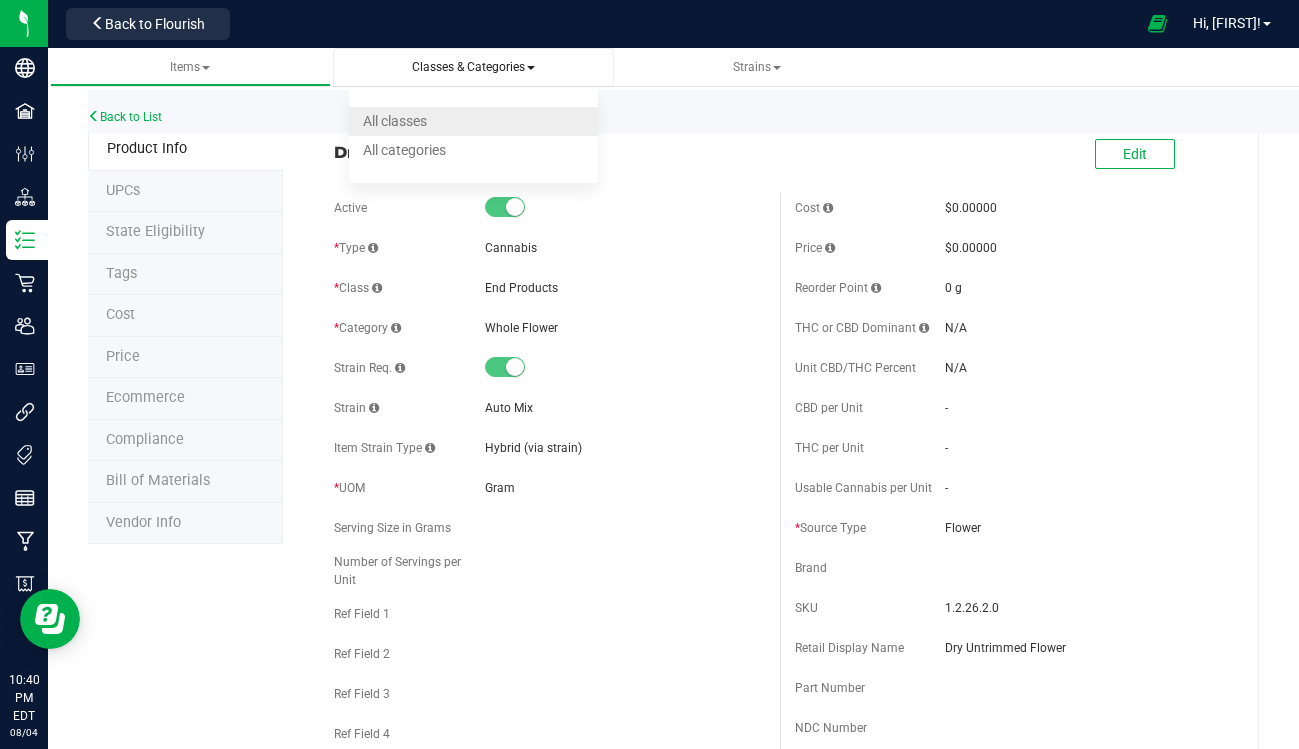 click on "All classes" at bounding box center [395, 121] 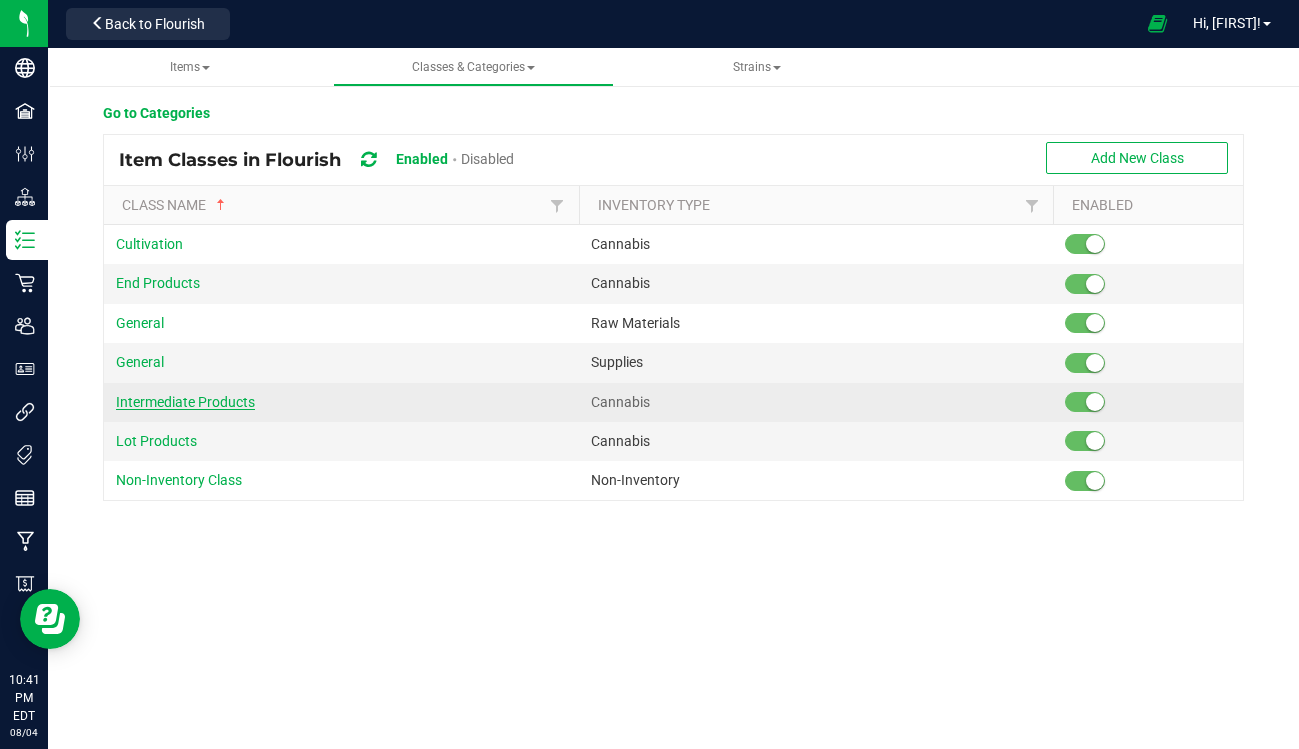 click on "Intermediate Products" at bounding box center (185, 402) 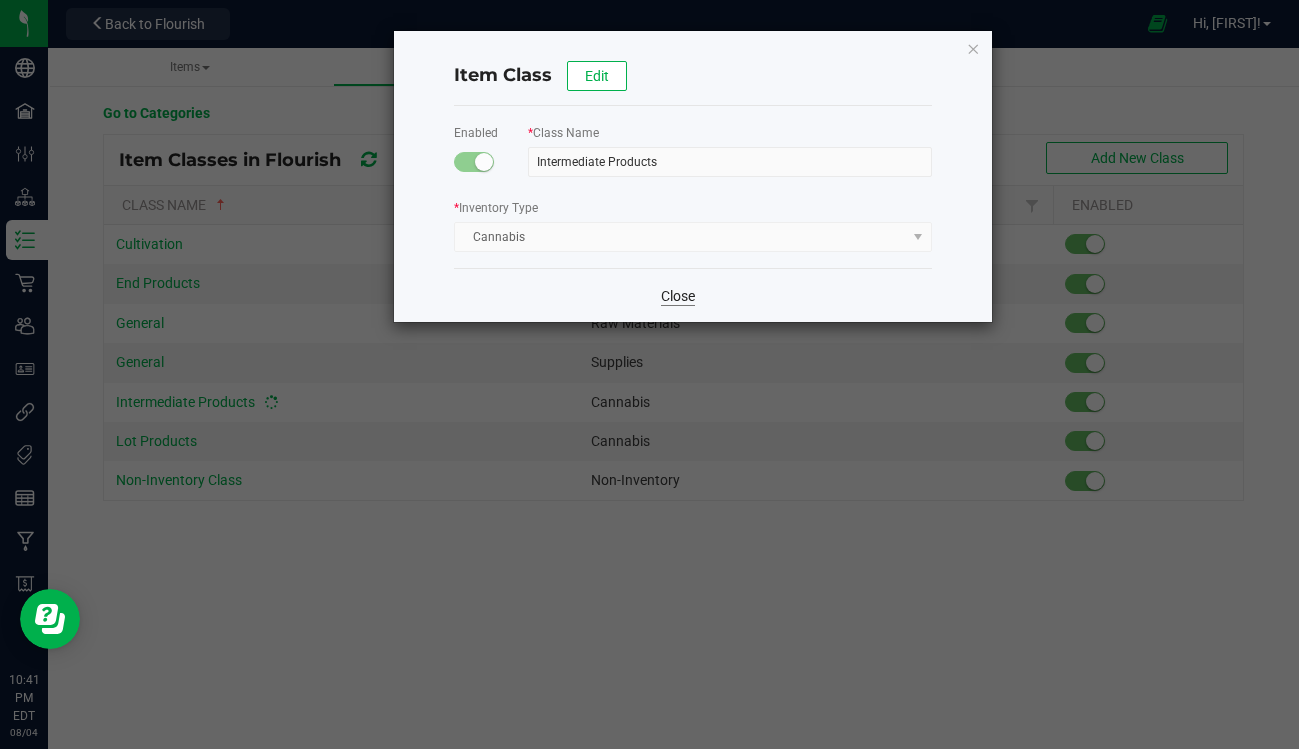 click on "Close" 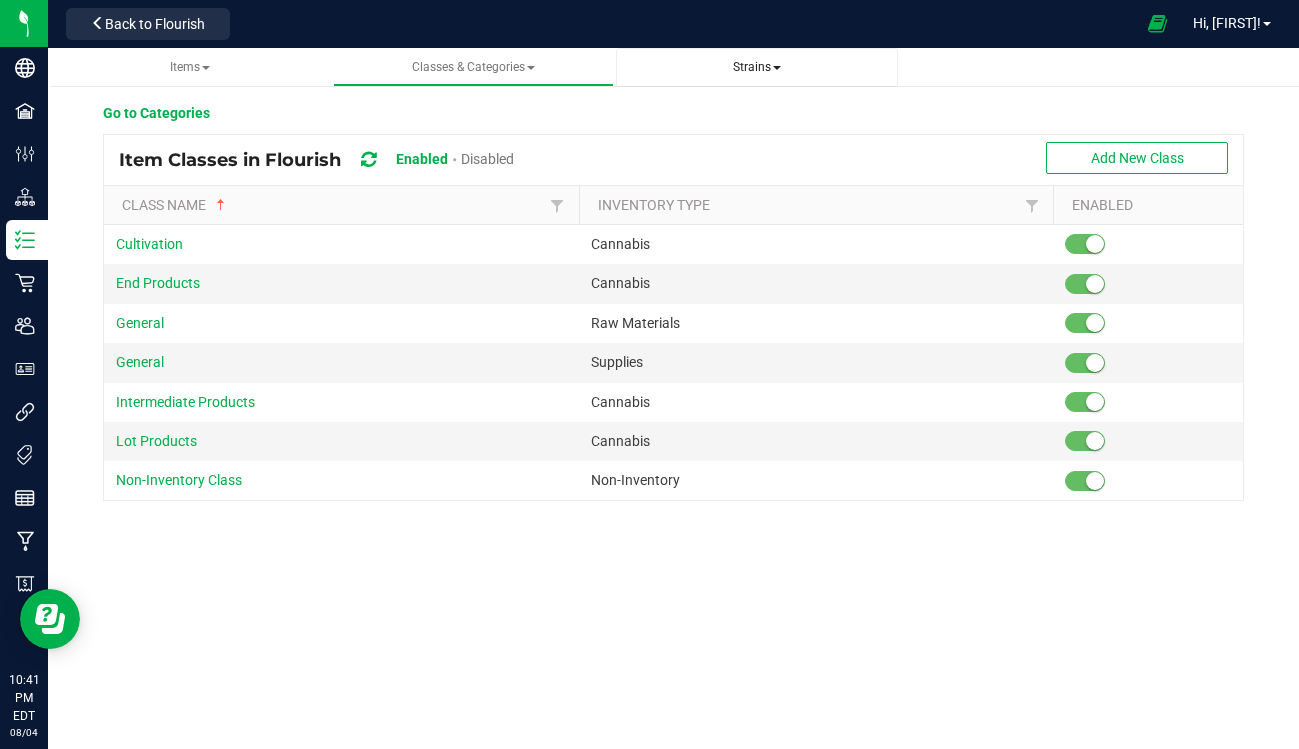 click on "Strains" at bounding box center [756, 67] 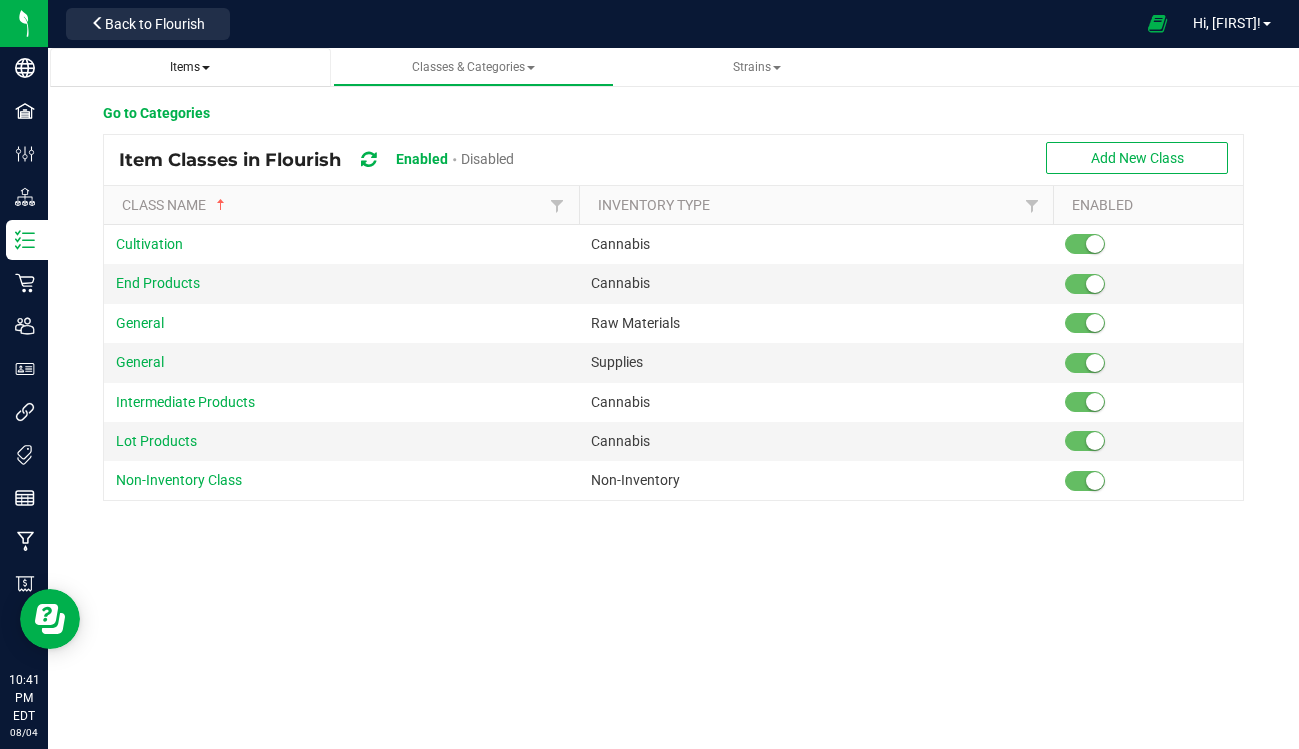 click on "Items" at bounding box center (190, 67) 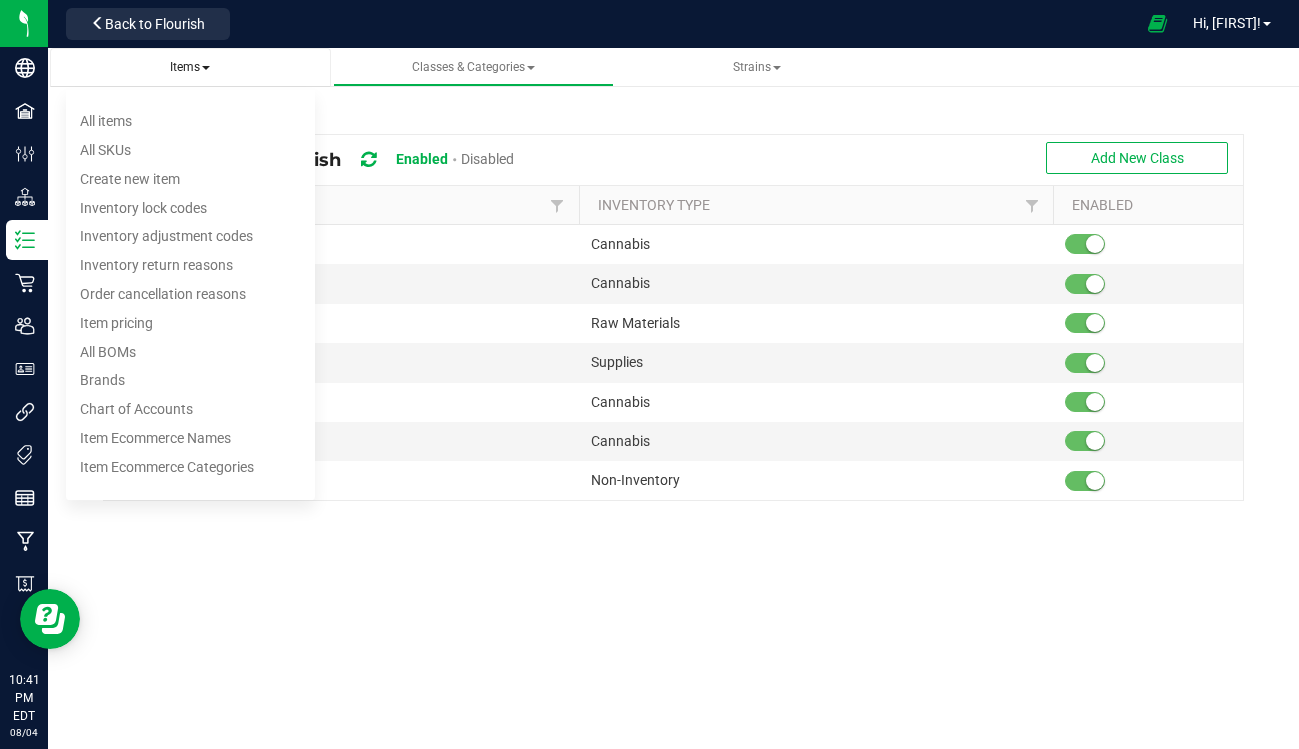 click on "Items" at bounding box center (190, 67) 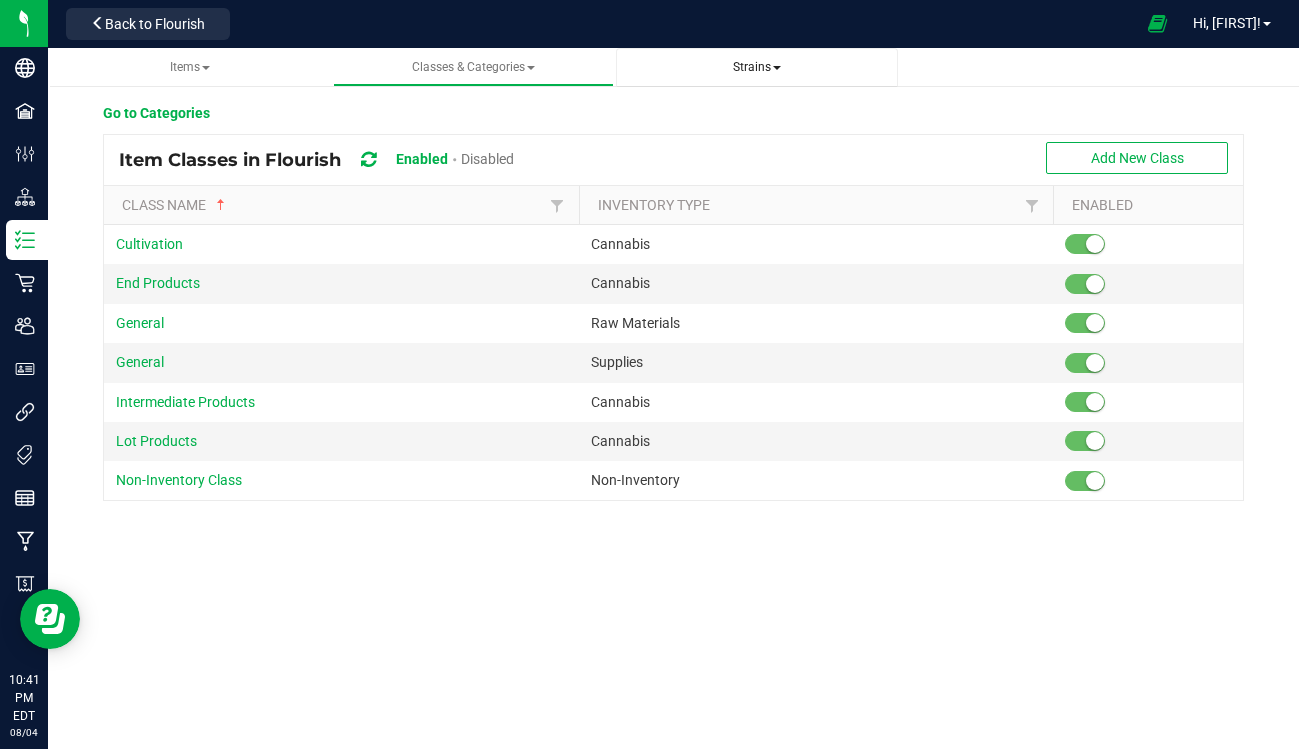 click on "Strains" at bounding box center [756, 67] 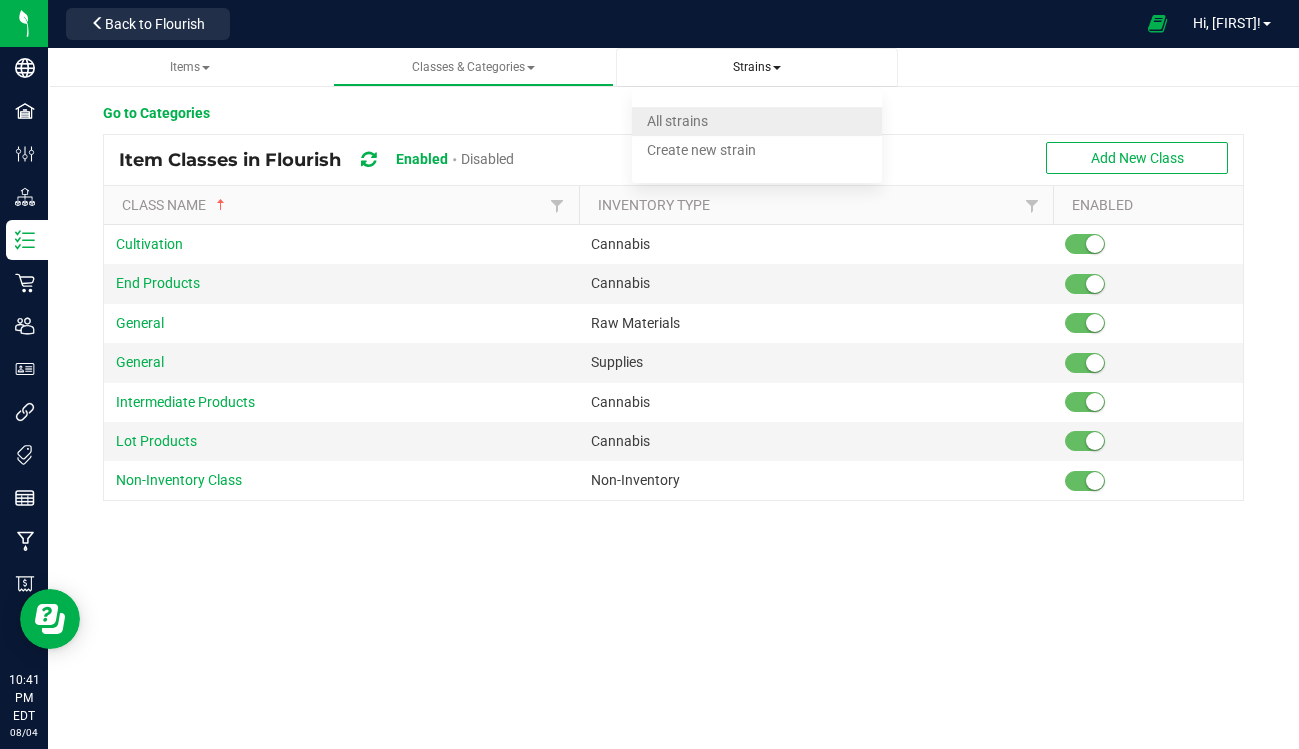 click on "All strains" at bounding box center [677, 121] 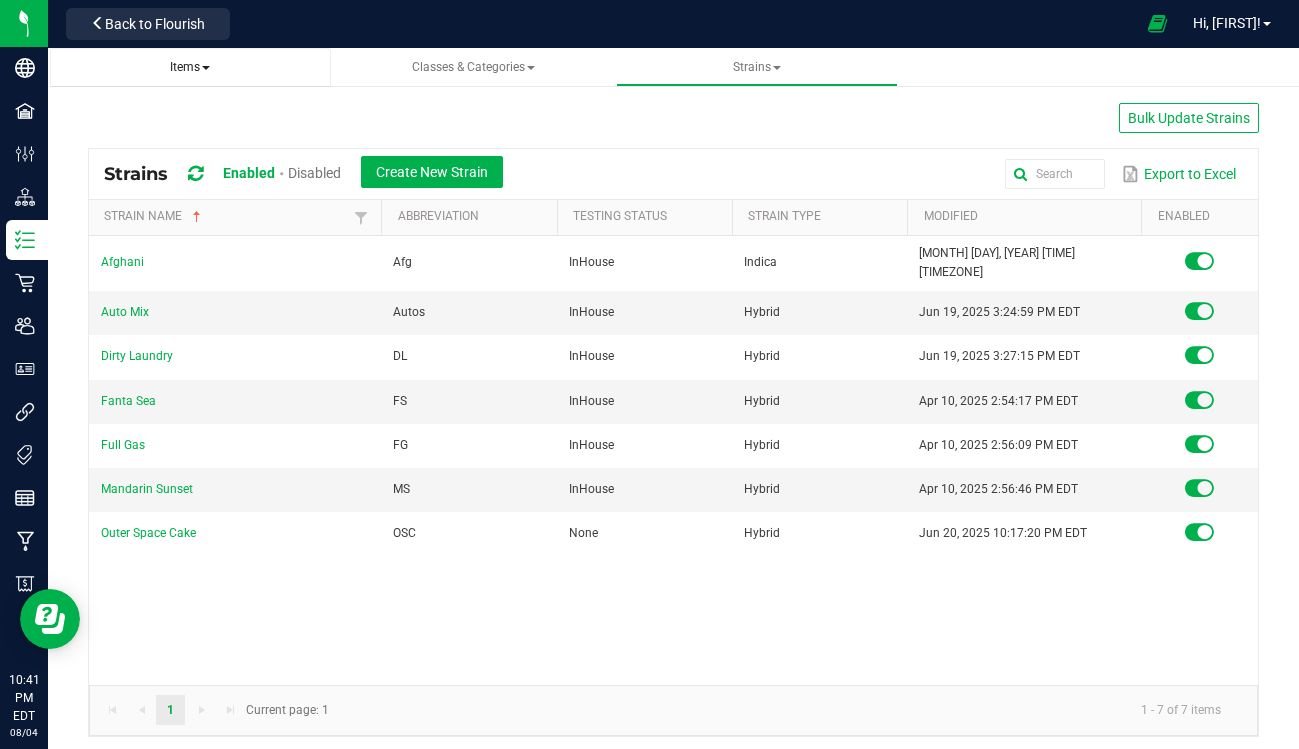 click on "Items" at bounding box center [190, 67] 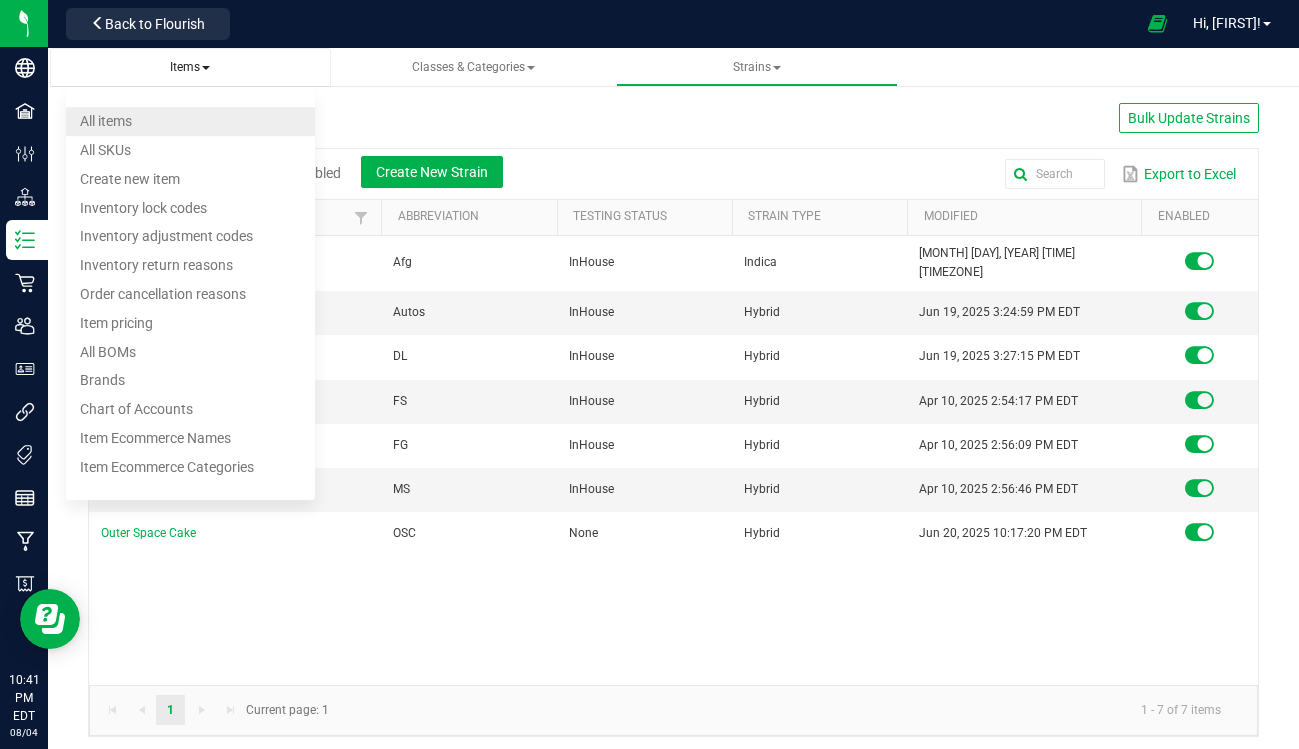 click on "All items" at bounding box center [190, 121] 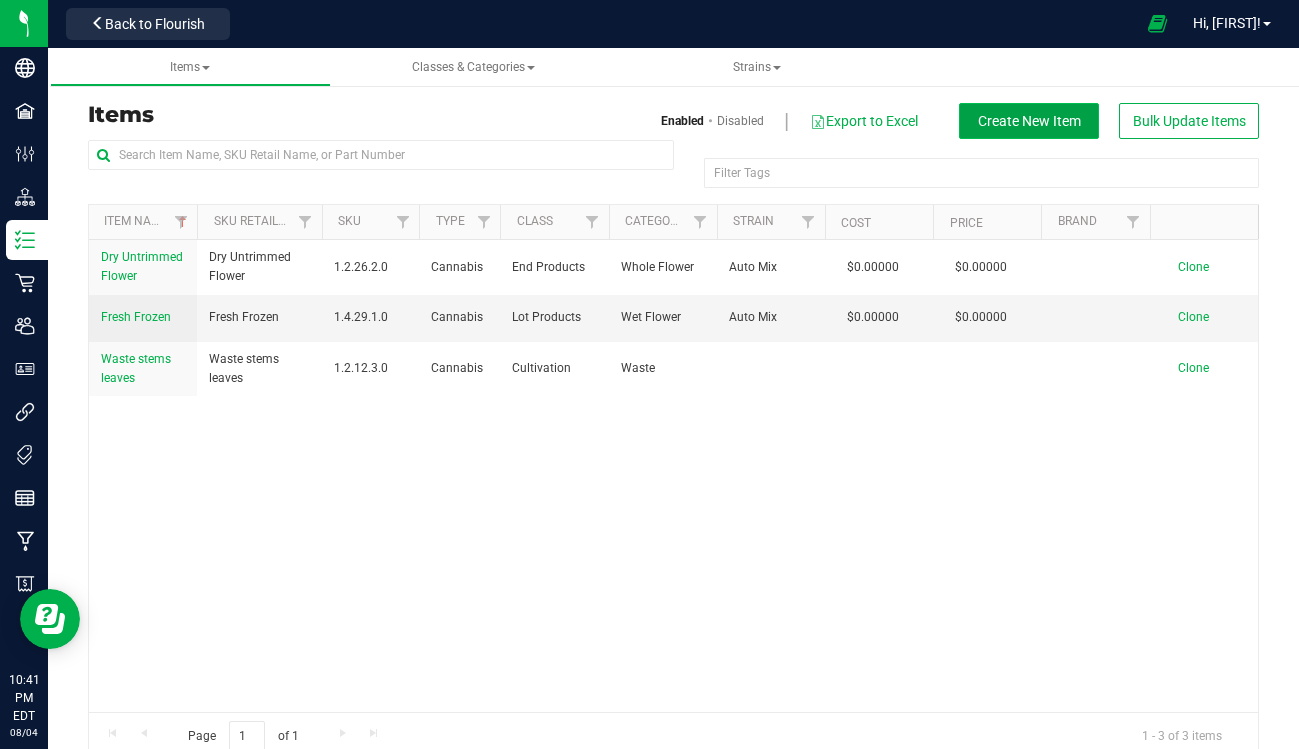 click on "Create New Item" at bounding box center (1029, 121) 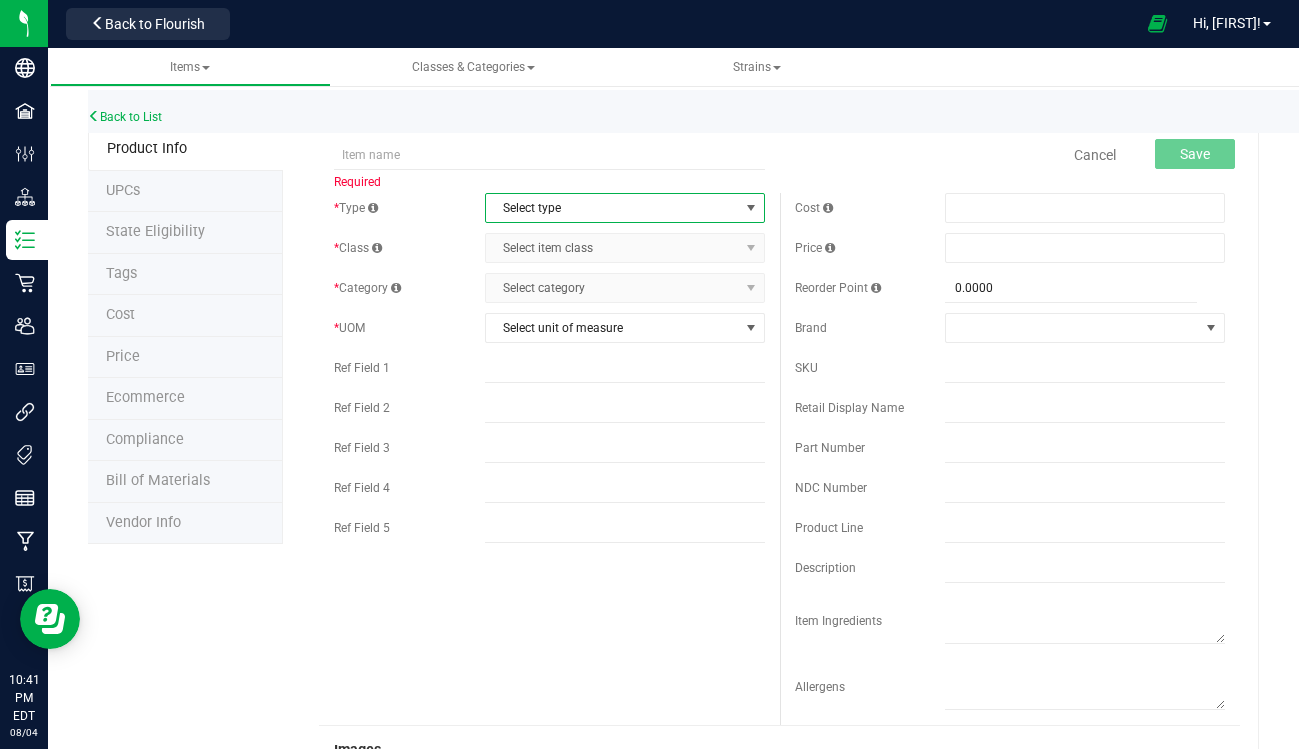 click on "Select type" at bounding box center (612, 208) 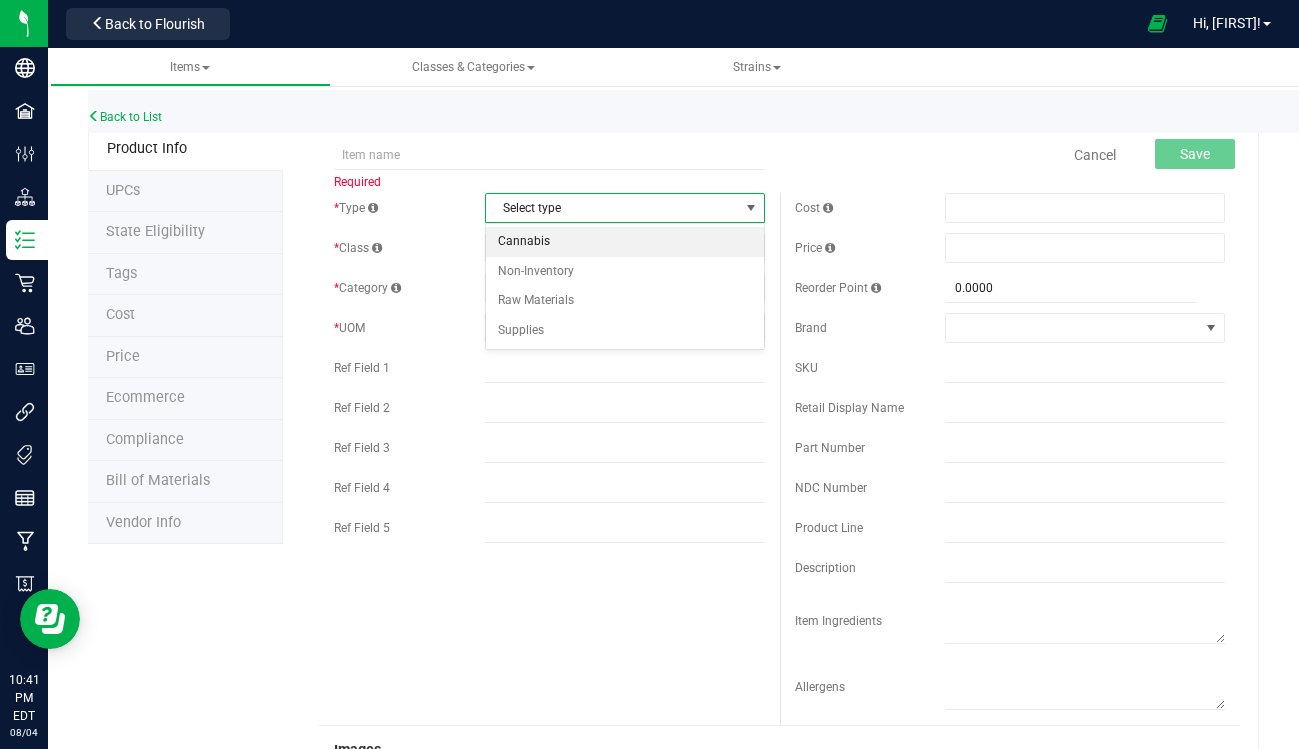 click on "Cannabis" at bounding box center [625, 242] 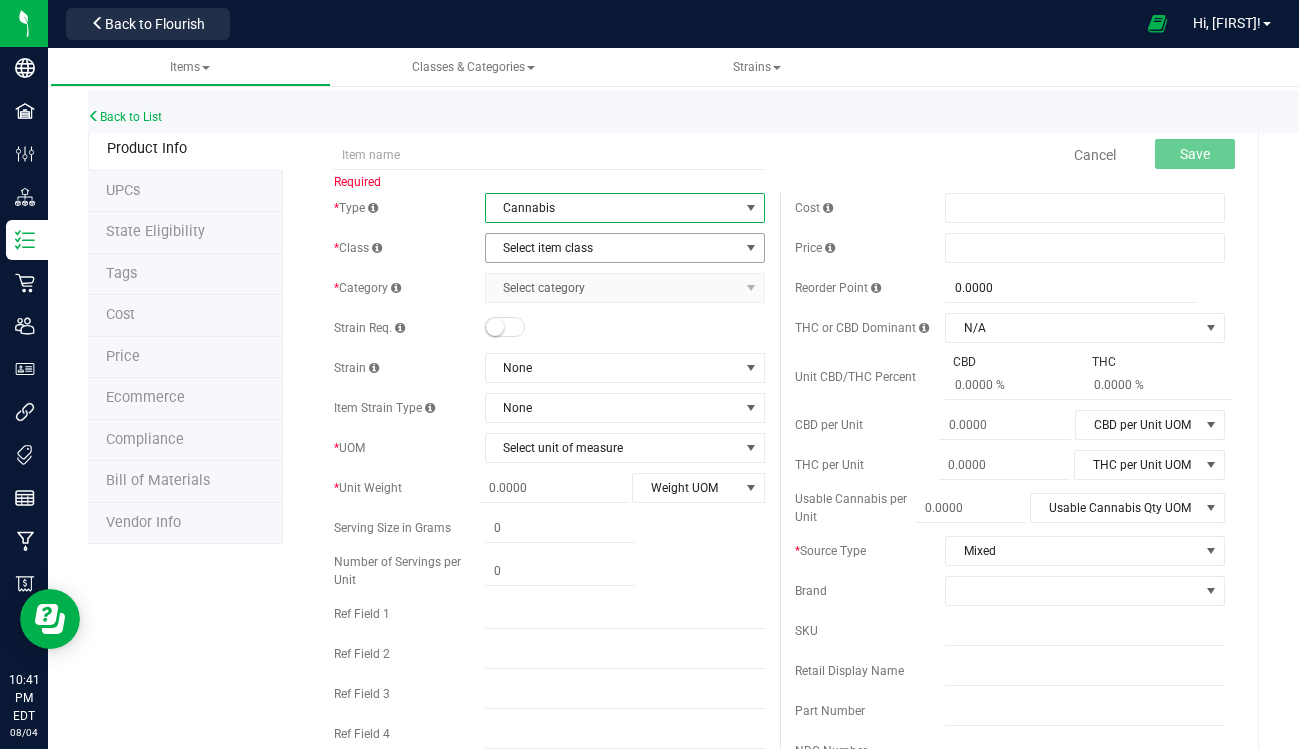 click on "Select item class" at bounding box center [612, 248] 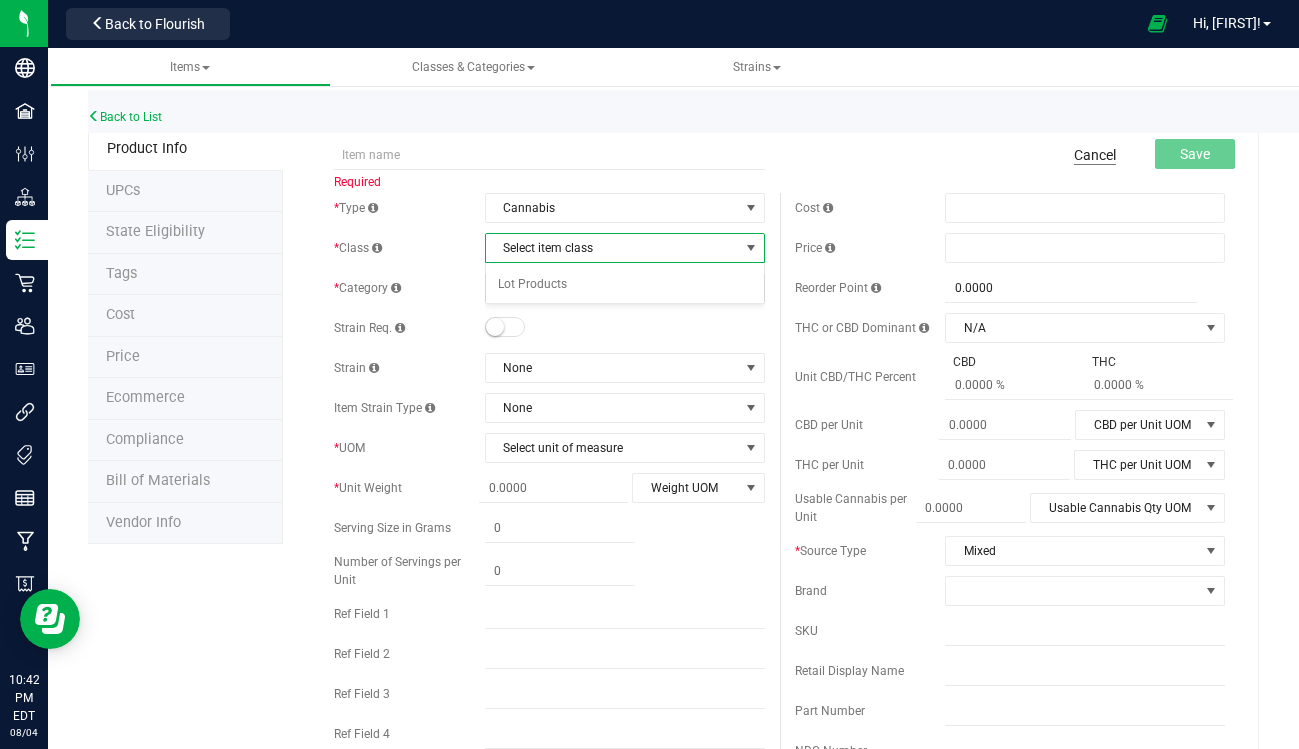click on "Cancel" at bounding box center (1095, 155) 